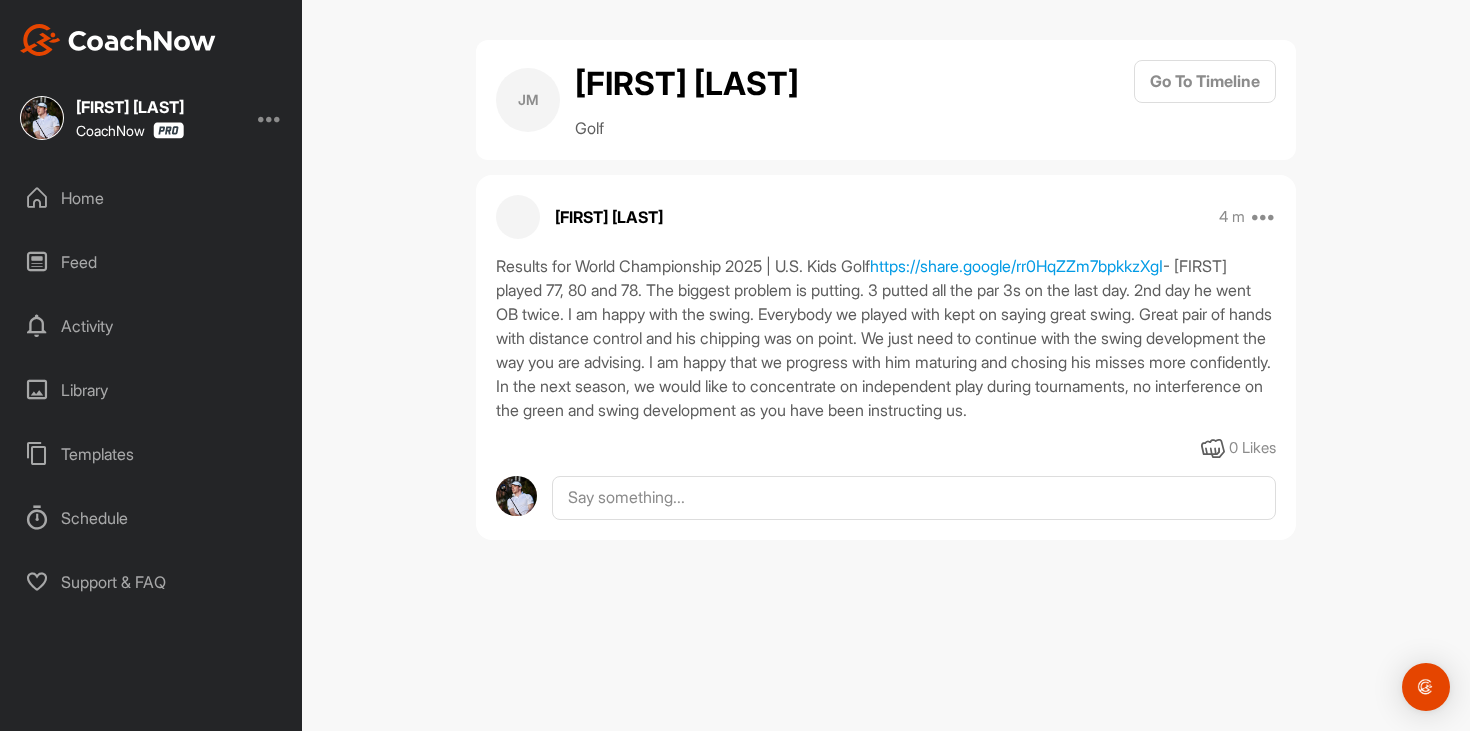 scroll, scrollTop: 0, scrollLeft: 0, axis: both 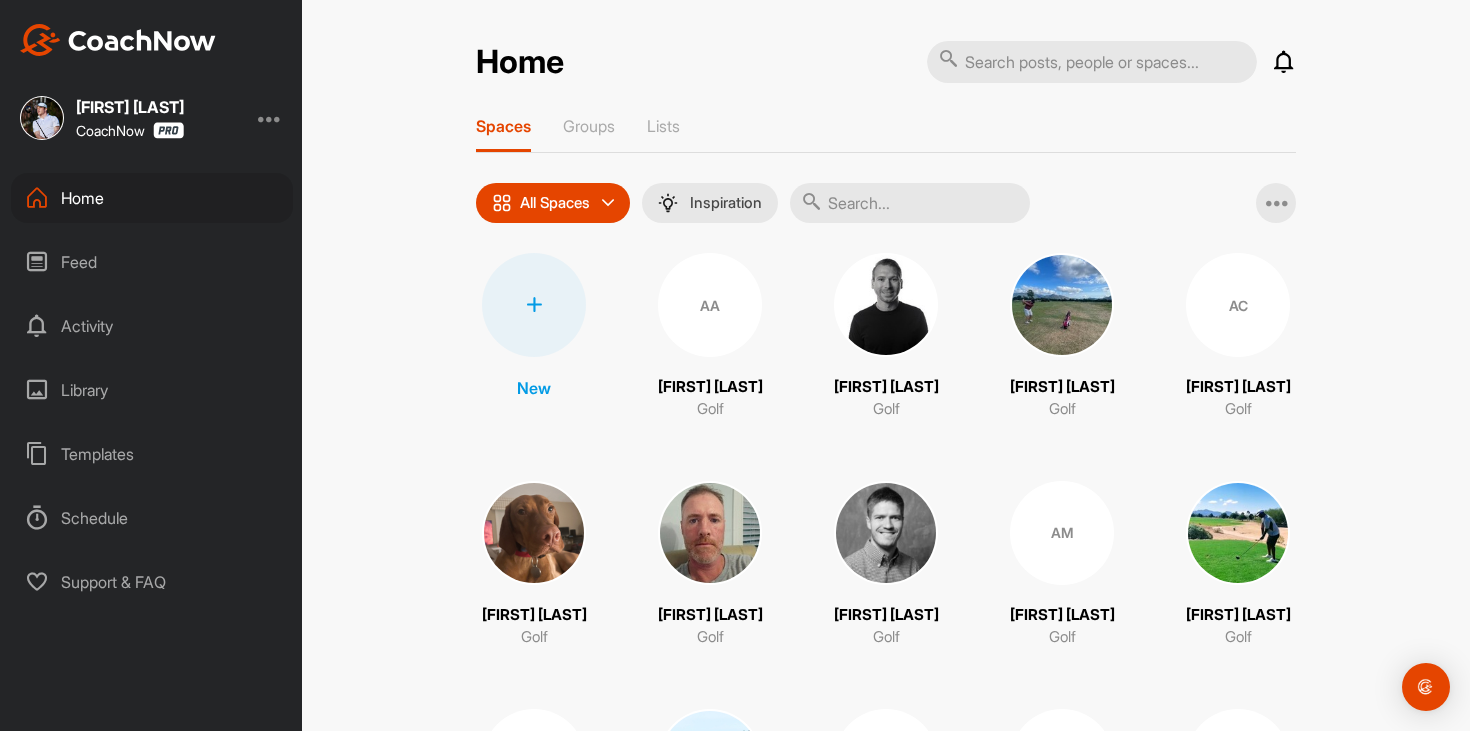 click on "Home Feed Activity Library Templates Schedule Support & FAQ" at bounding box center (151, 390) 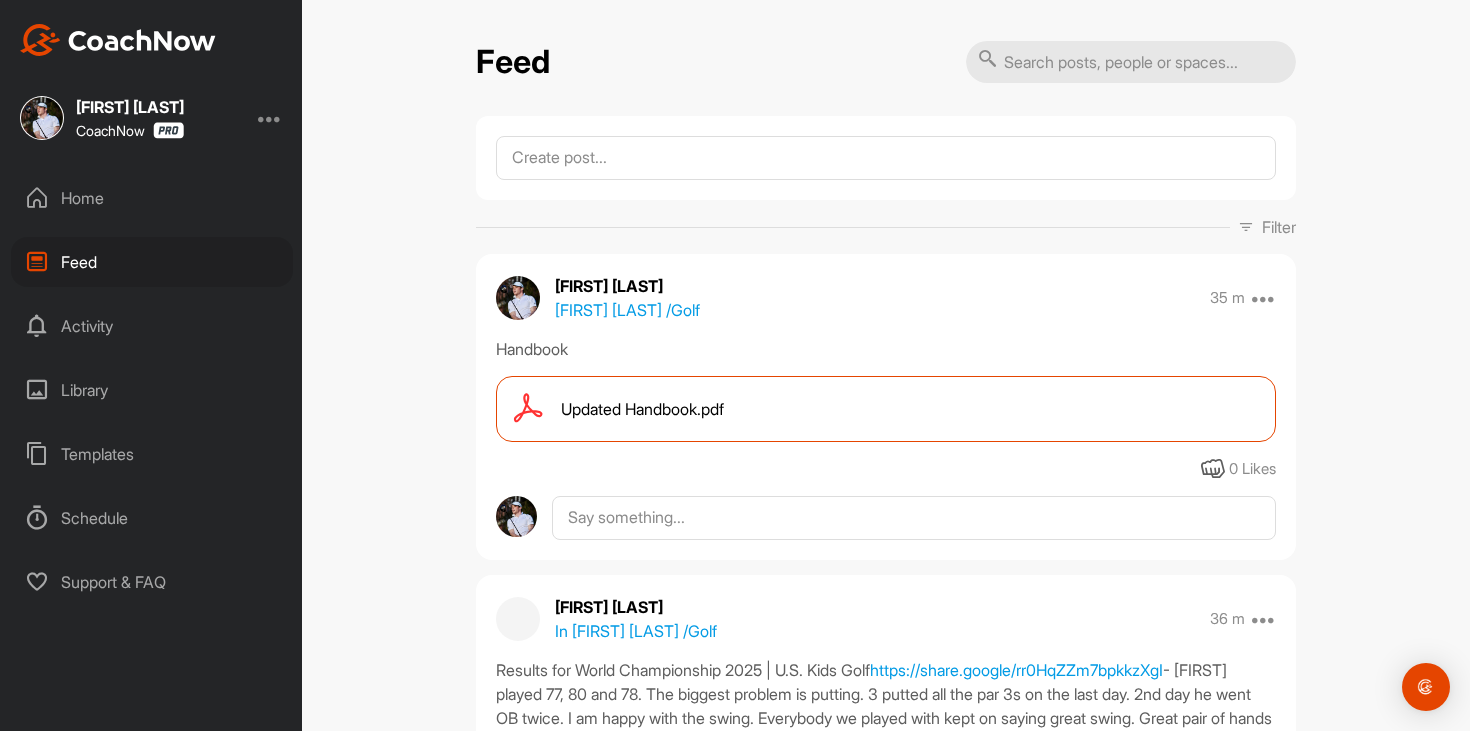 click on "Home" at bounding box center [152, 198] 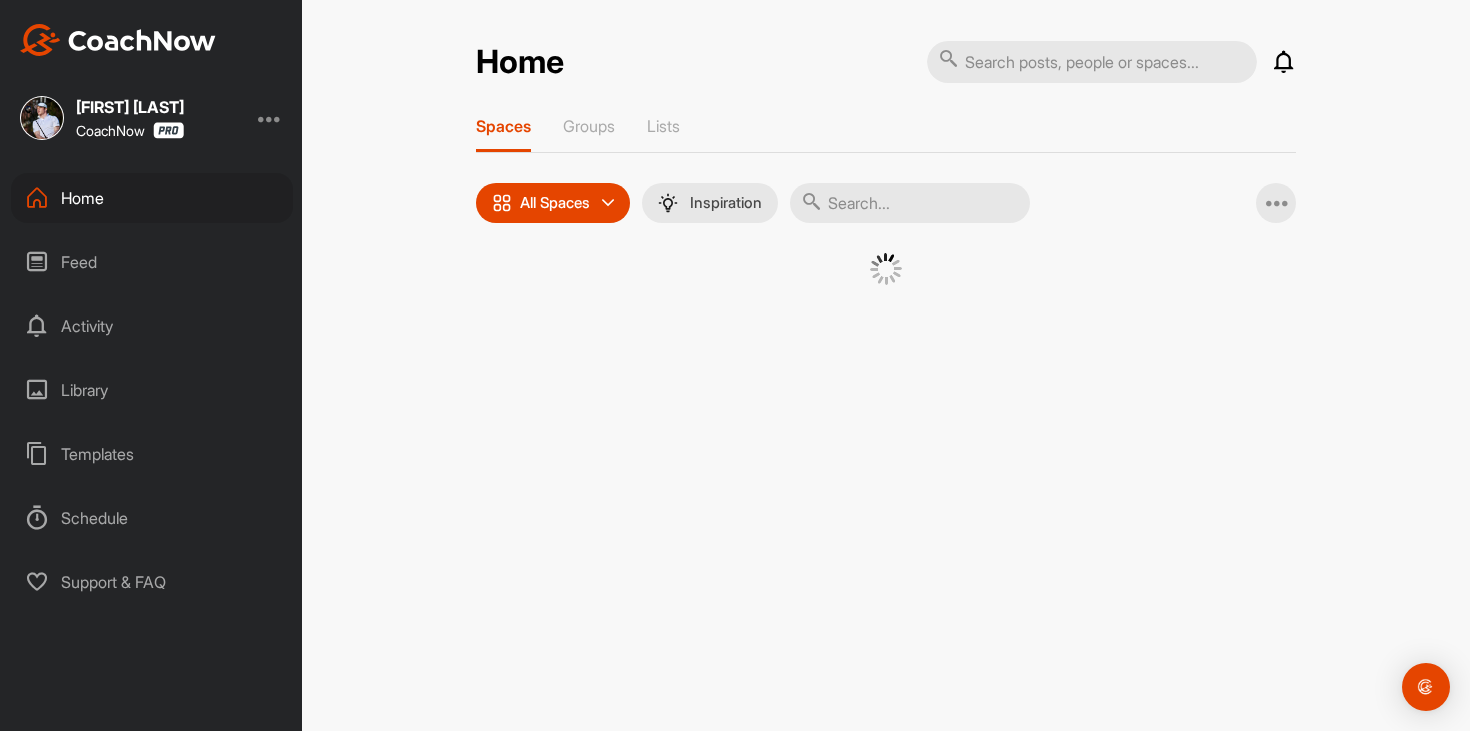 click on "Feed" at bounding box center [152, 262] 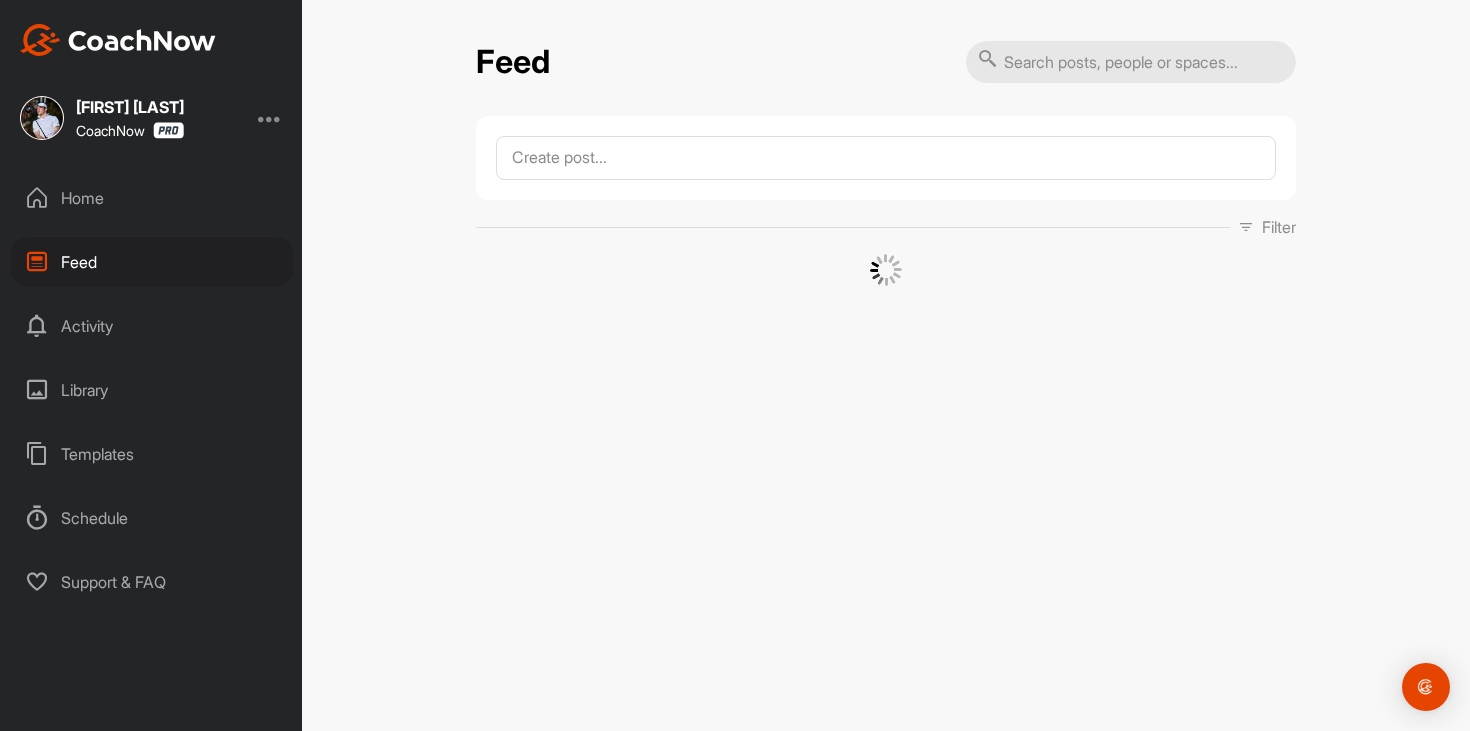scroll, scrollTop: 0, scrollLeft: 0, axis: both 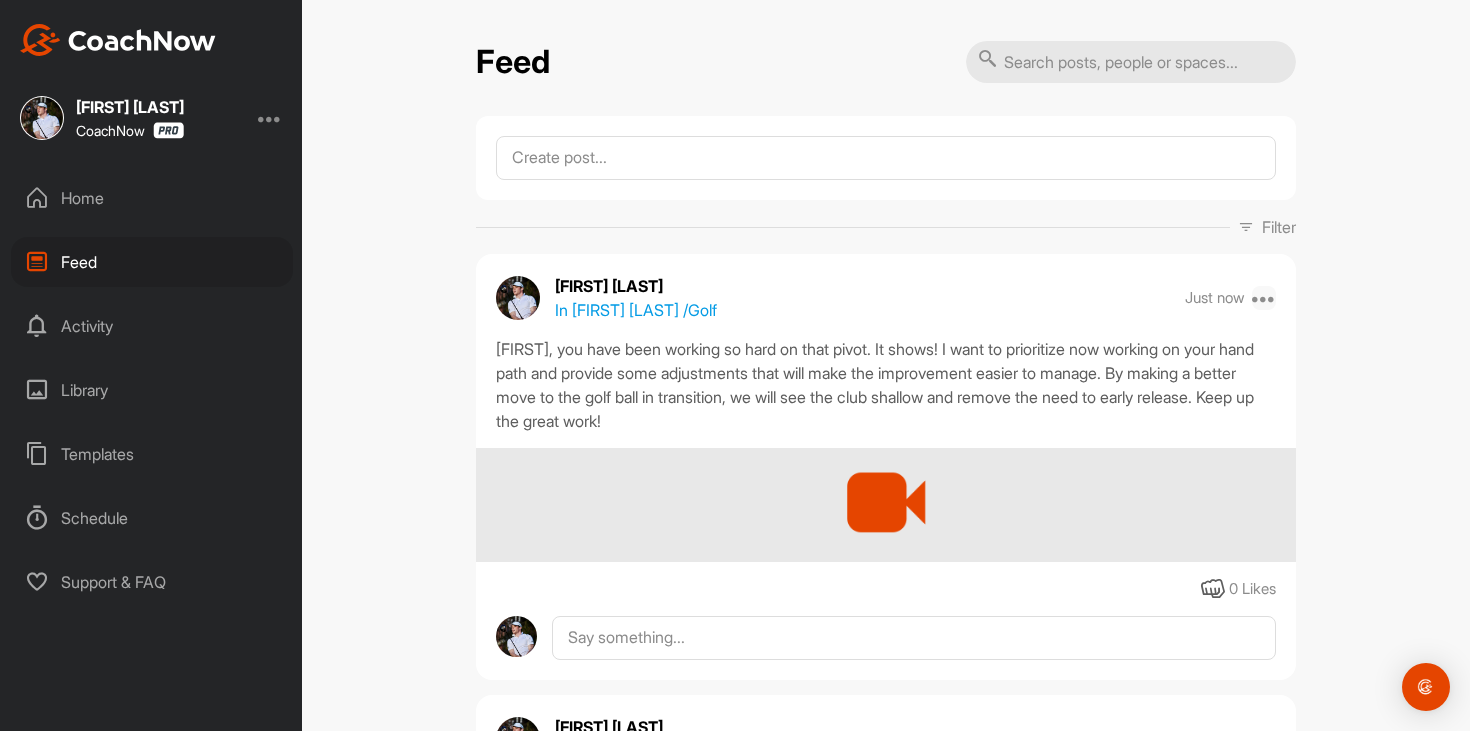 click at bounding box center (1264, 298) 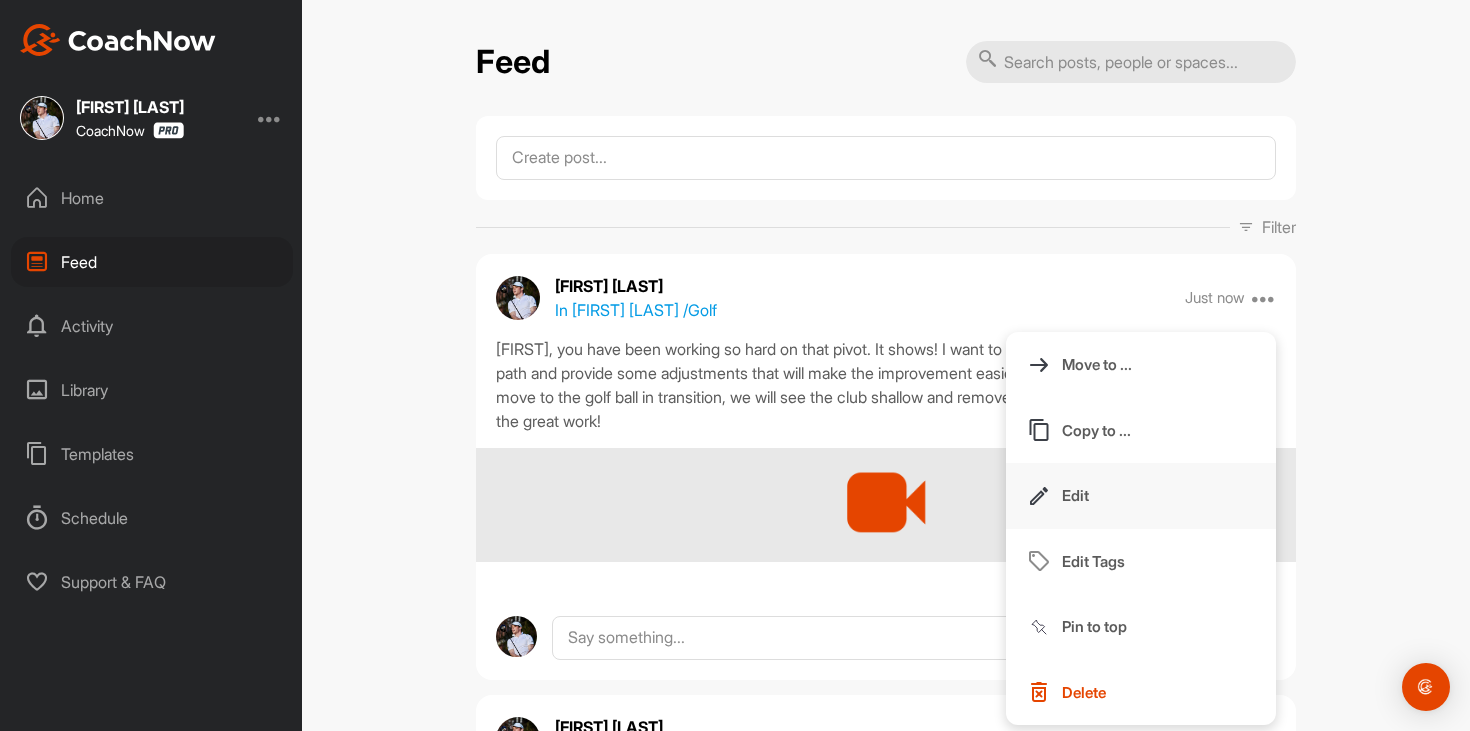 click on "Edit" at bounding box center [1075, 495] 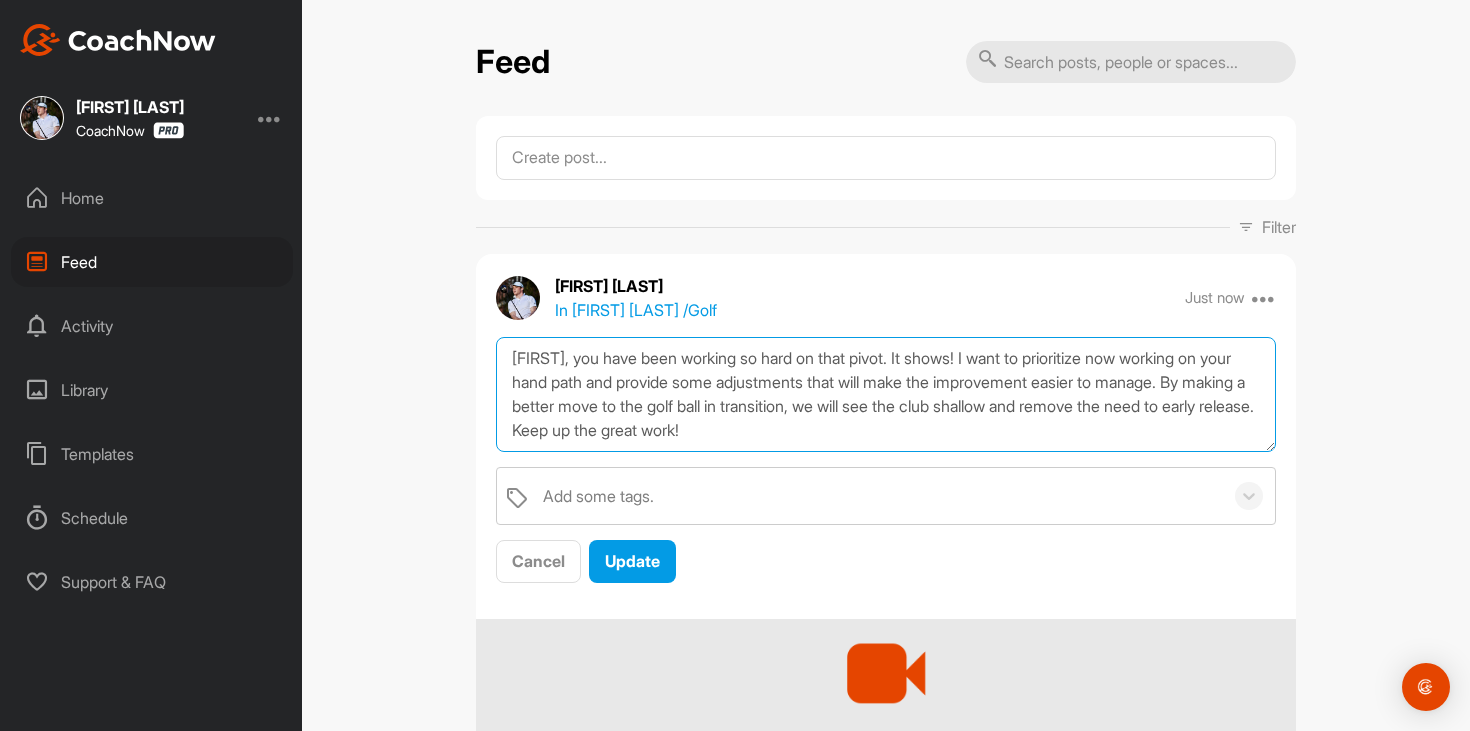 click on "[FIRST], you have been working so hard on that pivot. It shows! I want to prioritize now working on your hand path and provide some adjustments that will make the improvement easier to manage. By making a better move to the golf ball in transition, we will see the club shallow and remove the need to early release. Keep up the great work!" at bounding box center (886, 394) 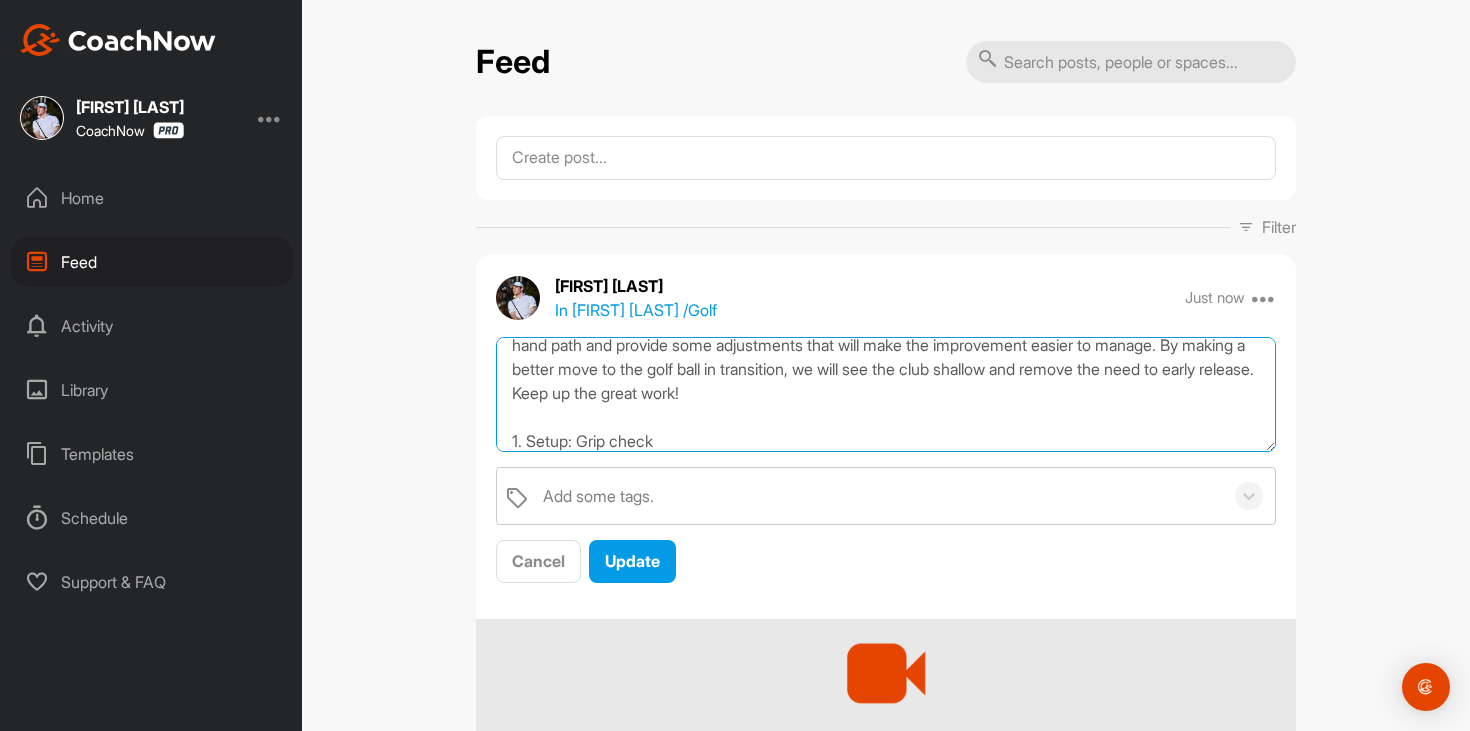 scroll, scrollTop: 61, scrollLeft: 0, axis: vertical 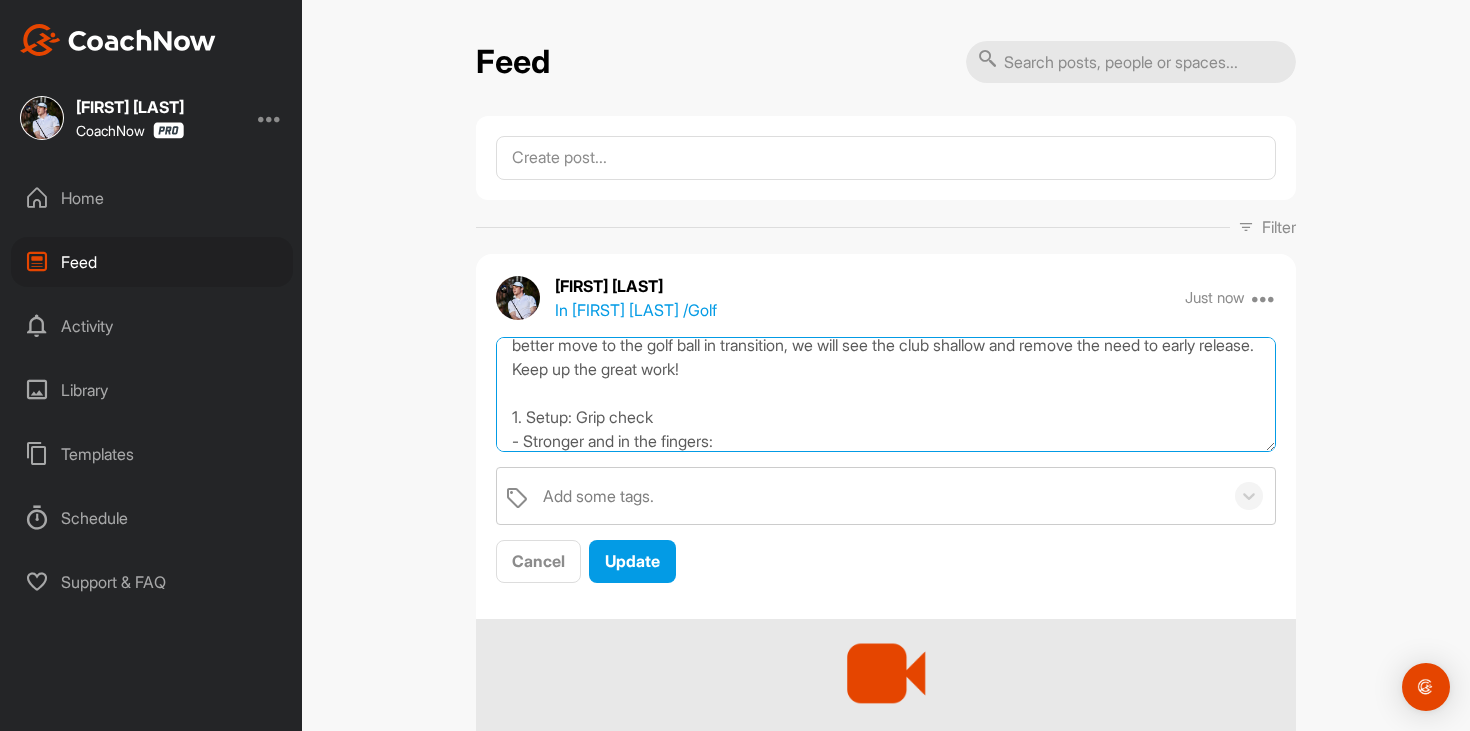 paste on "https://www.youtube.com/watch?v=rCMKkR4tq18" 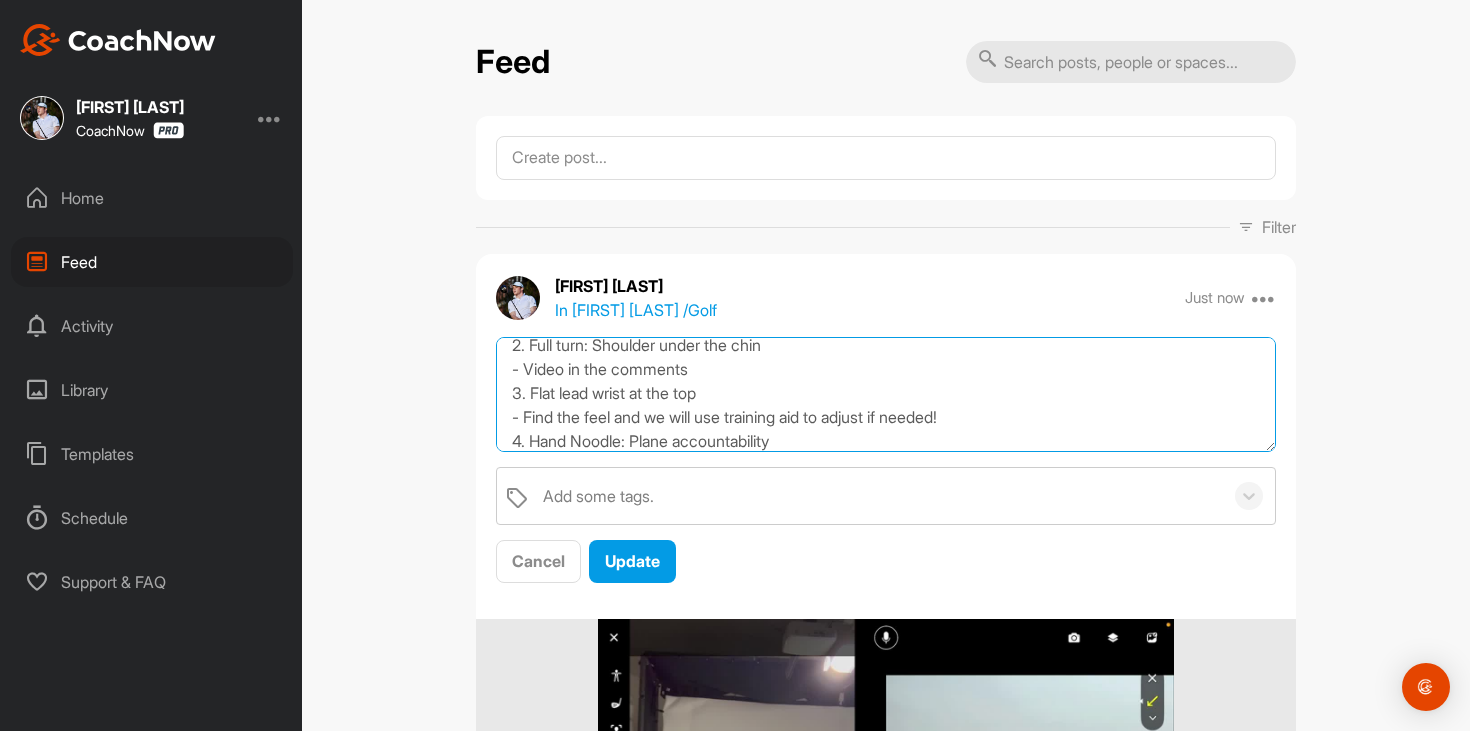 scroll, scrollTop: 205, scrollLeft: 0, axis: vertical 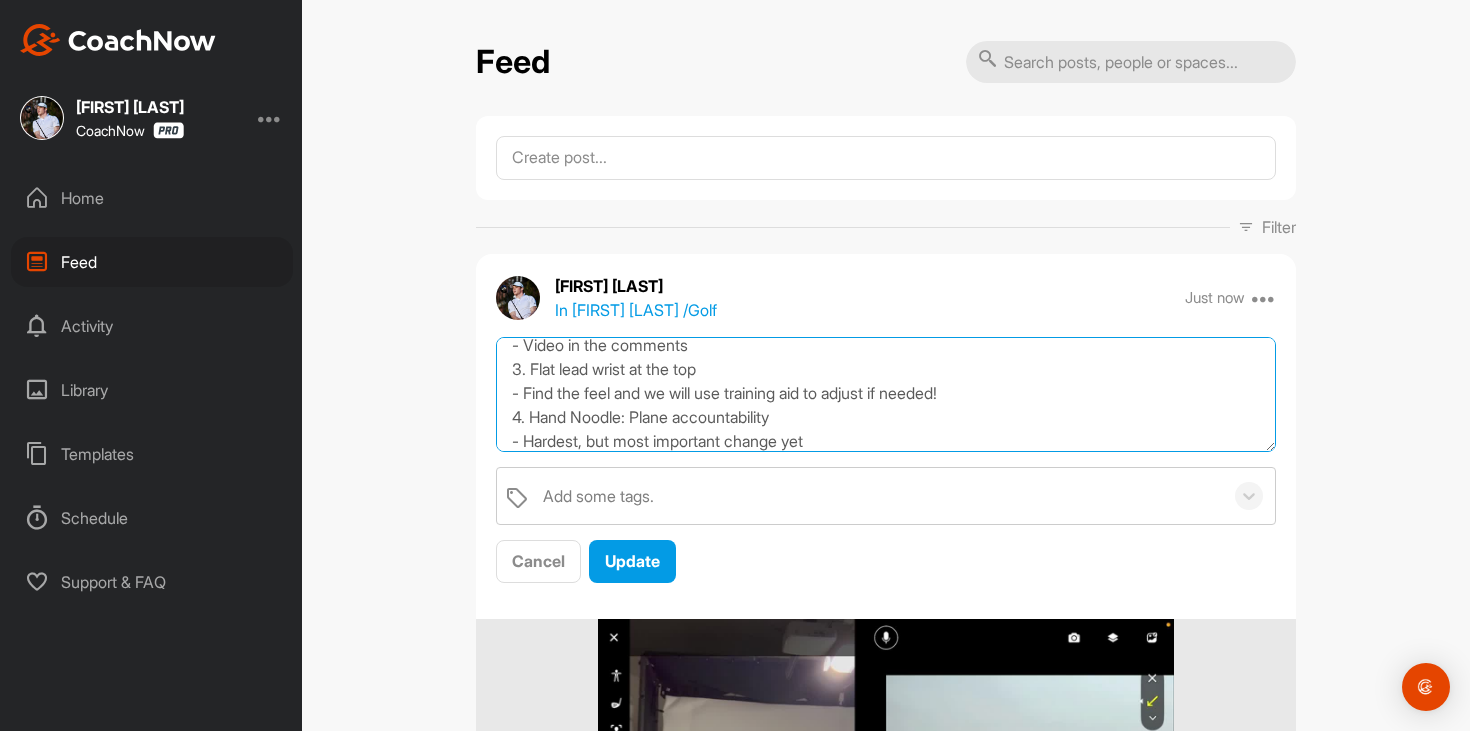 click on "[FIRST], you have been working so hard on that pivot. It shows! I want to prioritize now working on your hand path and provide some adjustments that will make the improvement easier to manage. By making a better move to the golf ball in transition, we will see the club shallow and remove the need to early release. Keep up the great work!
1. Setup: Grip check
- Stronger and in the fingers: https://www.youtube.com/watch?v=rCMKkR4tq18
2. Full turn: Shoulder under the chin
- Video in the comments
3. Flat lead wrist at the top
- Find the feel and we will use training aid to adjust if needed!
4. Hand Noodle: Plane accountability
- Hardest, but most important change yet" at bounding box center [886, 394] 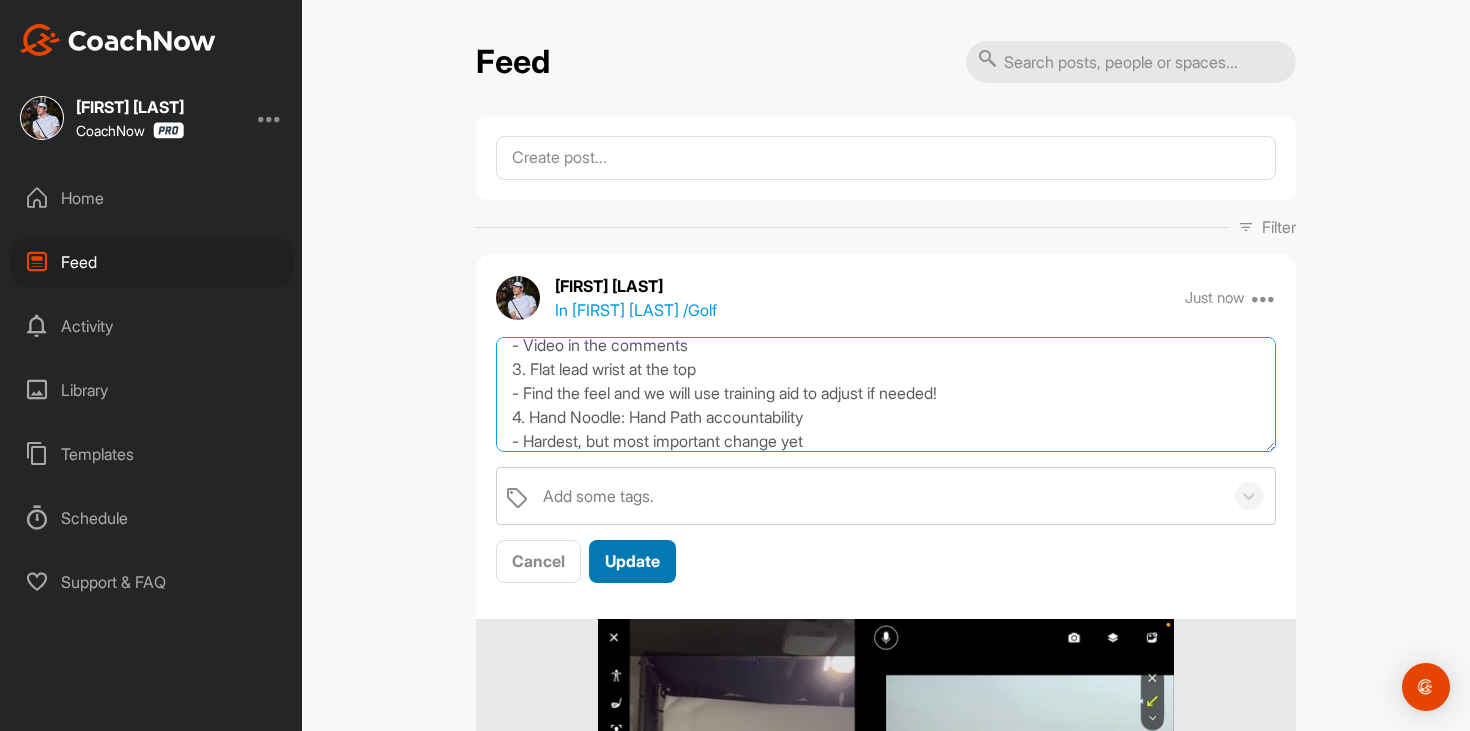 type on "Brian, you have been working so hard on that pivot. It shows! I want to prioritize now working on your hand path and provide some adjustments that will make the improvement easier to manage. By making a better move to the golf ball in transition, we will see the club shallow and remove the need to early release. Keep up the great work!
1. Setup: Grip check
- Stronger and in the fingers: https://www.youtube.com/watch?v=rCMKkR4tq18
2. Full turn: Shoulder under the chin
- Video in the comments
3. Flat lead wrist at the top
- Find the feel and we will use training aid to adjust if needed!
4. Hand Noodle: Hand Path accountability
- Hardest, but most important change yet" 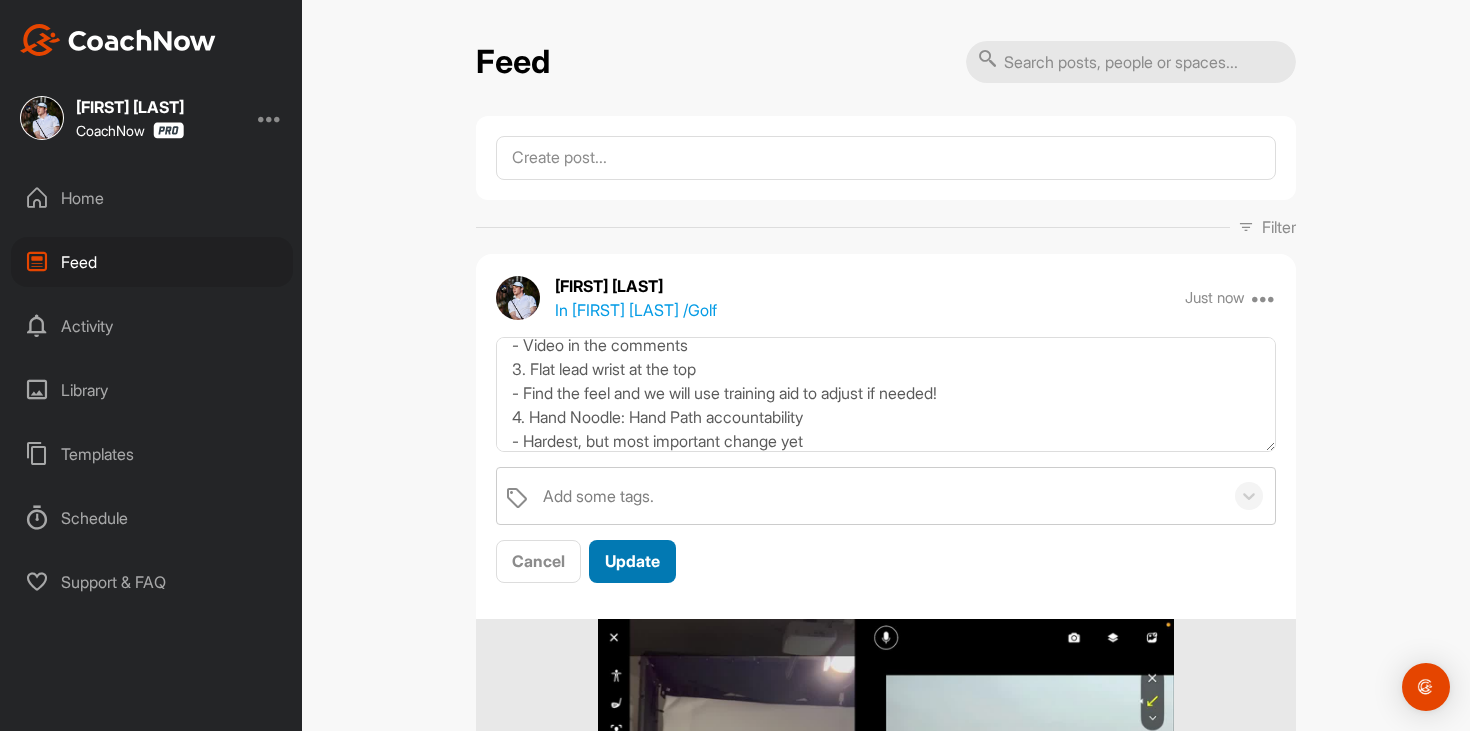 click on "Update" at bounding box center [632, 561] 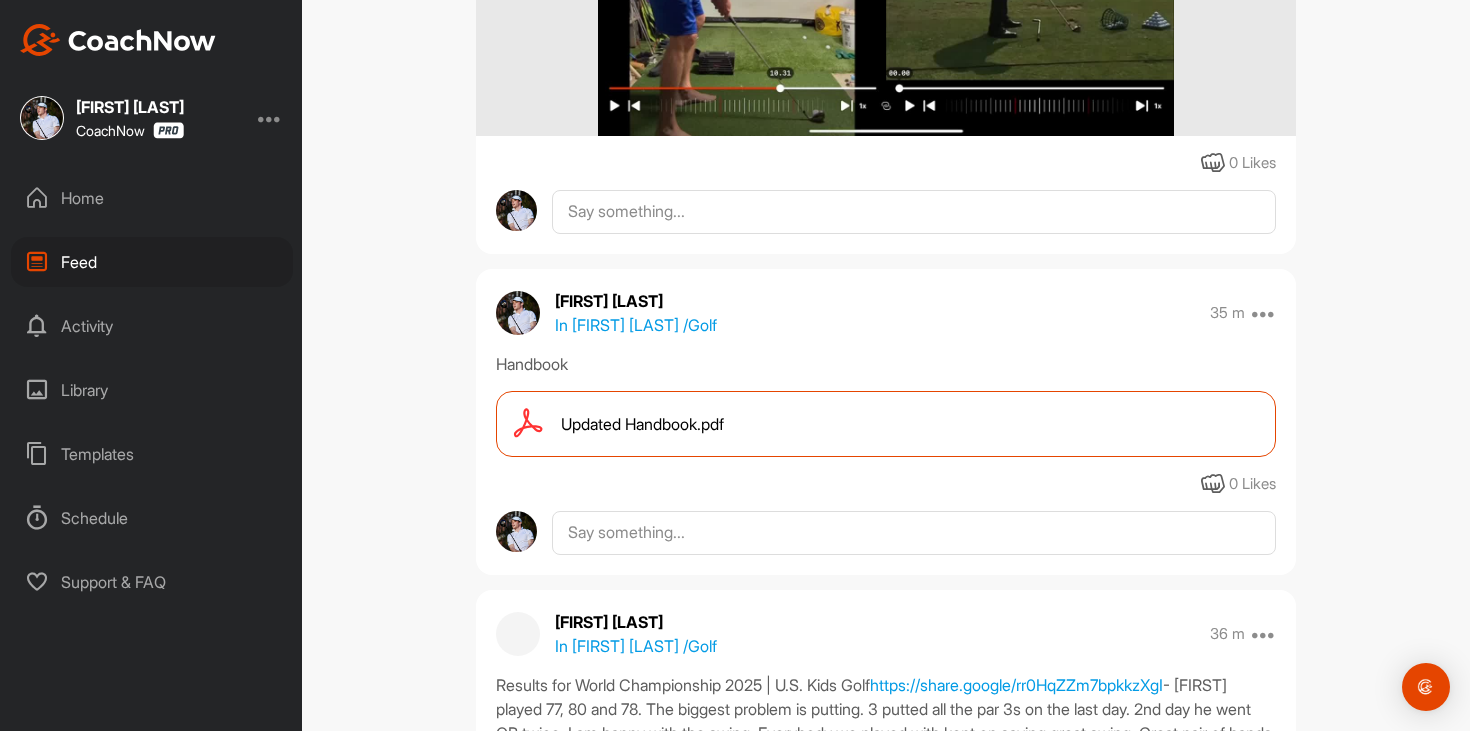 scroll, scrollTop: 910, scrollLeft: 0, axis: vertical 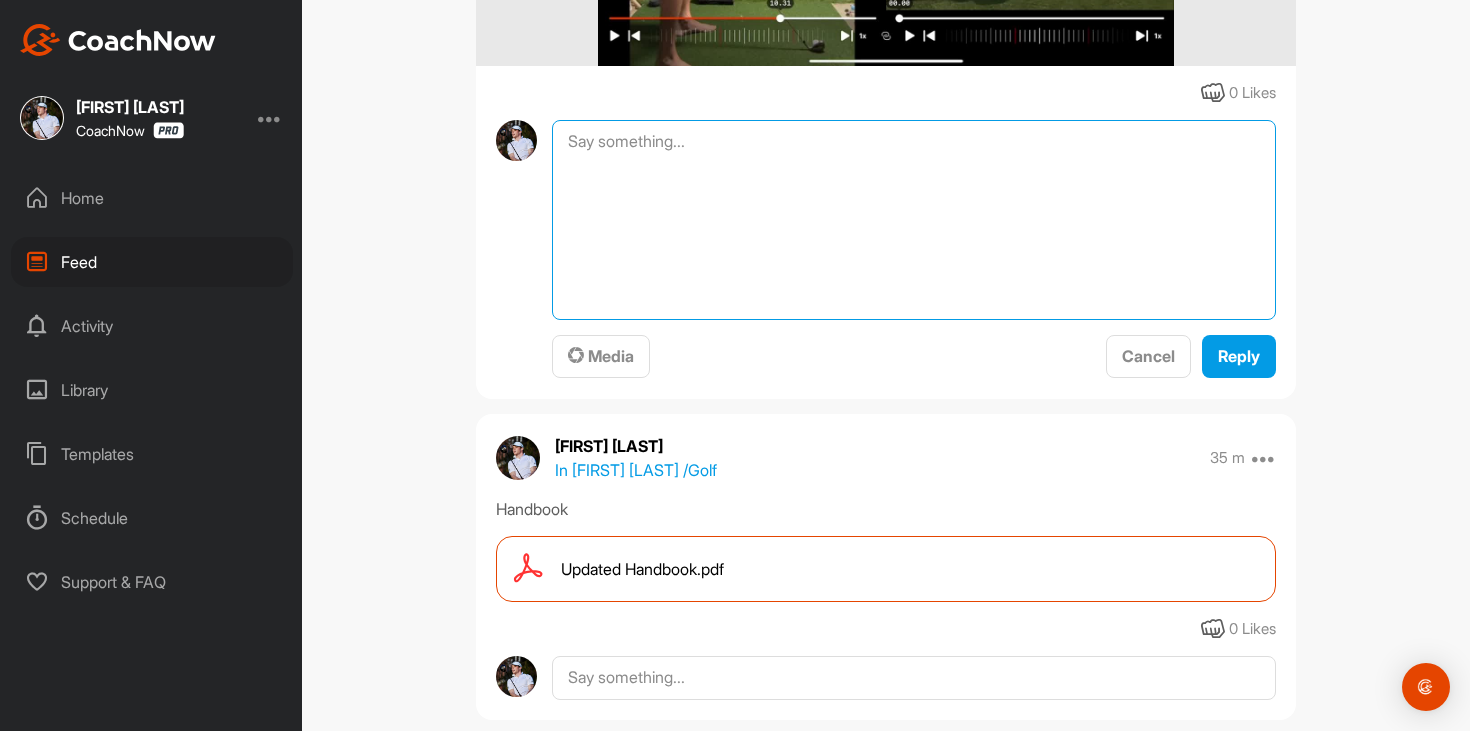 click at bounding box center [914, 220] 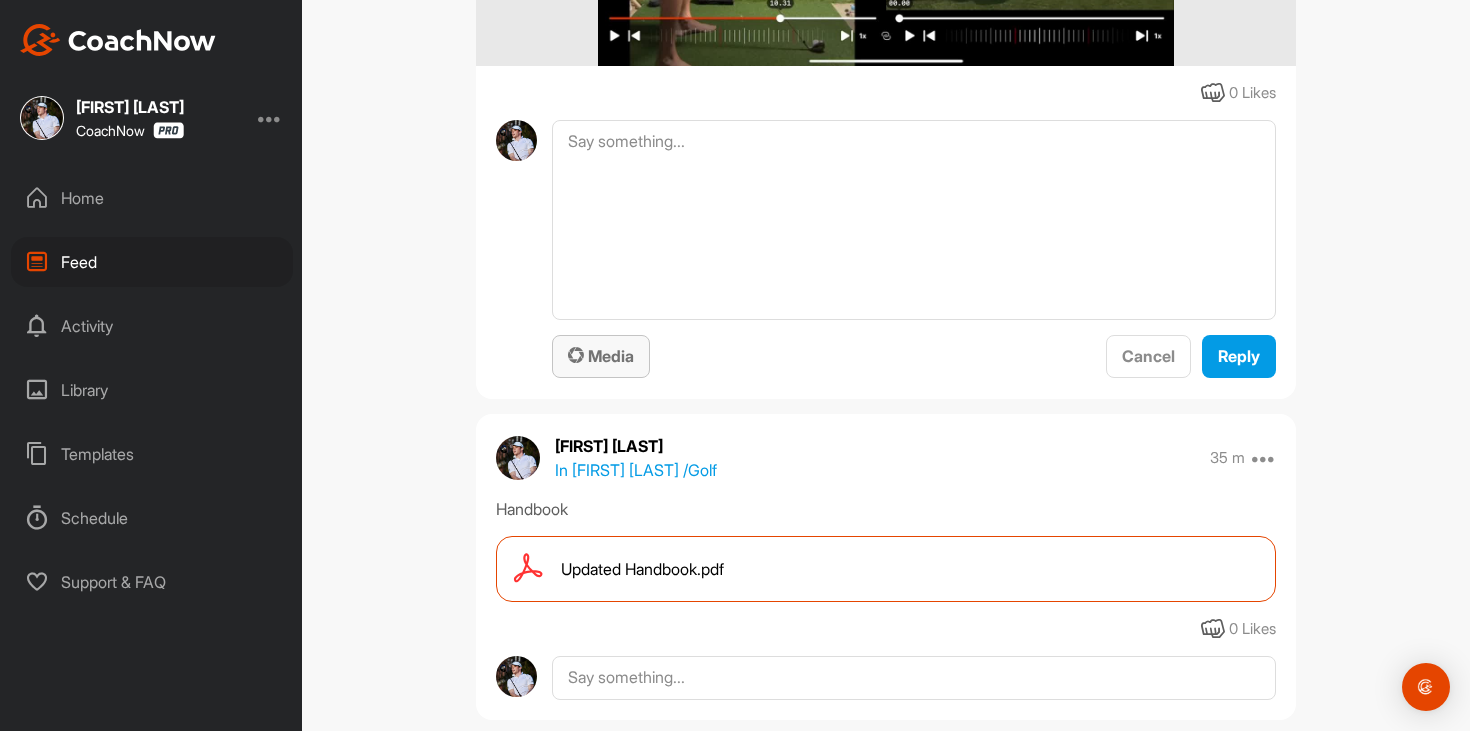 click on "Media" at bounding box center (601, 356) 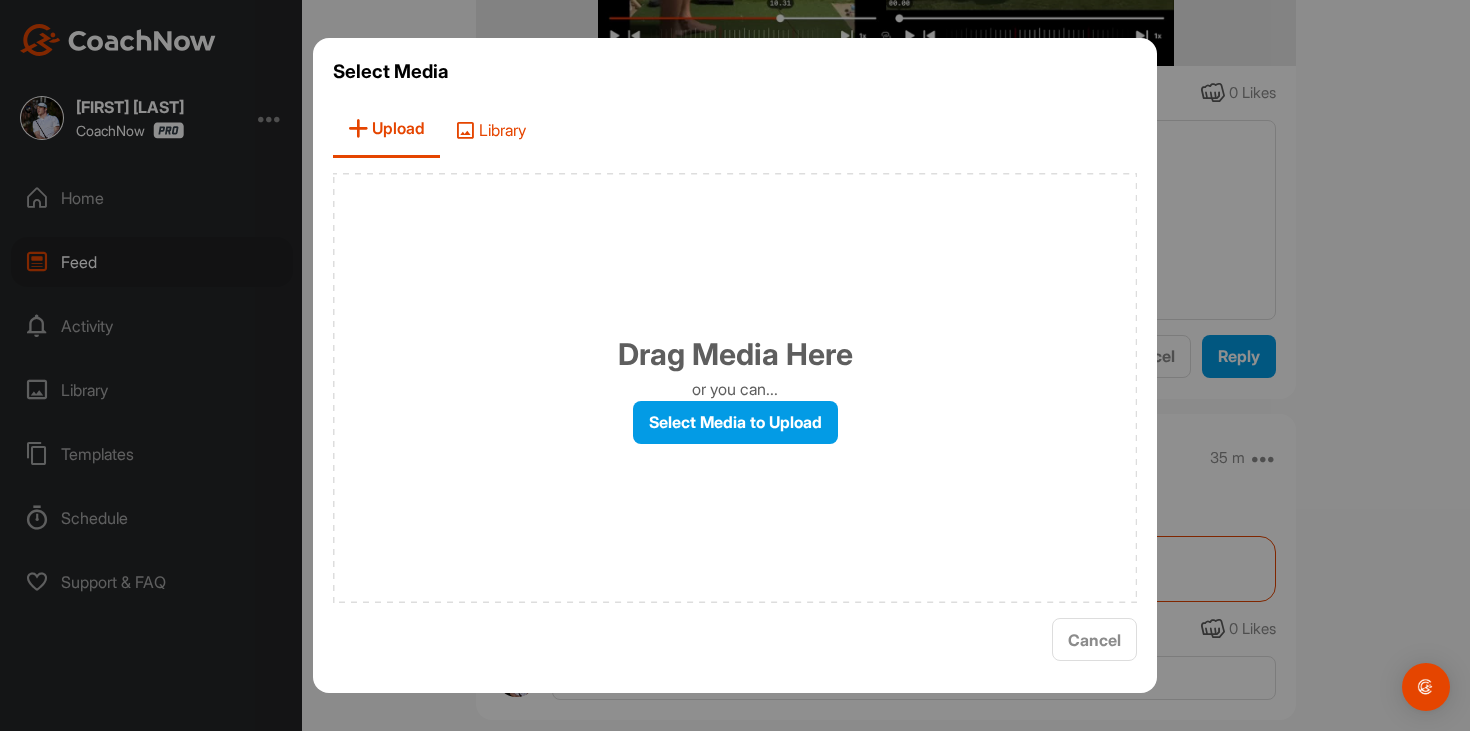 click on "Library" at bounding box center [490, 129] 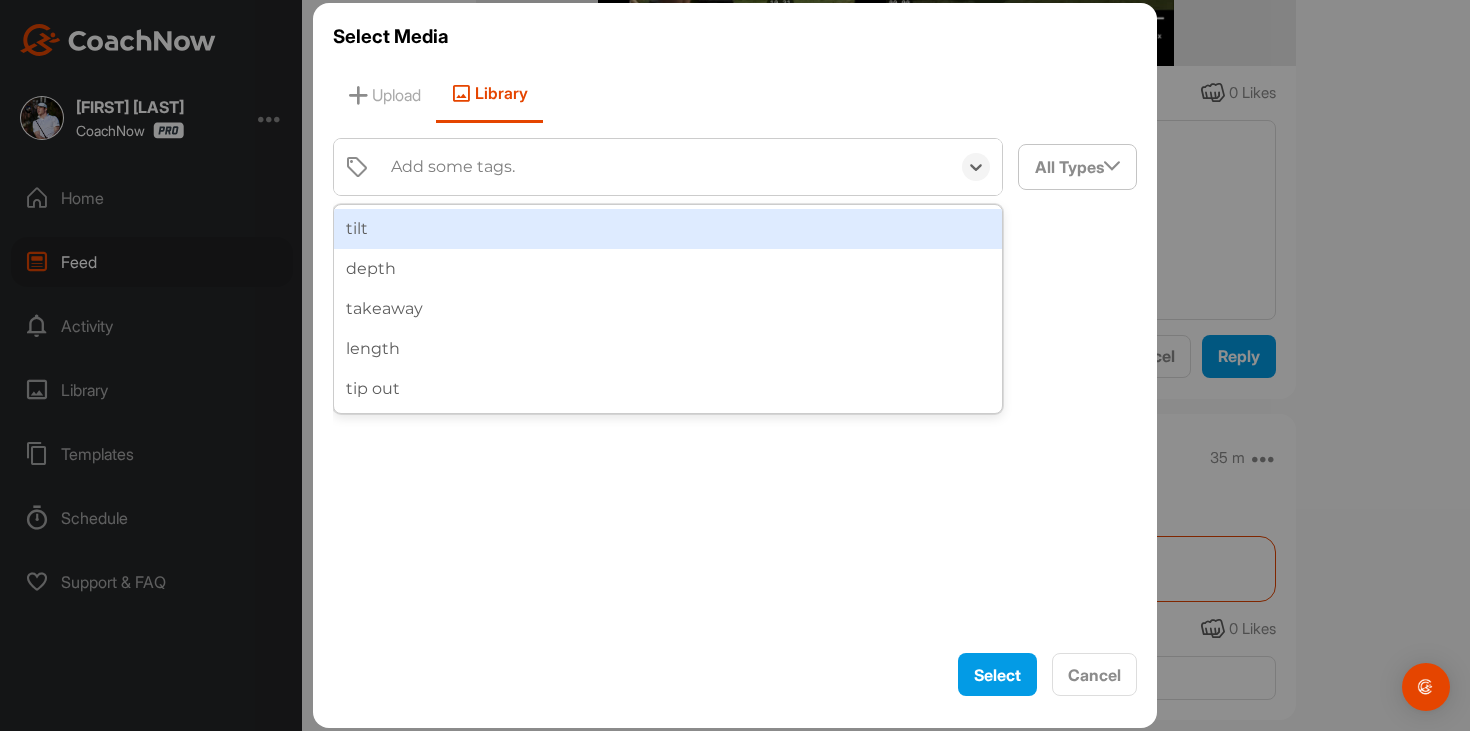 click on "Add some tags." at bounding box center [665, 167] 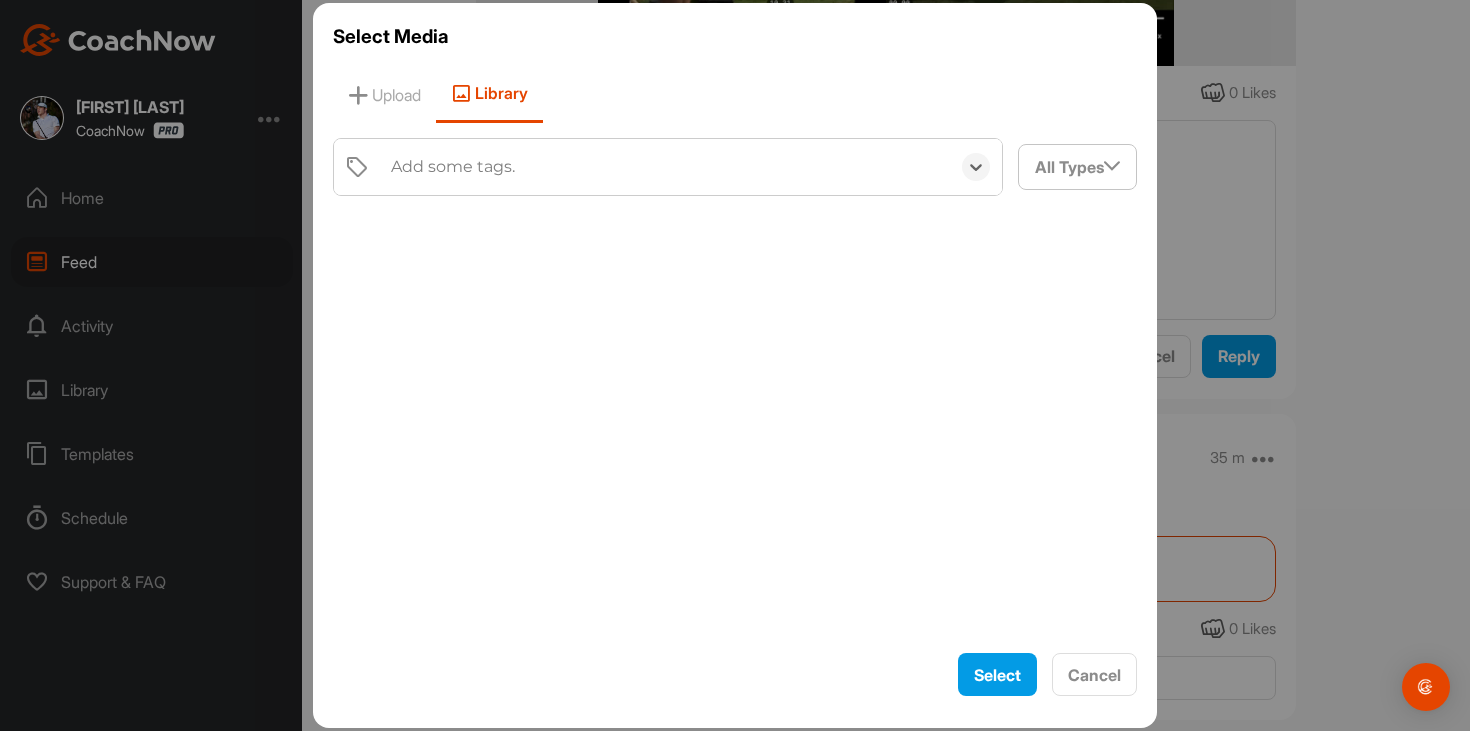 click on "Add some tags." at bounding box center (665, 167) 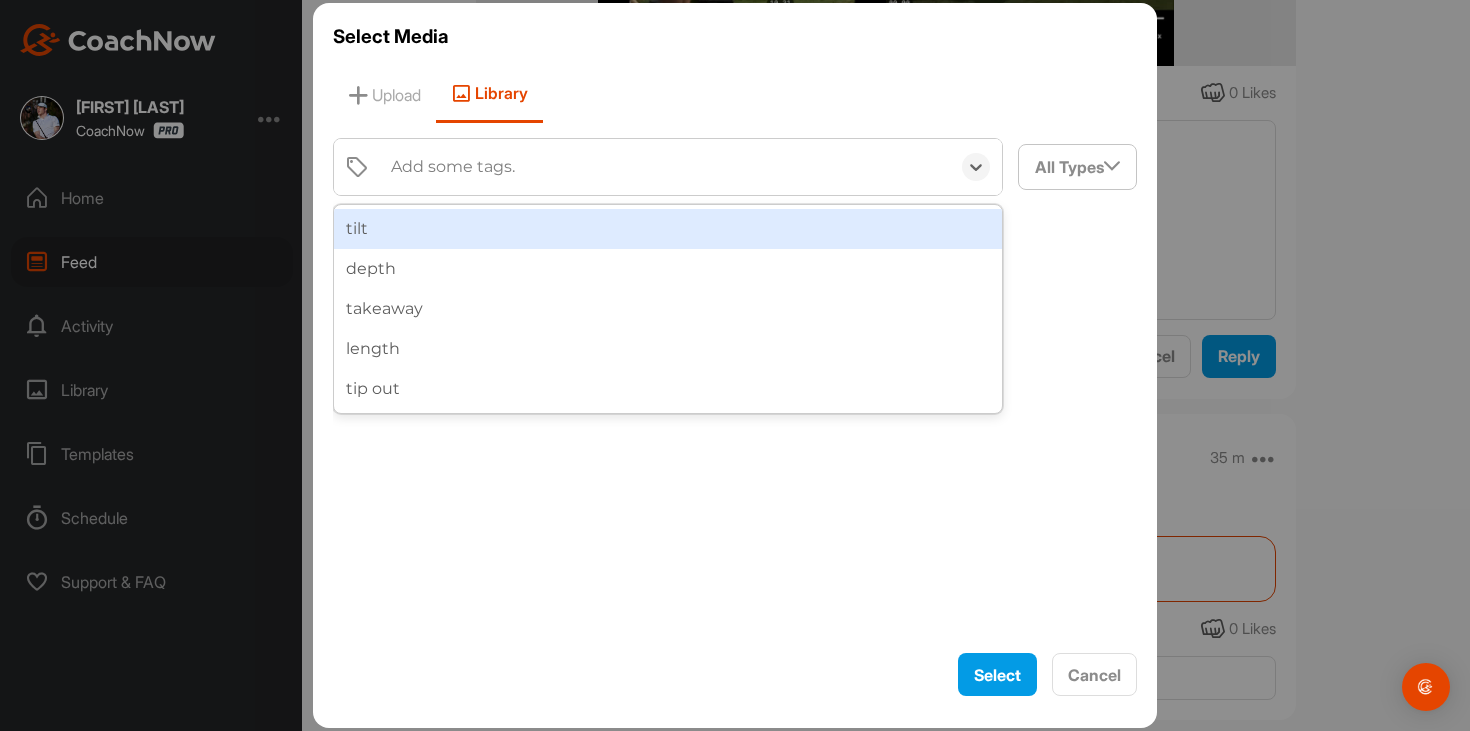 click on "Add some tags." at bounding box center (665, 167) 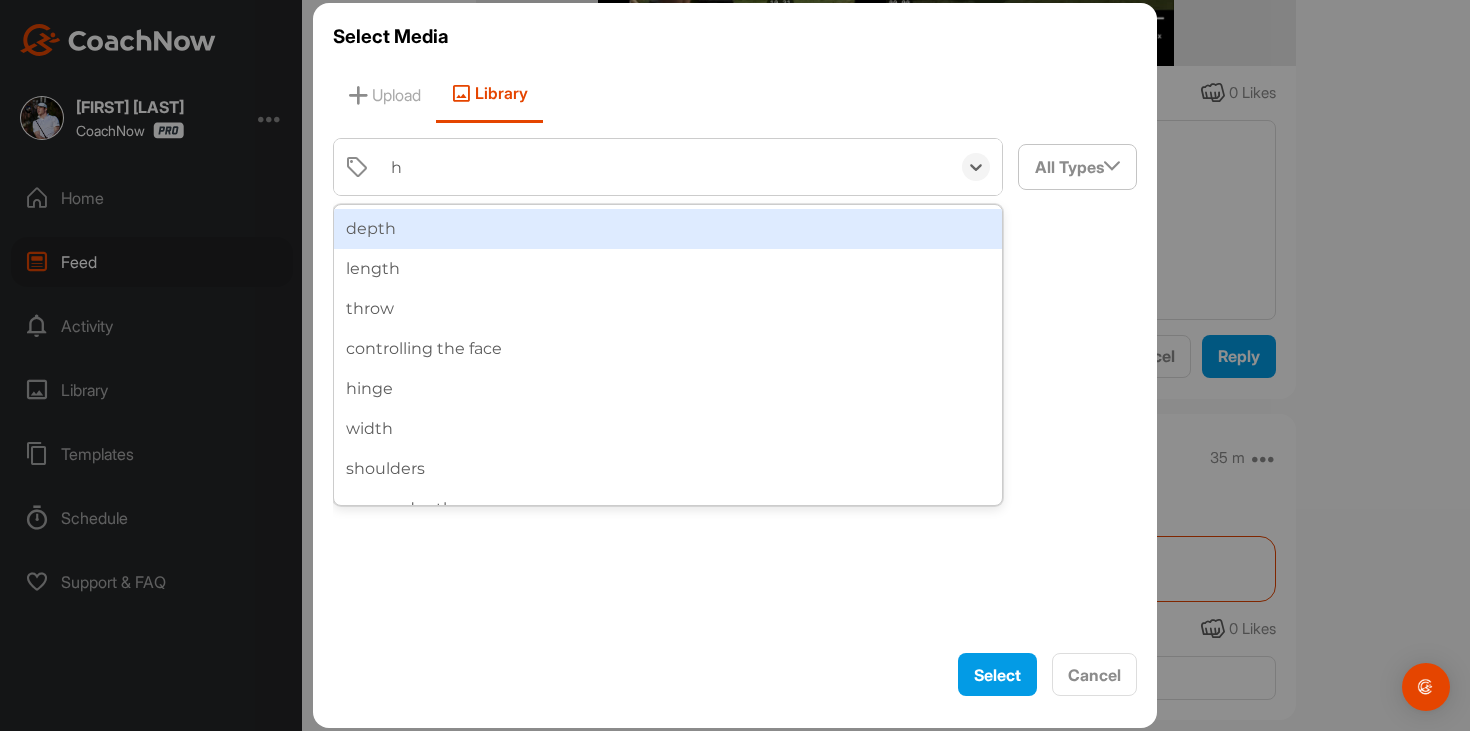 type on "ha" 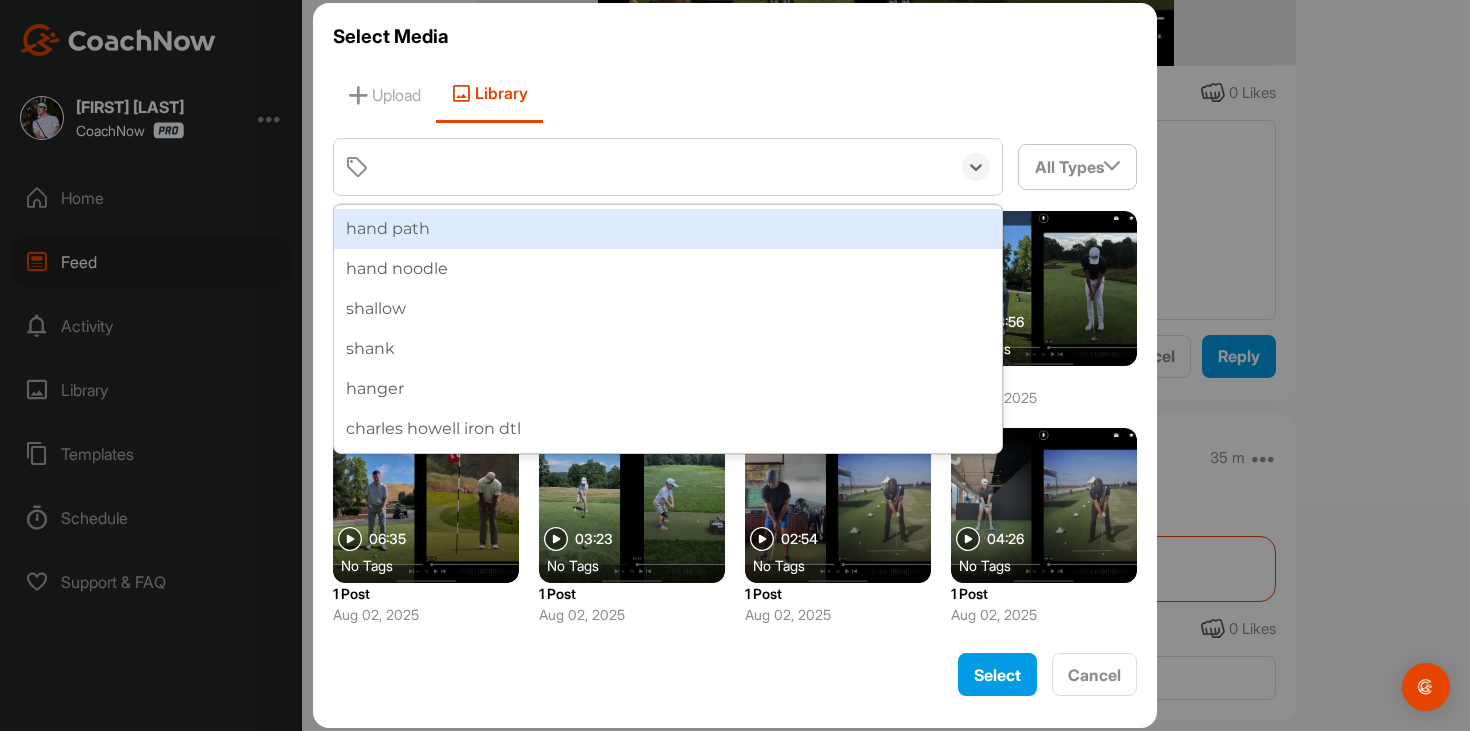 click on "ha" at bounding box center [665, 167] 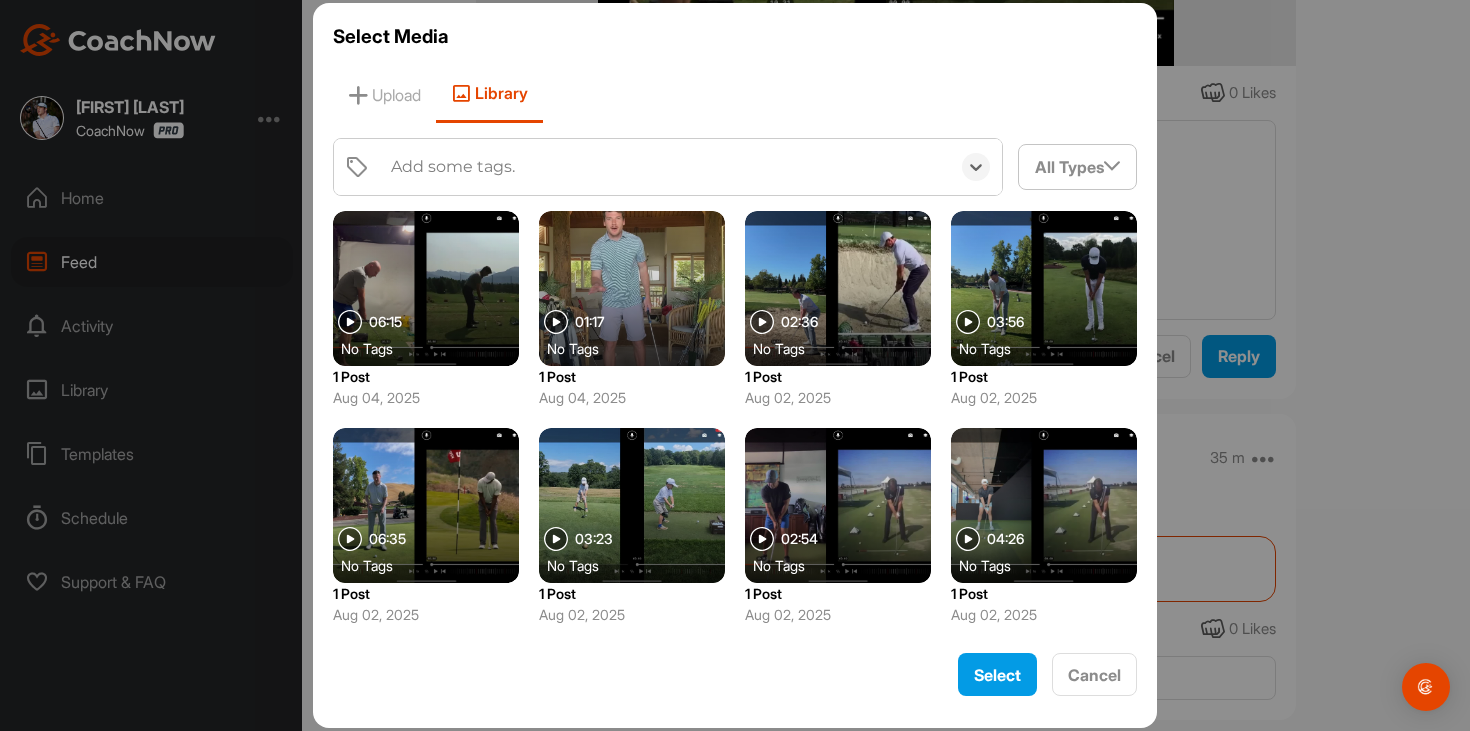 click on "Add some tags." at bounding box center (665, 167) 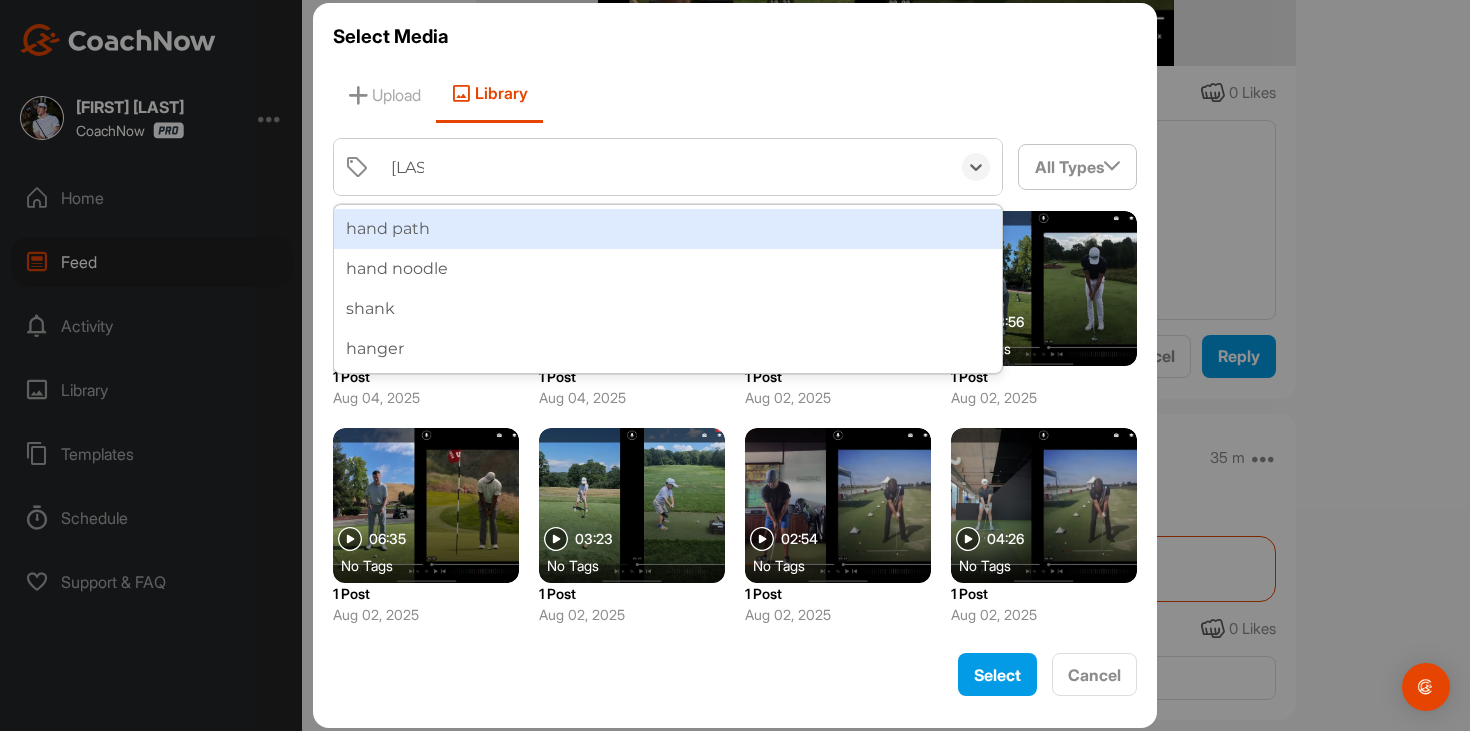 type on "hand" 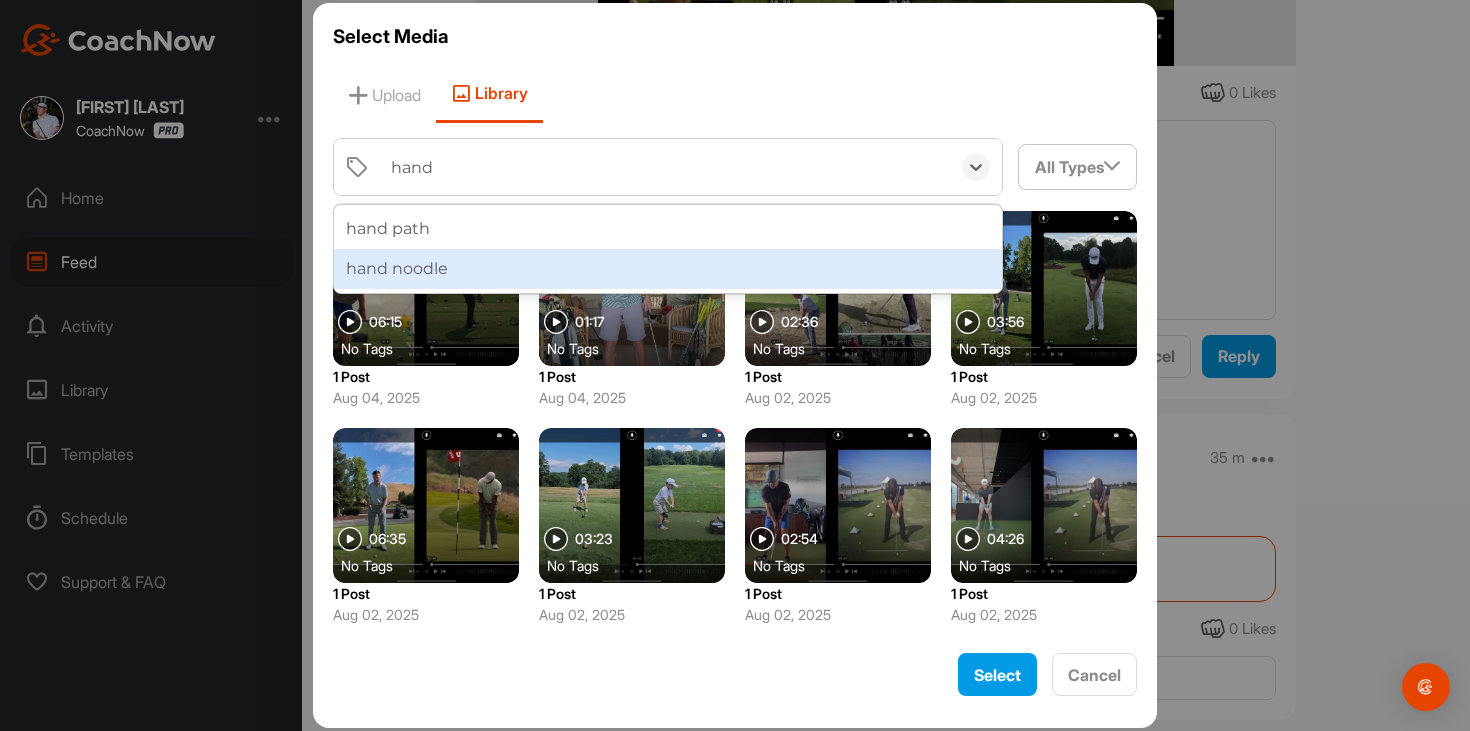 click on "hand noodle" at bounding box center [668, 269] 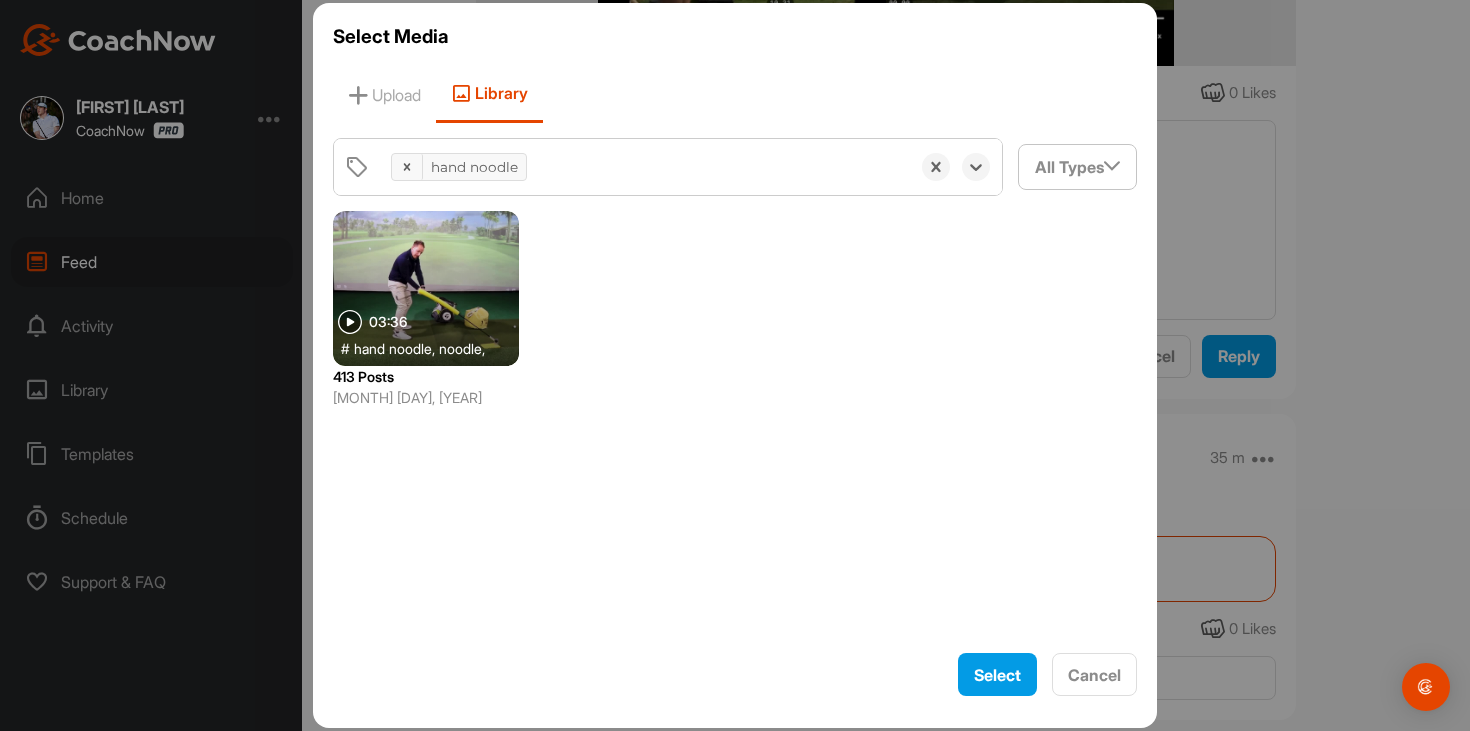 click at bounding box center (426, 288) 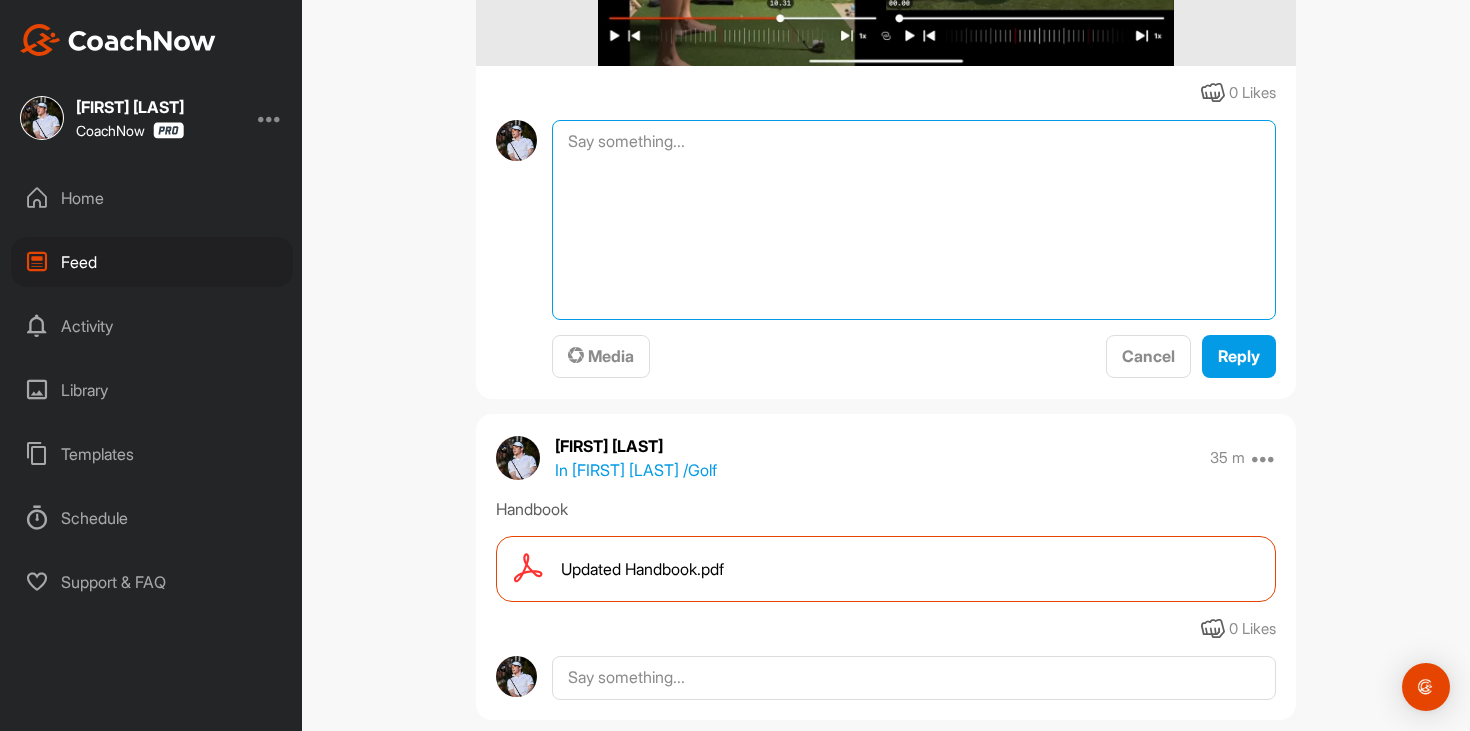 click at bounding box center (914, 220) 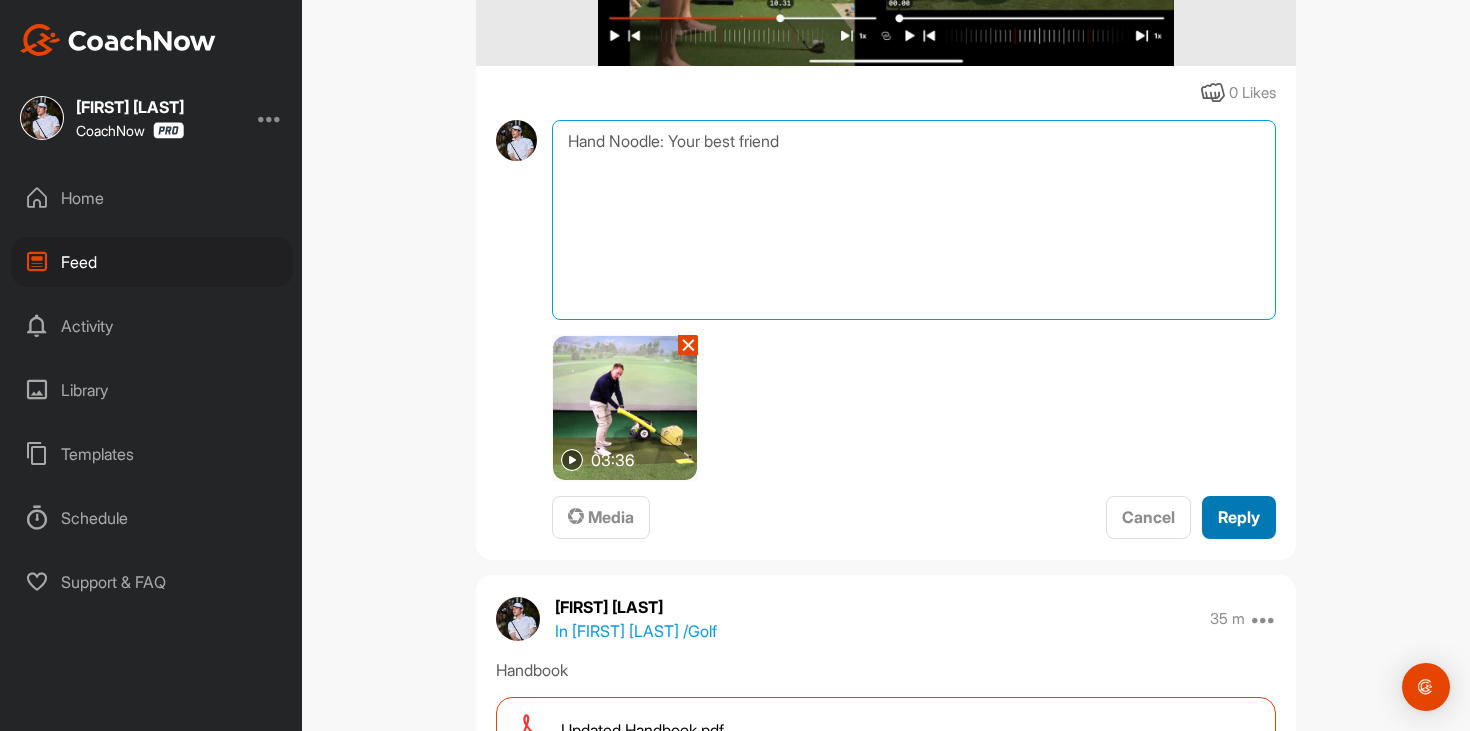 type on "Hand Noodle: Your best friend" 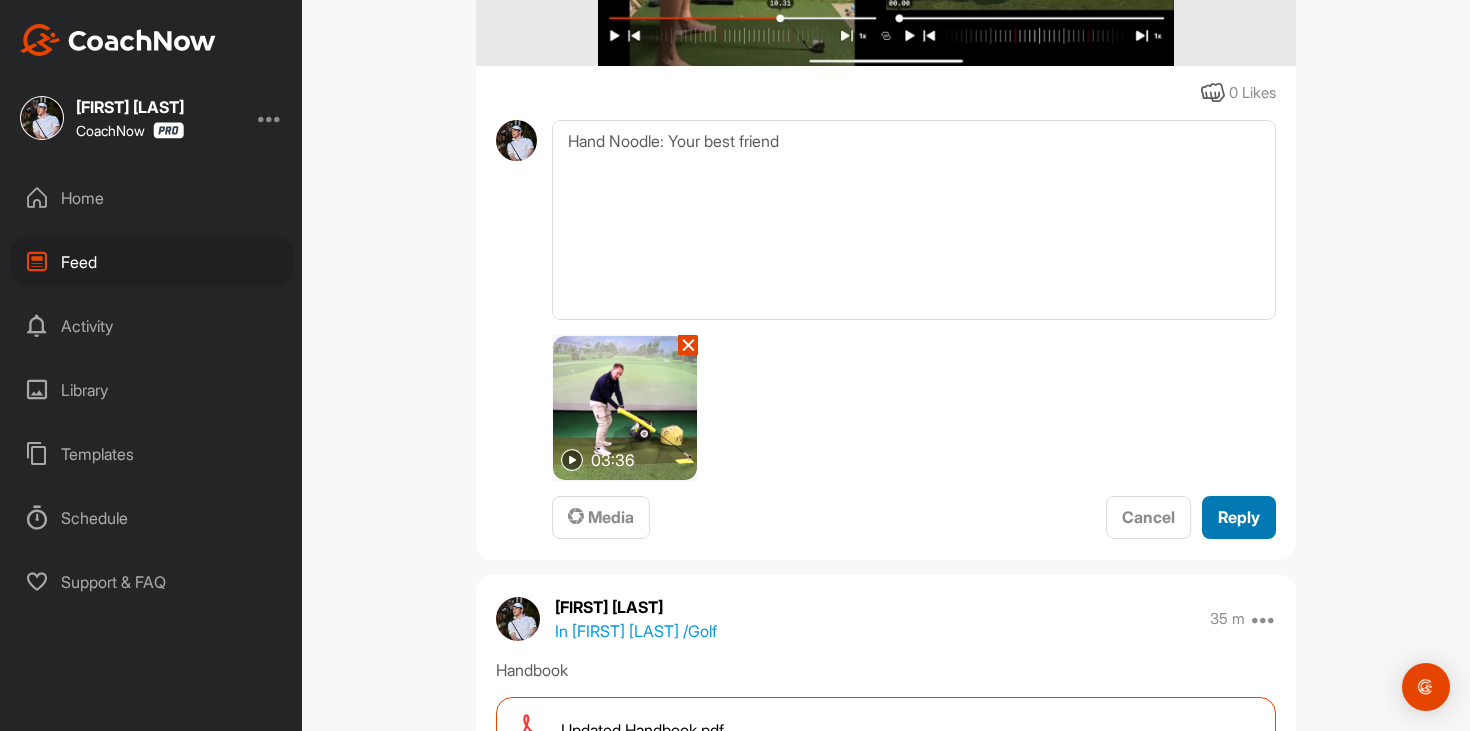 click on "Reply" at bounding box center [1239, 517] 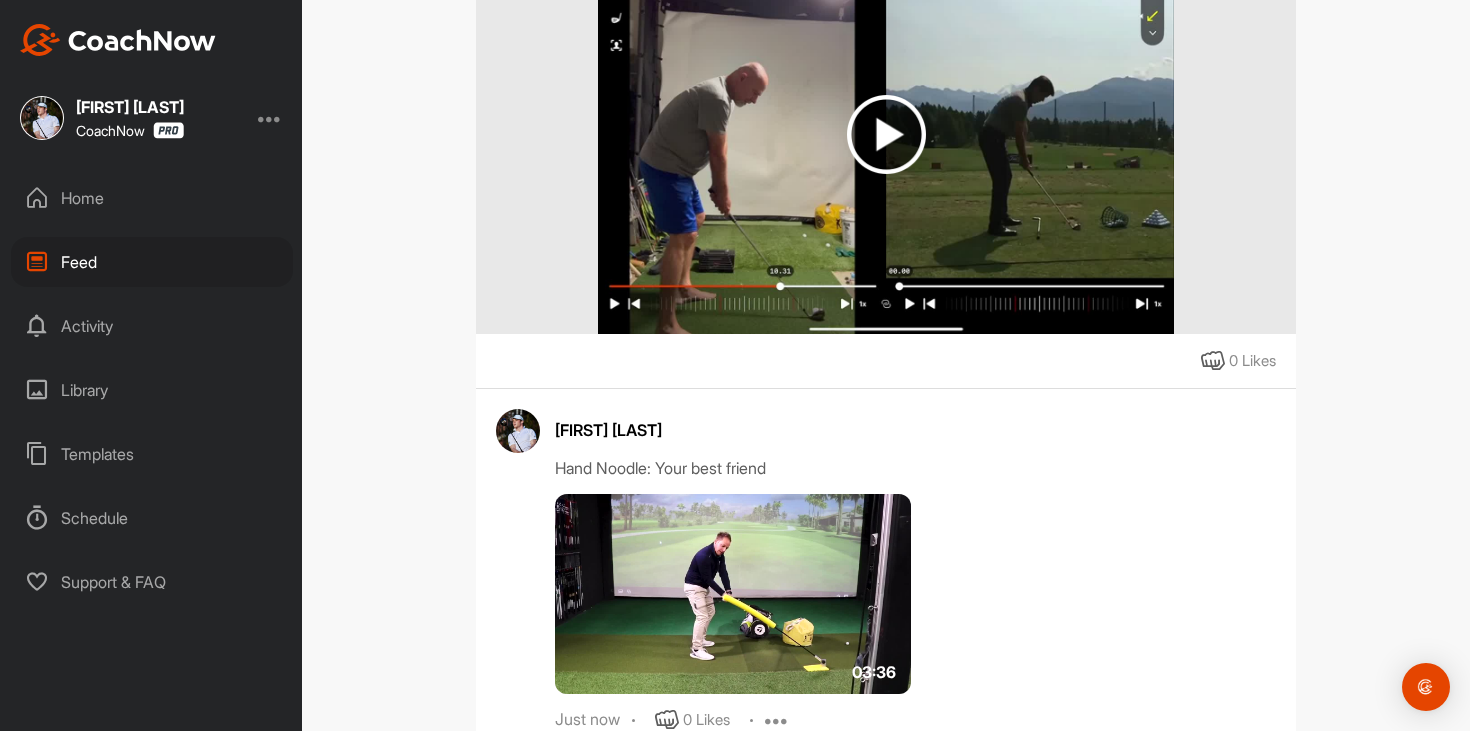scroll, scrollTop: 131, scrollLeft: 0, axis: vertical 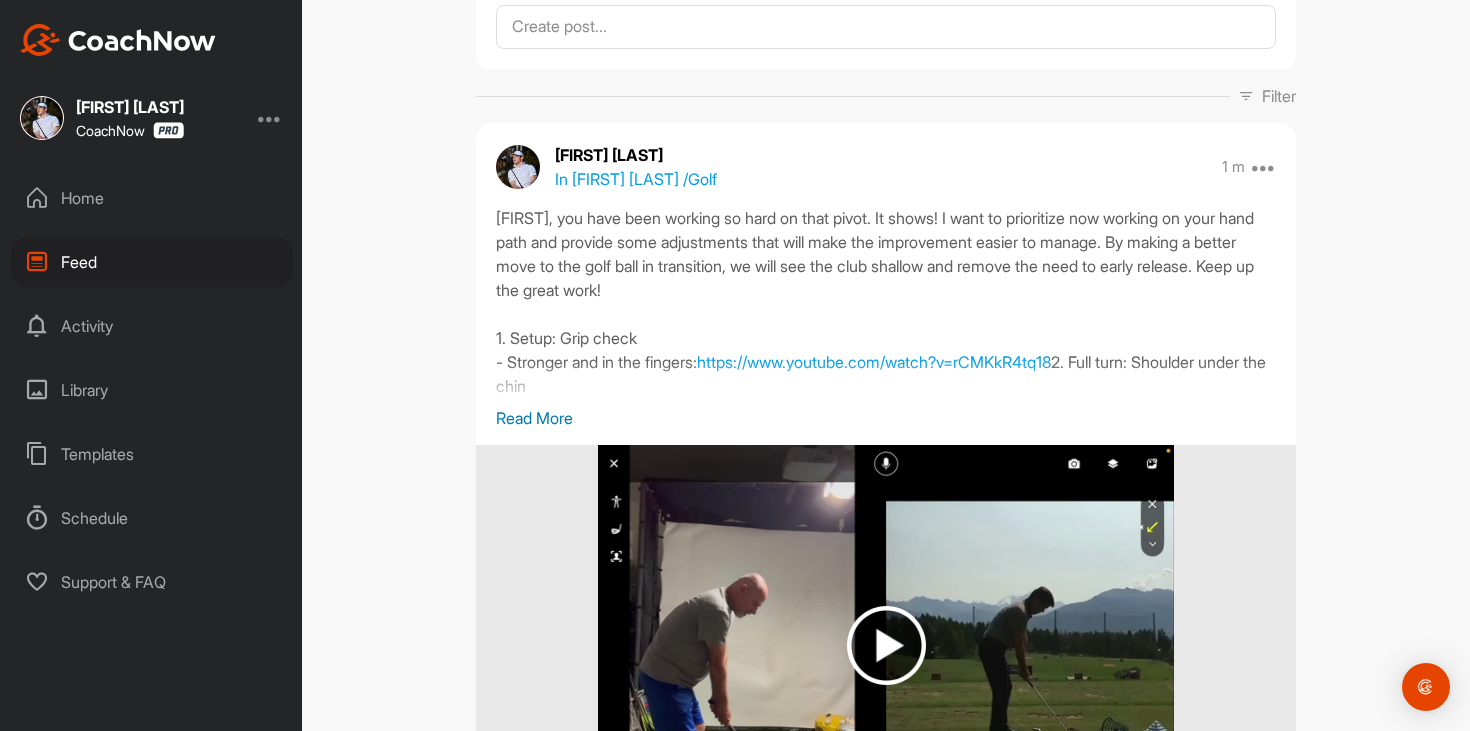 click on "Read More" at bounding box center (886, 418) 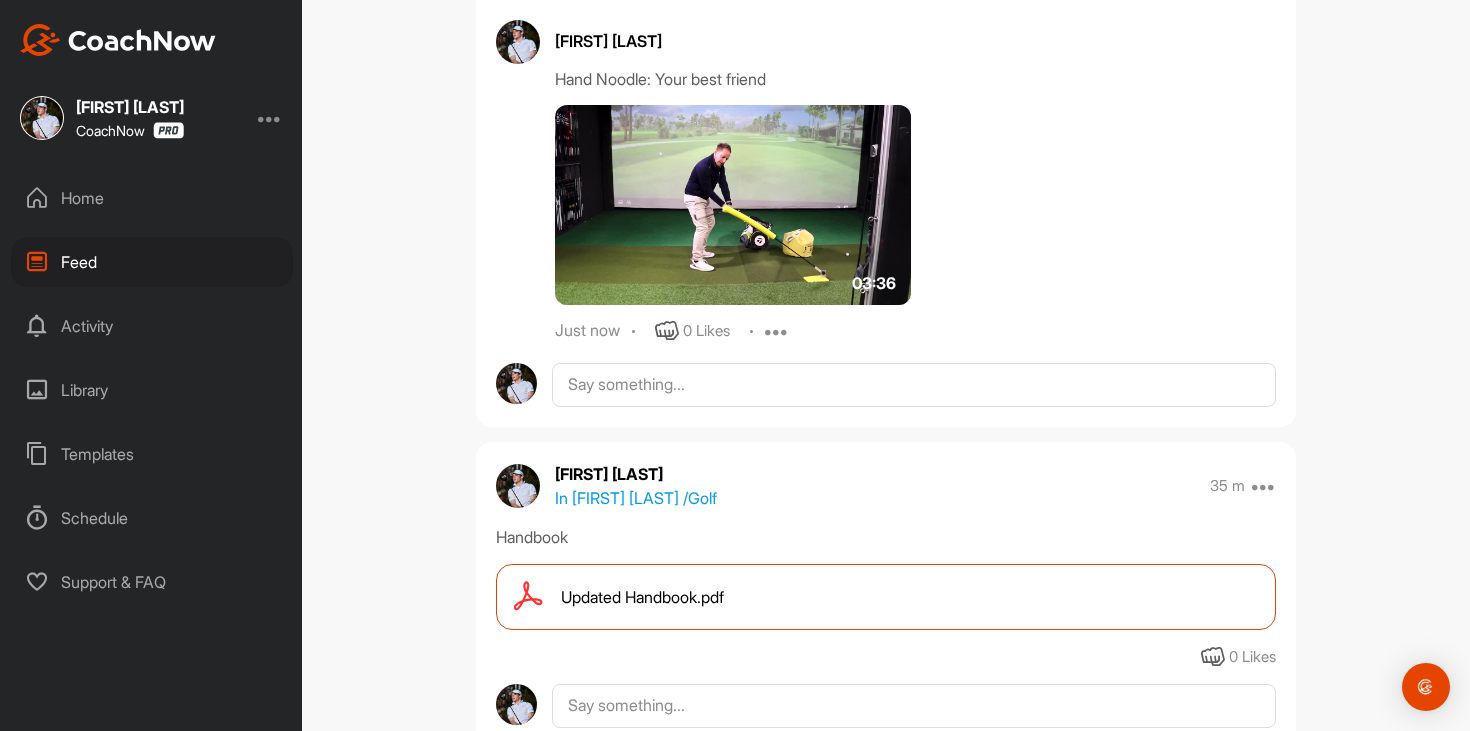 scroll, scrollTop: 1244, scrollLeft: 0, axis: vertical 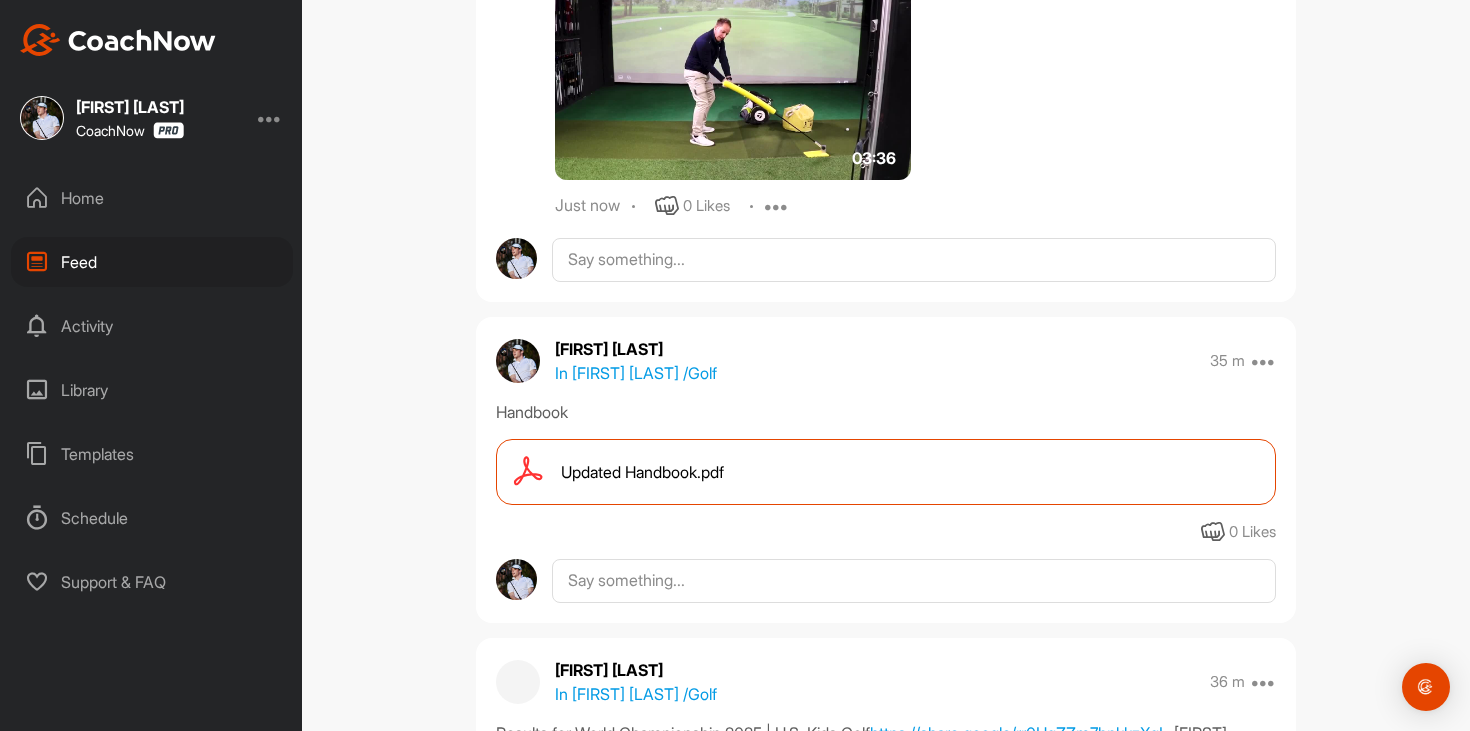 click on "Just now 0 Likes Edit Delete" at bounding box center [915, 206] 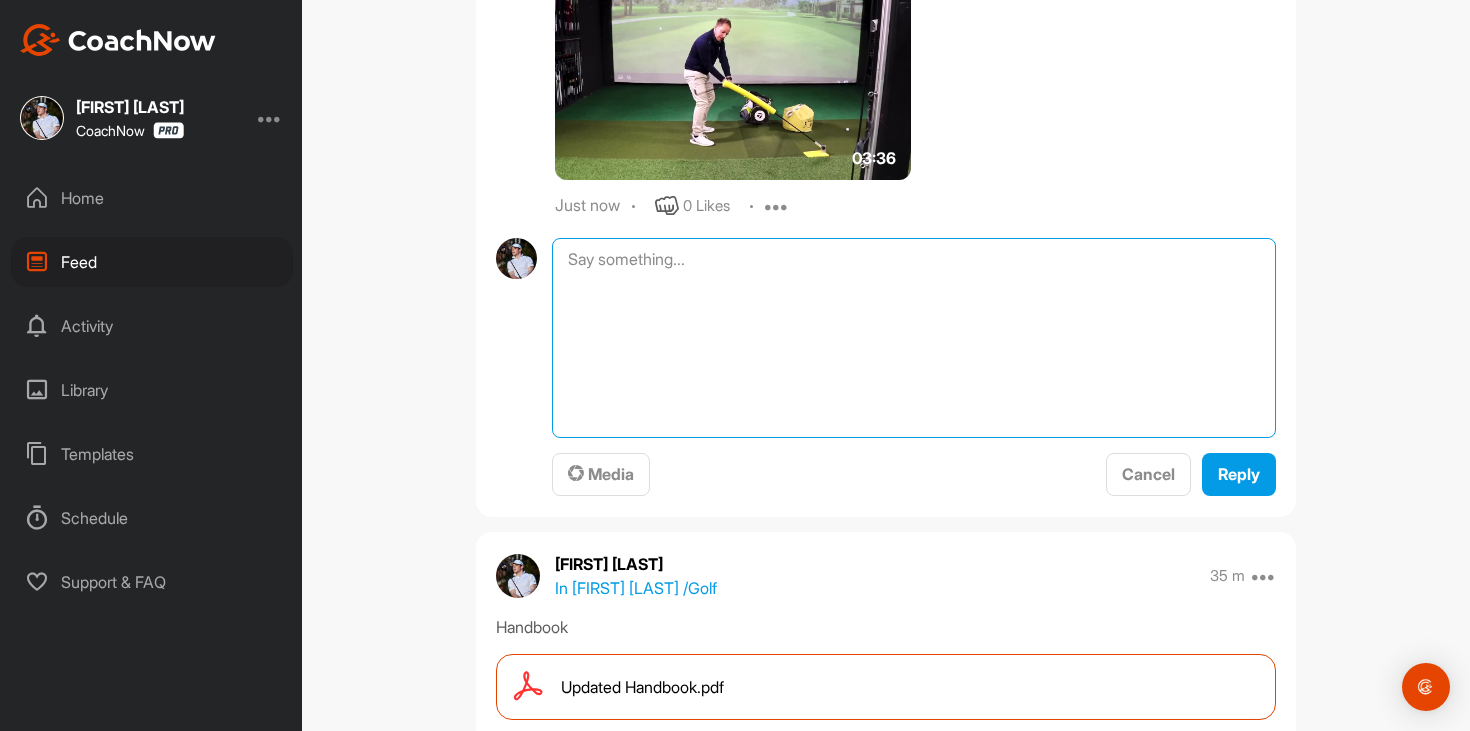 click at bounding box center (914, 338) 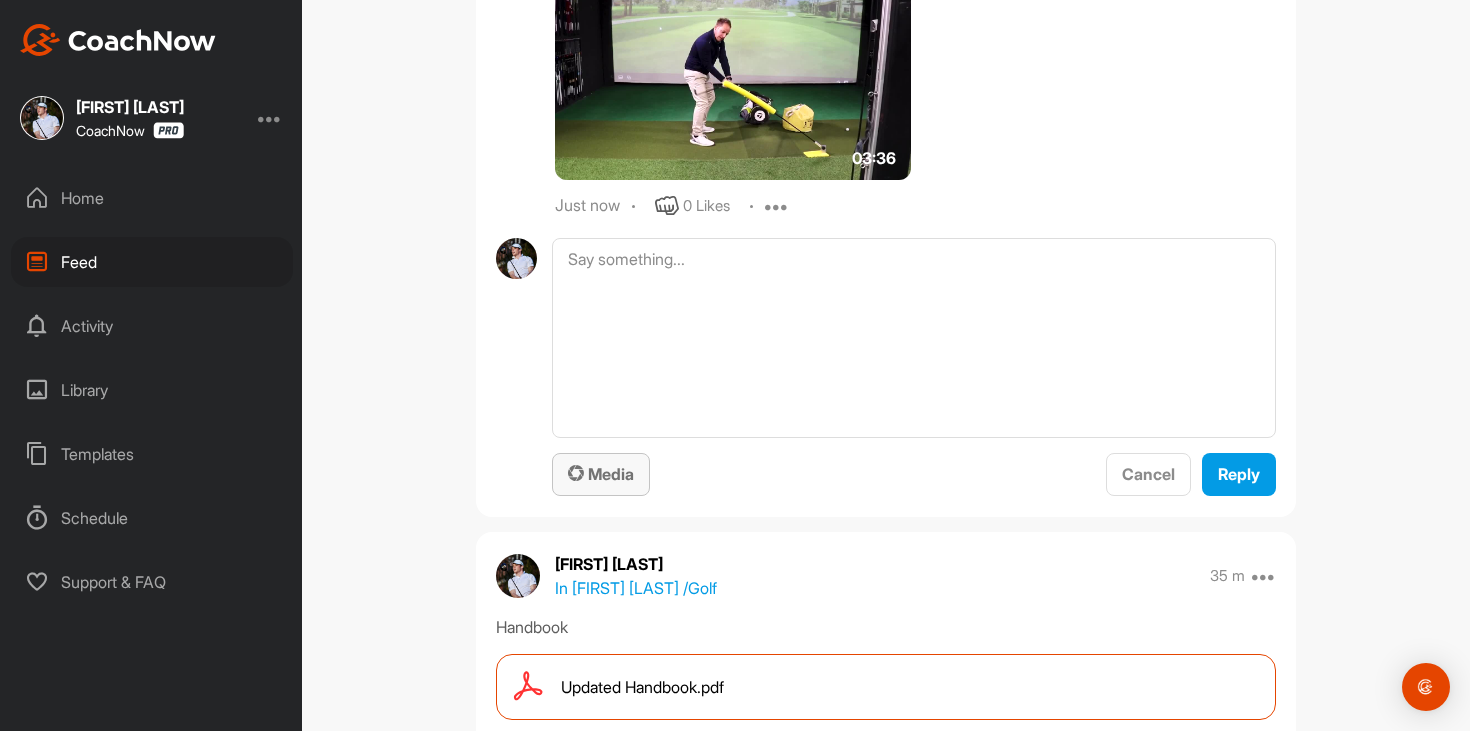click on "Media" at bounding box center [601, 474] 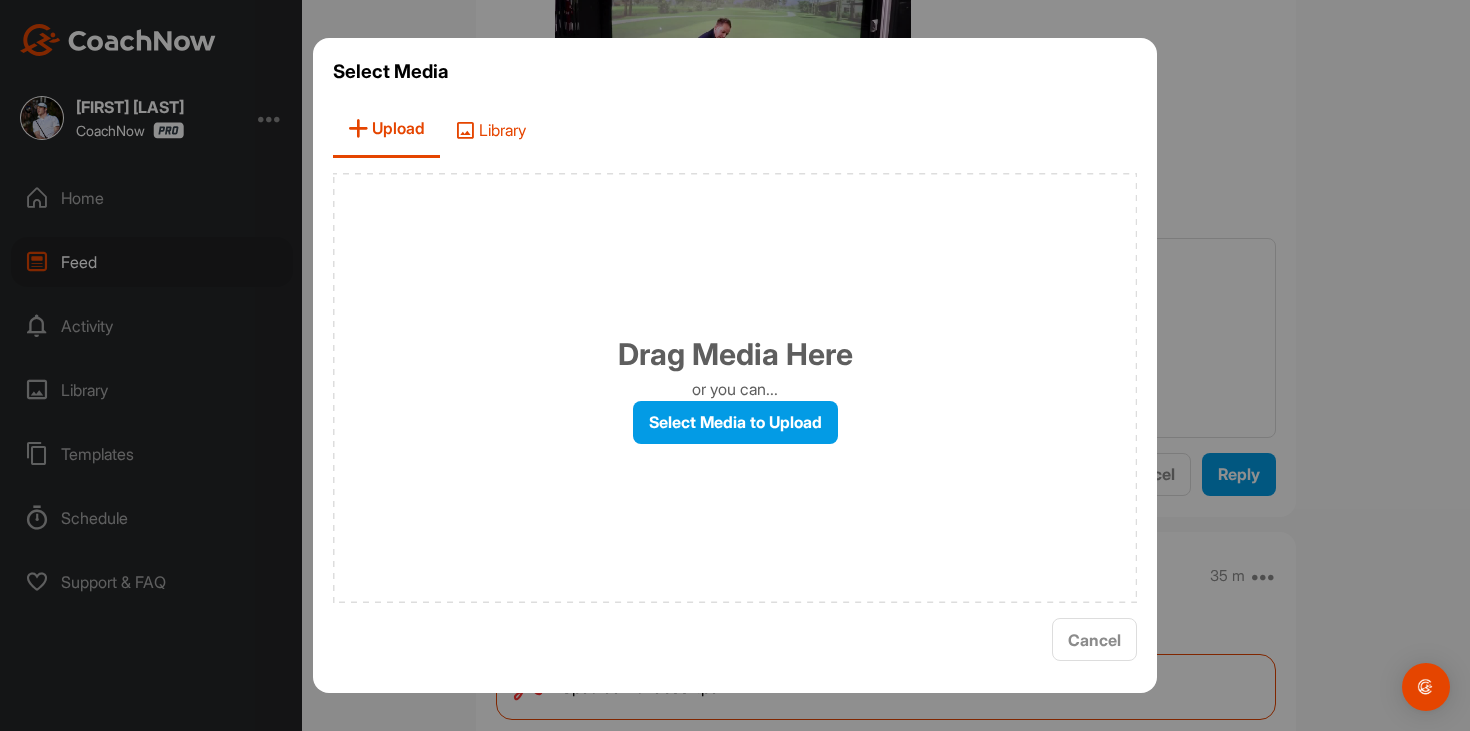 click on "Library" at bounding box center [490, 129] 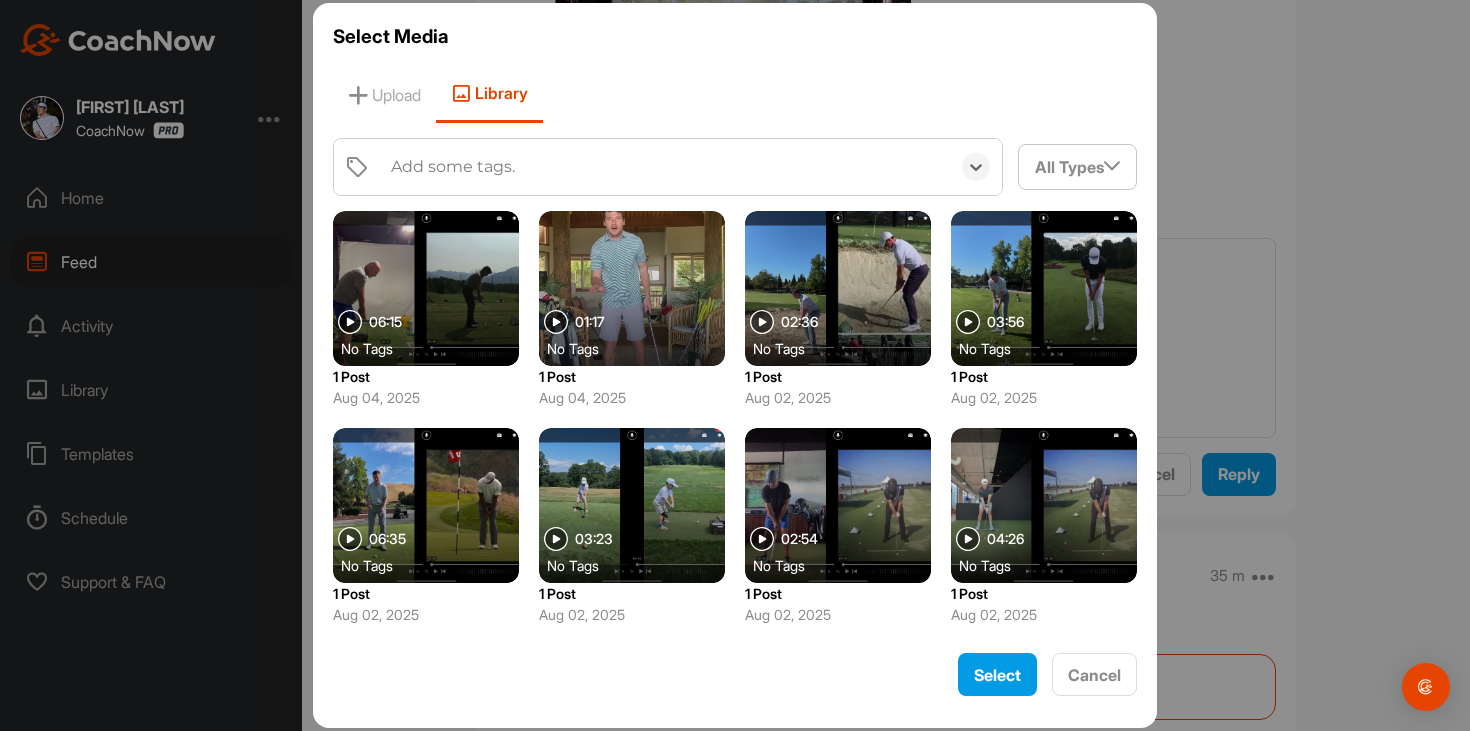click on "Add some tags." at bounding box center (665, 167) 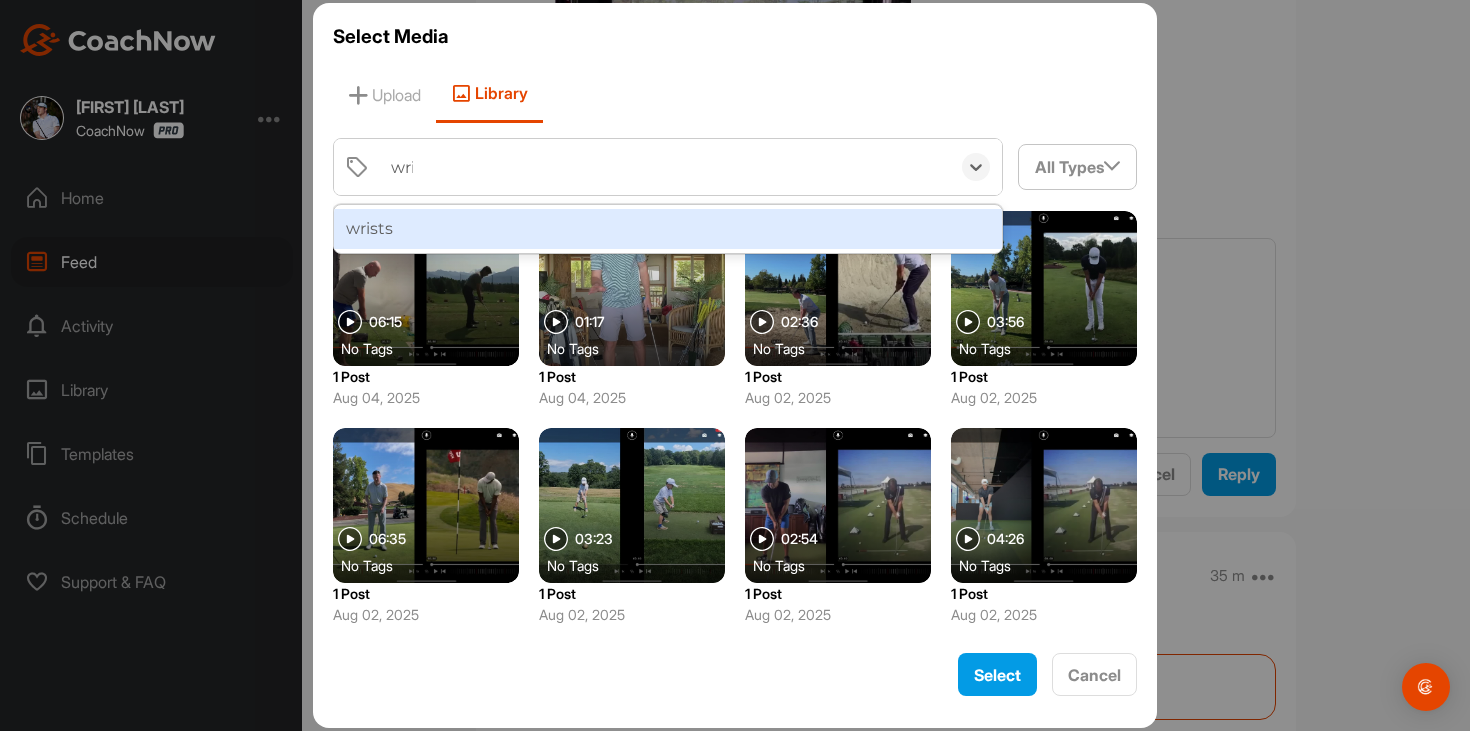 type on "wrist" 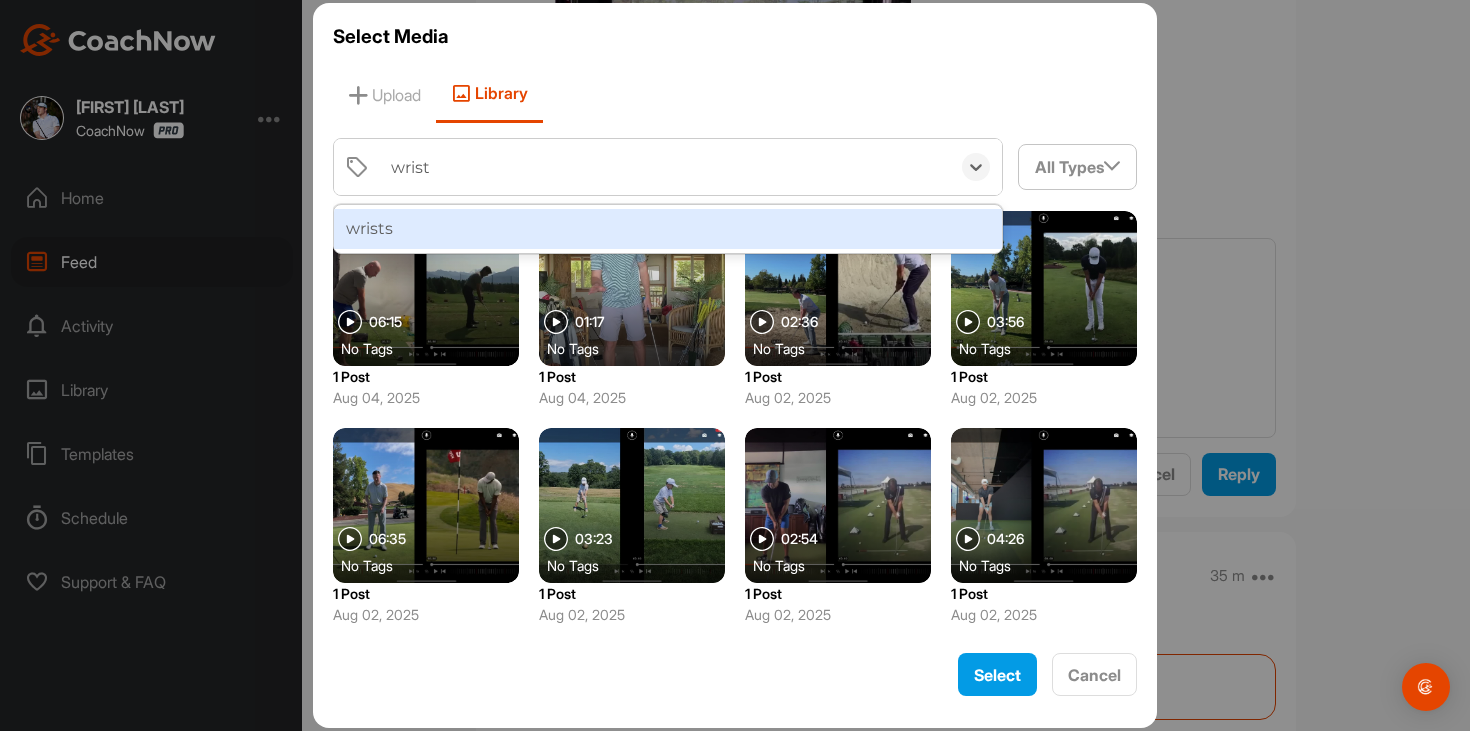 click on "wrists" at bounding box center (668, 229) 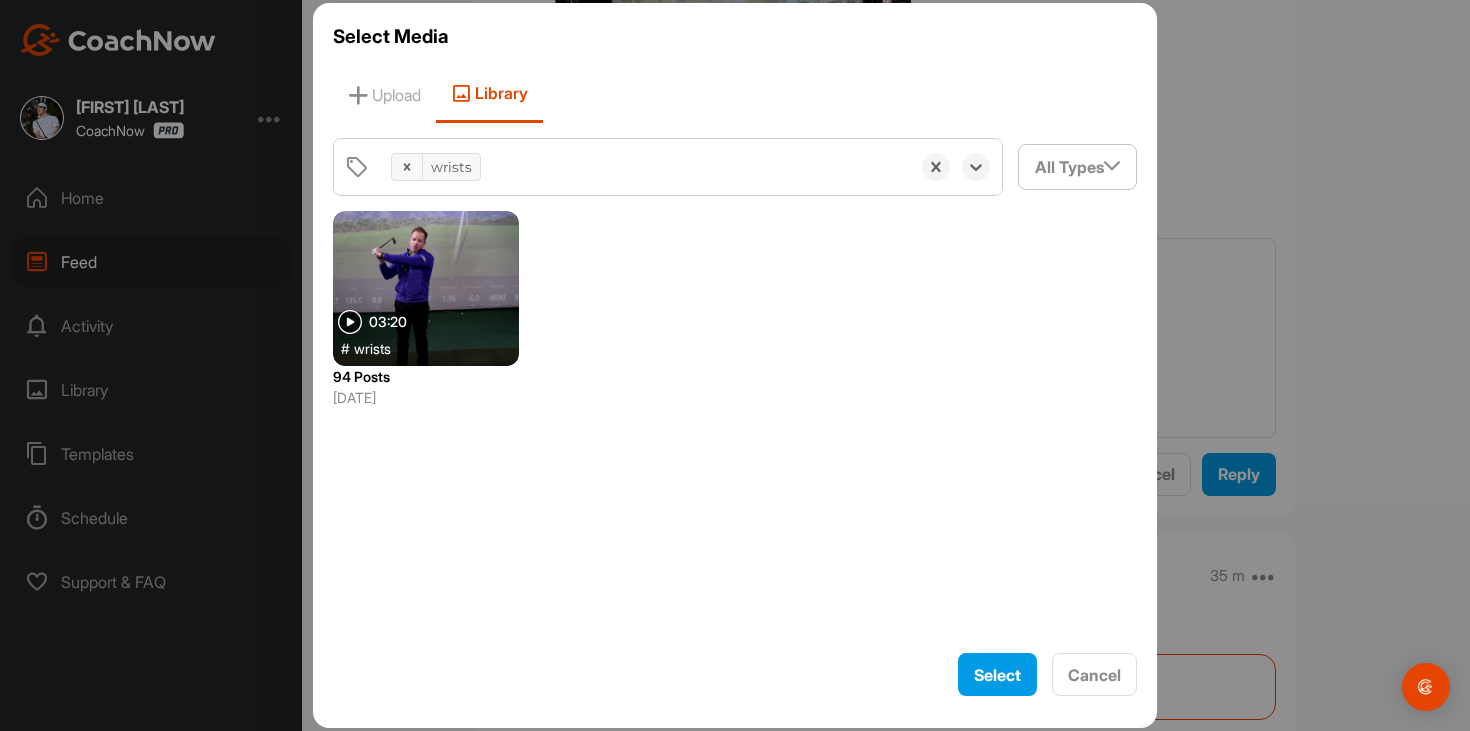 click at bounding box center (426, 288) 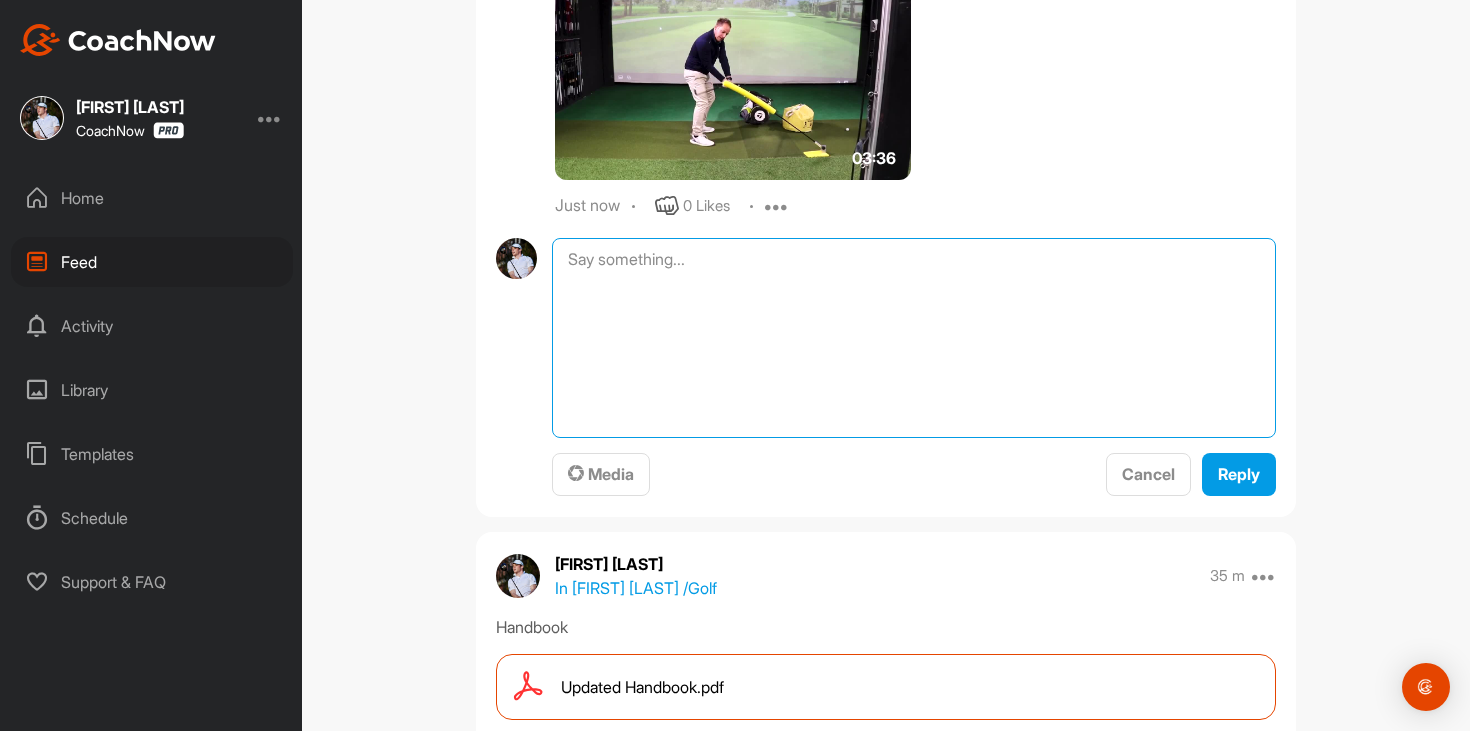 click at bounding box center [914, 338] 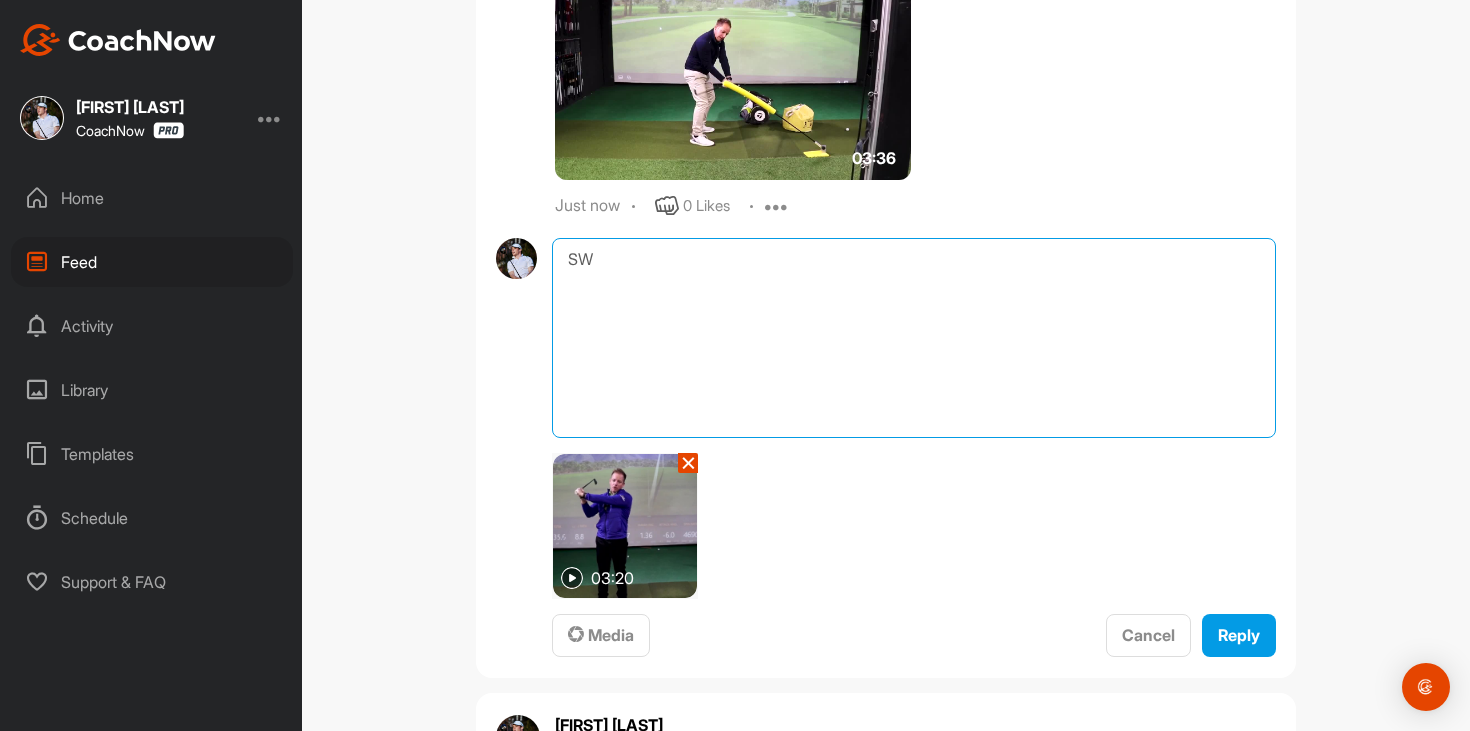 type on "S" 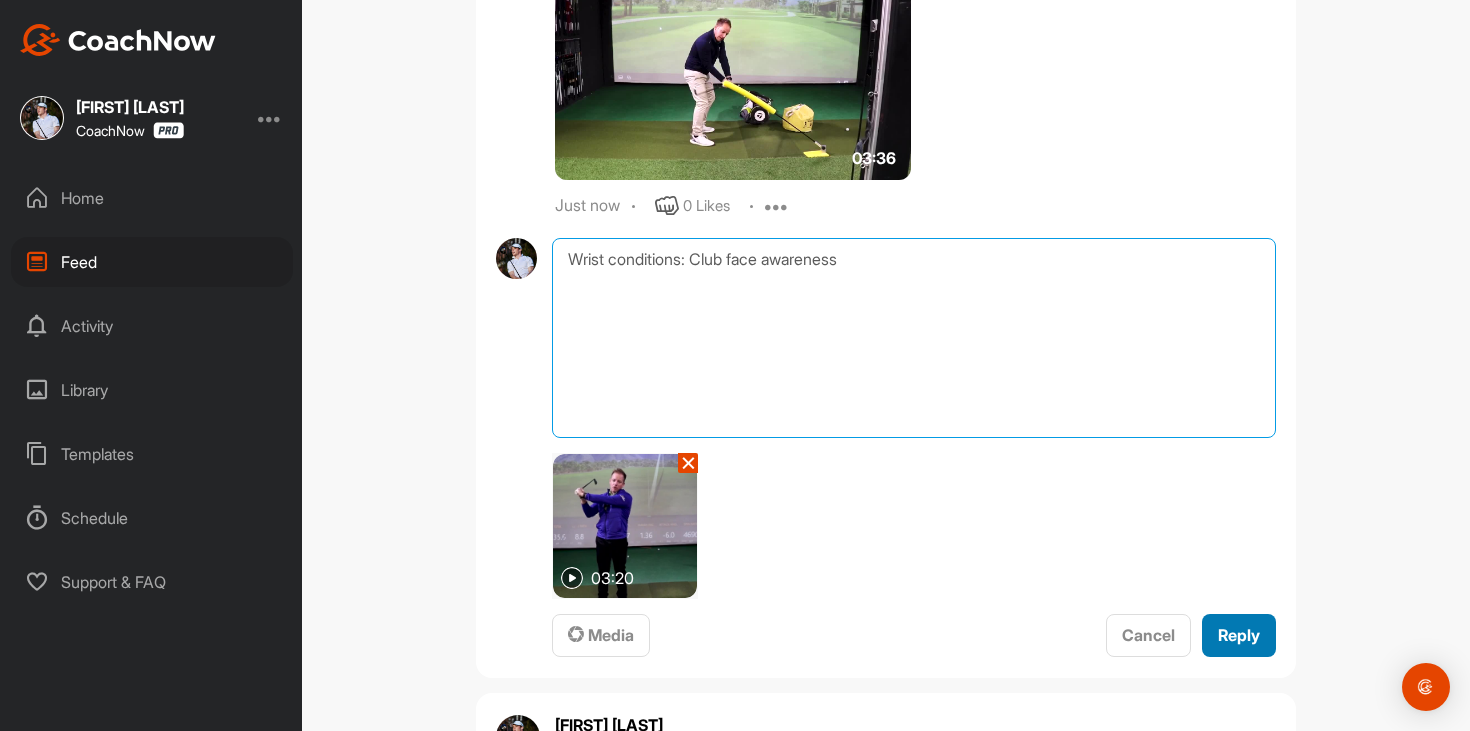 type on "Wrist conditions: Club face awareness" 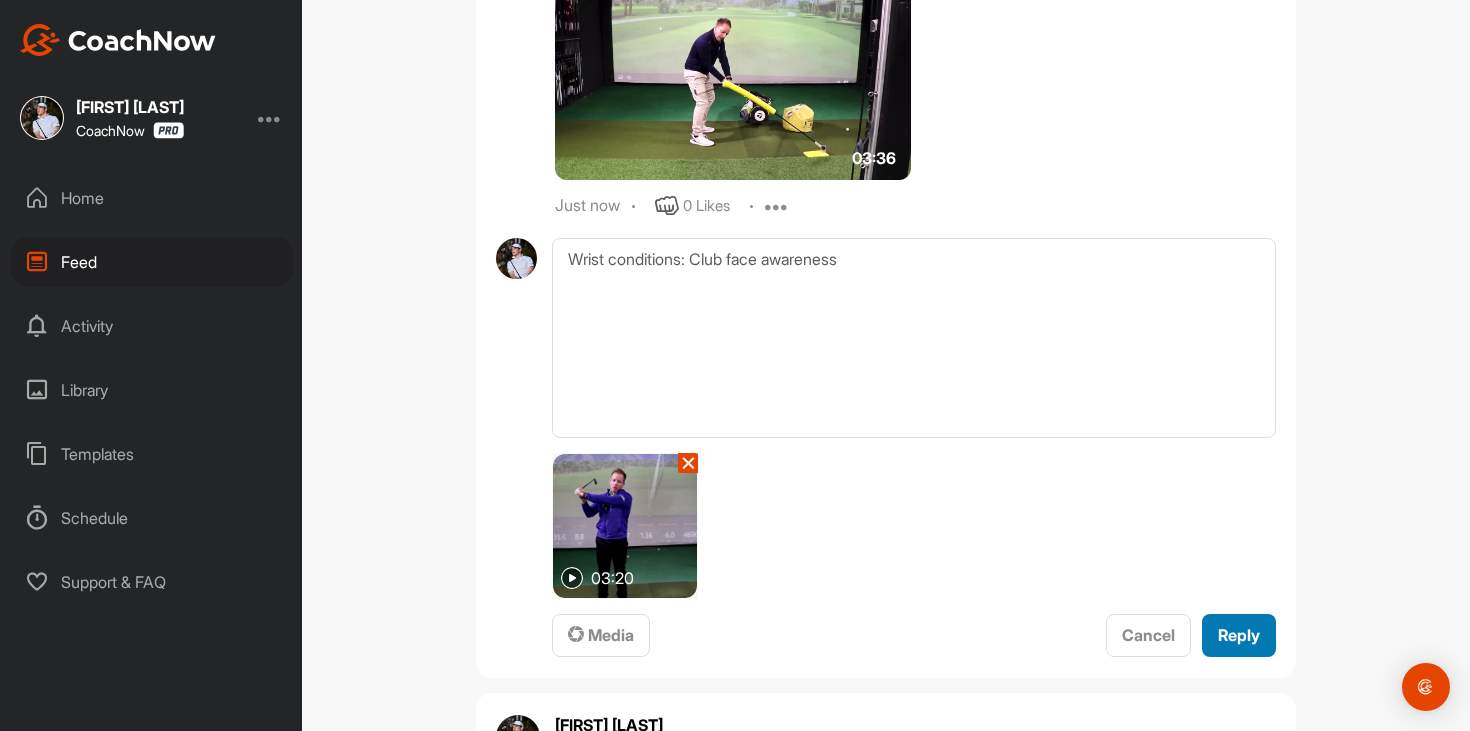 click on "Reply" at bounding box center (1239, 635) 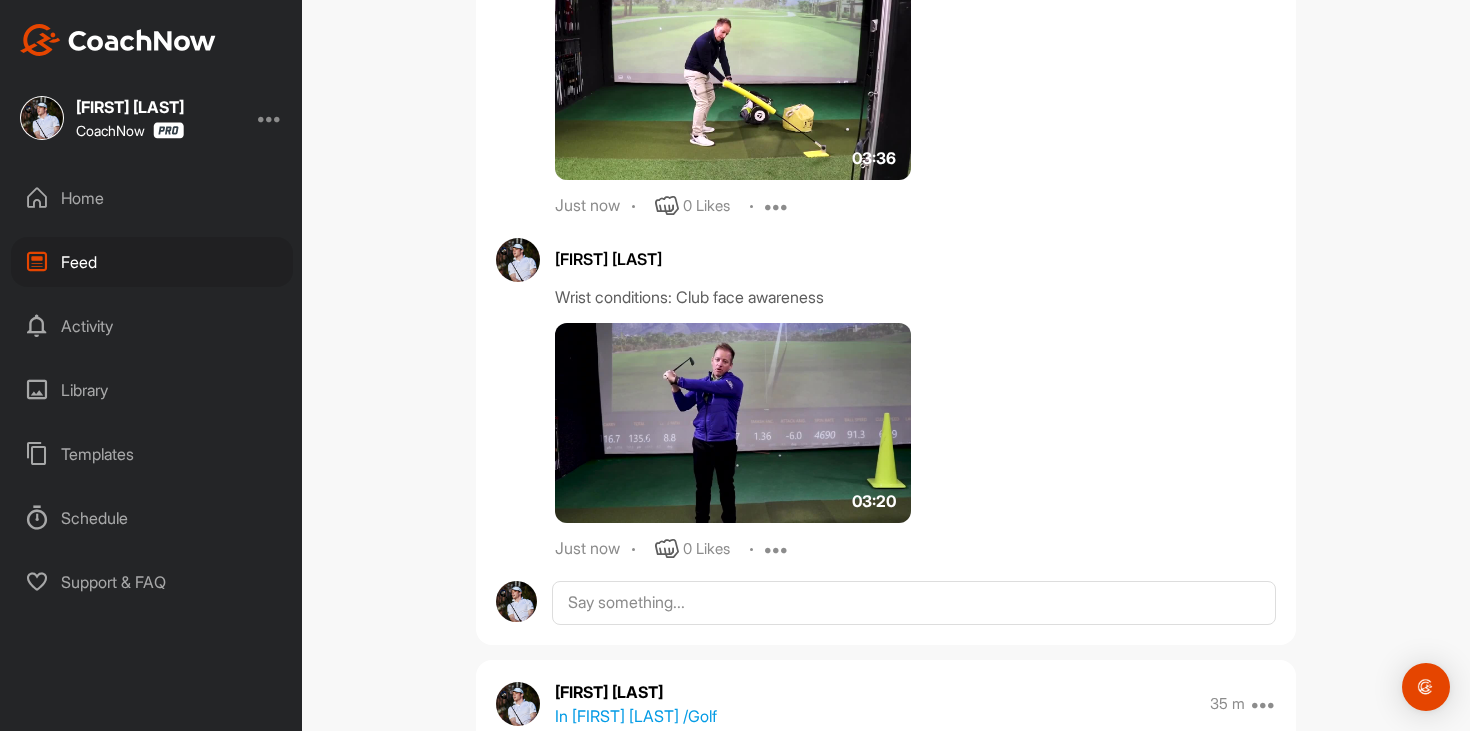 click on "Home" at bounding box center (152, 198) 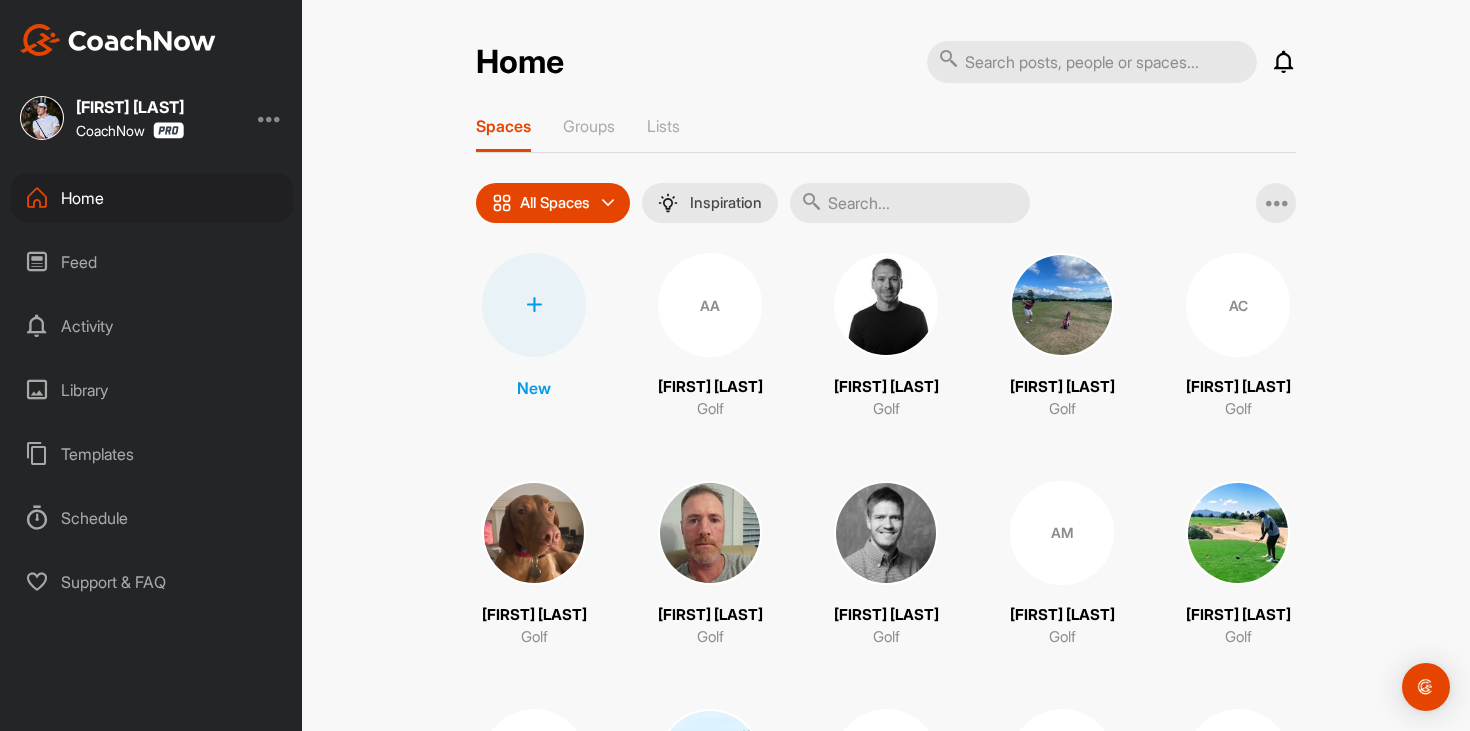 click on "Feed" at bounding box center (152, 262) 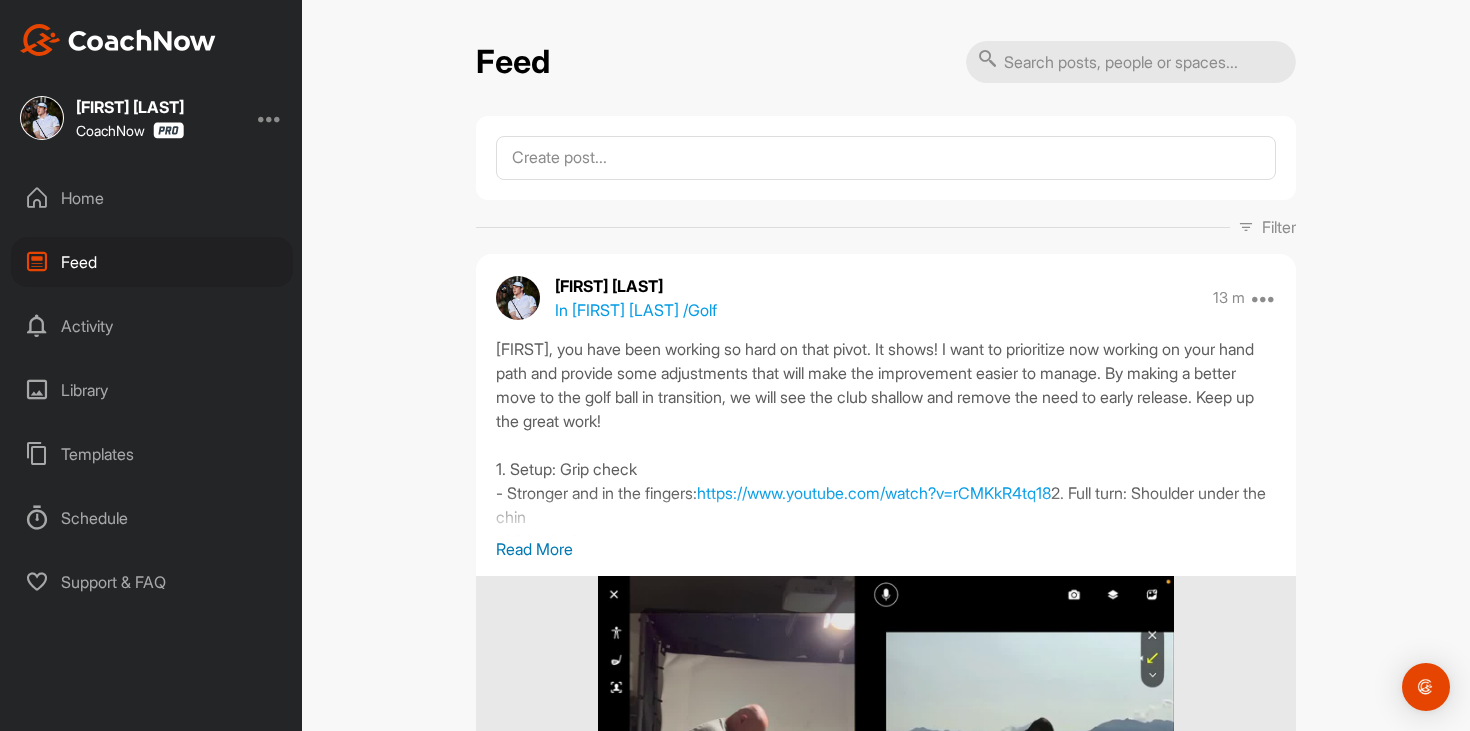 click on "Home" at bounding box center (152, 198) 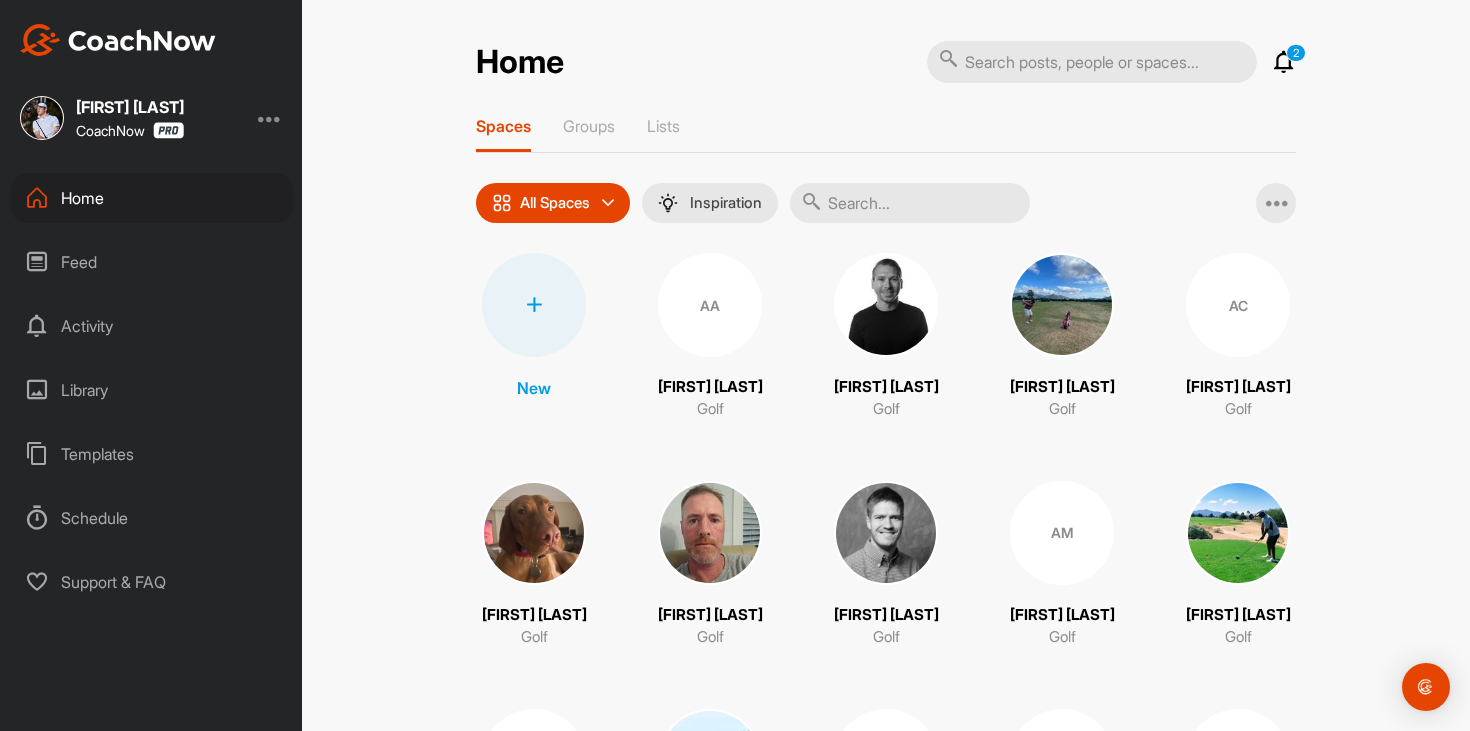 click on "Home Feed Activity Library Templates Schedule Support & FAQ" at bounding box center (151, 390) 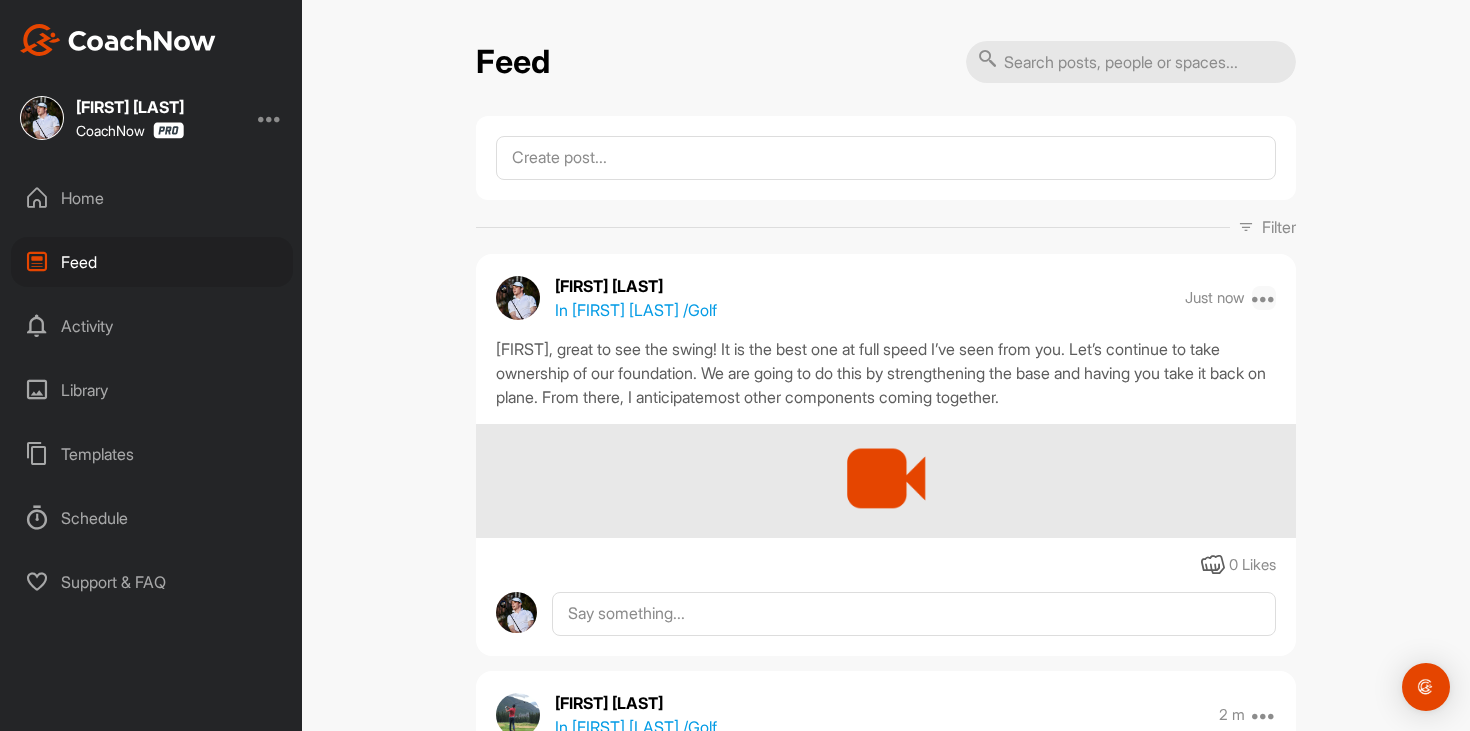 click at bounding box center [1264, 298] 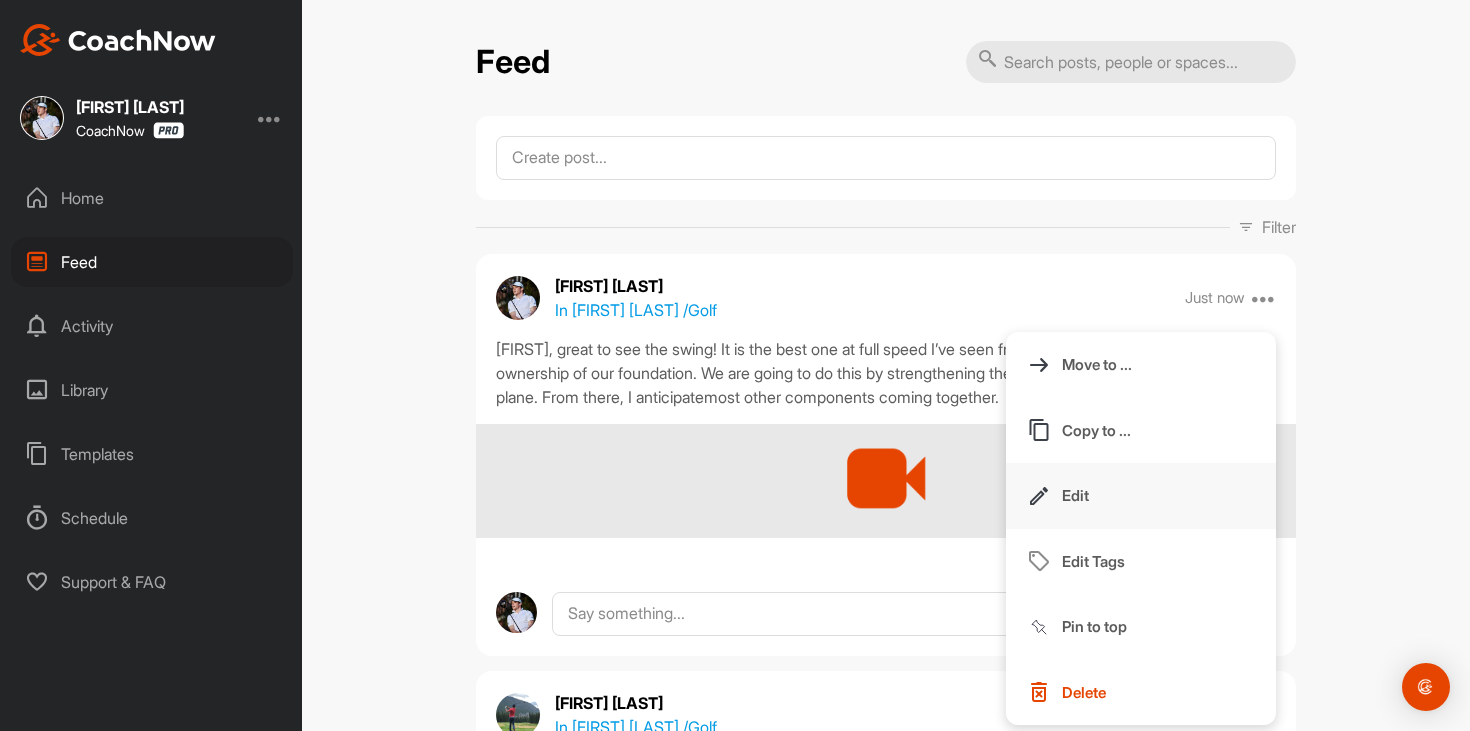 click on "Edit" at bounding box center (1141, 496) 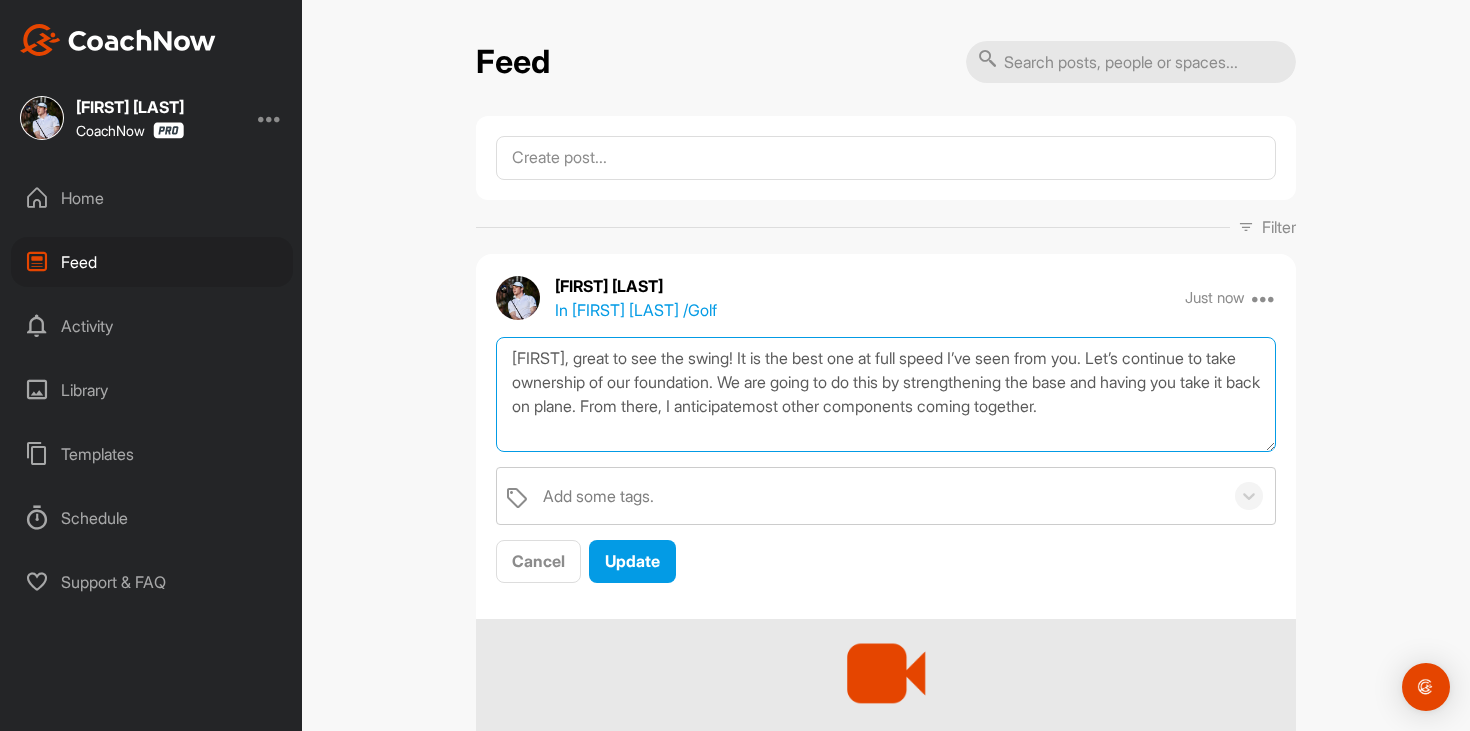click on "[FIRST], great to see the swing! It is the best one at full speed I’ve seen from you. Let’s continue to take ownership of our foundation. We are going to do this by strengthening the base and having you take it back on plane. From there, I anticipatemost other components coming together." at bounding box center [886, 394] 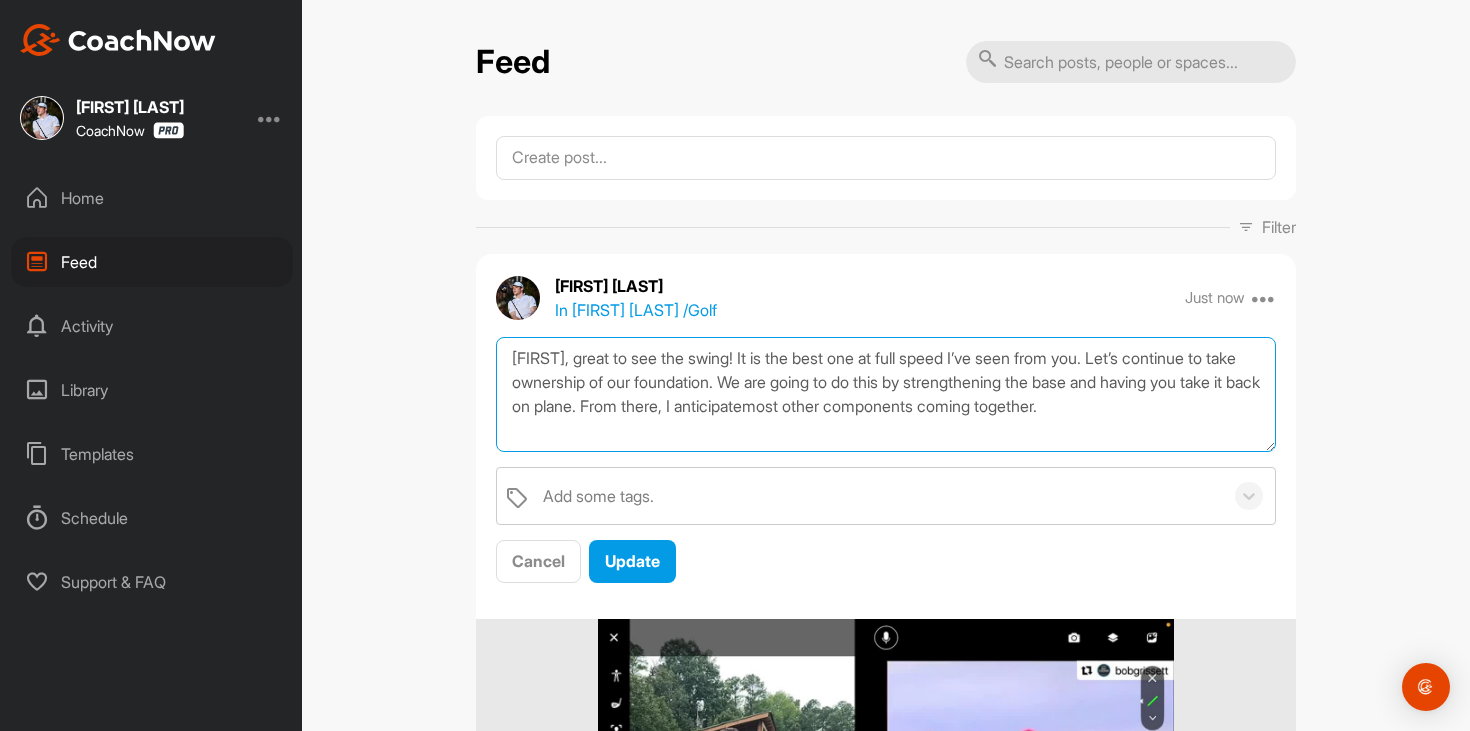 click on "[FIRST], great to see the swing! It is the best one at full speed I’ve seen from you. Let’s continue to take ownership of our foundation. We are going to do this by strengthening the base and having you take it back on plane. From there, I anticipatemost other components coming together." at bounding box center [886, 394] 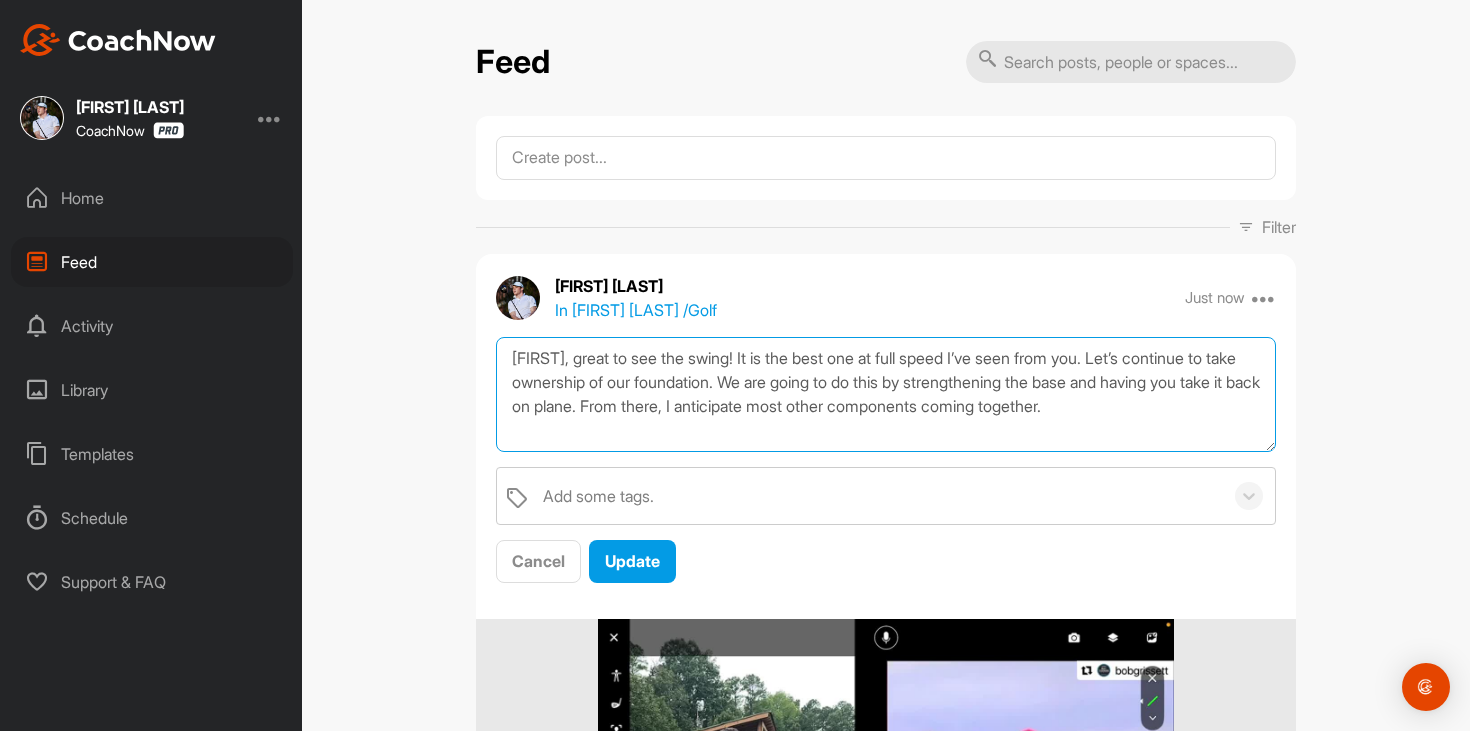click on "[FIRST], great to see the swing! It is the best one at full speed I’ve seen from you. Let’s continue to take ownership of our foundation. We are going to do this by strengthening the base and having you take it back on plane. From there, I anticipate most other components coming together." at bounding box center (886, 394) 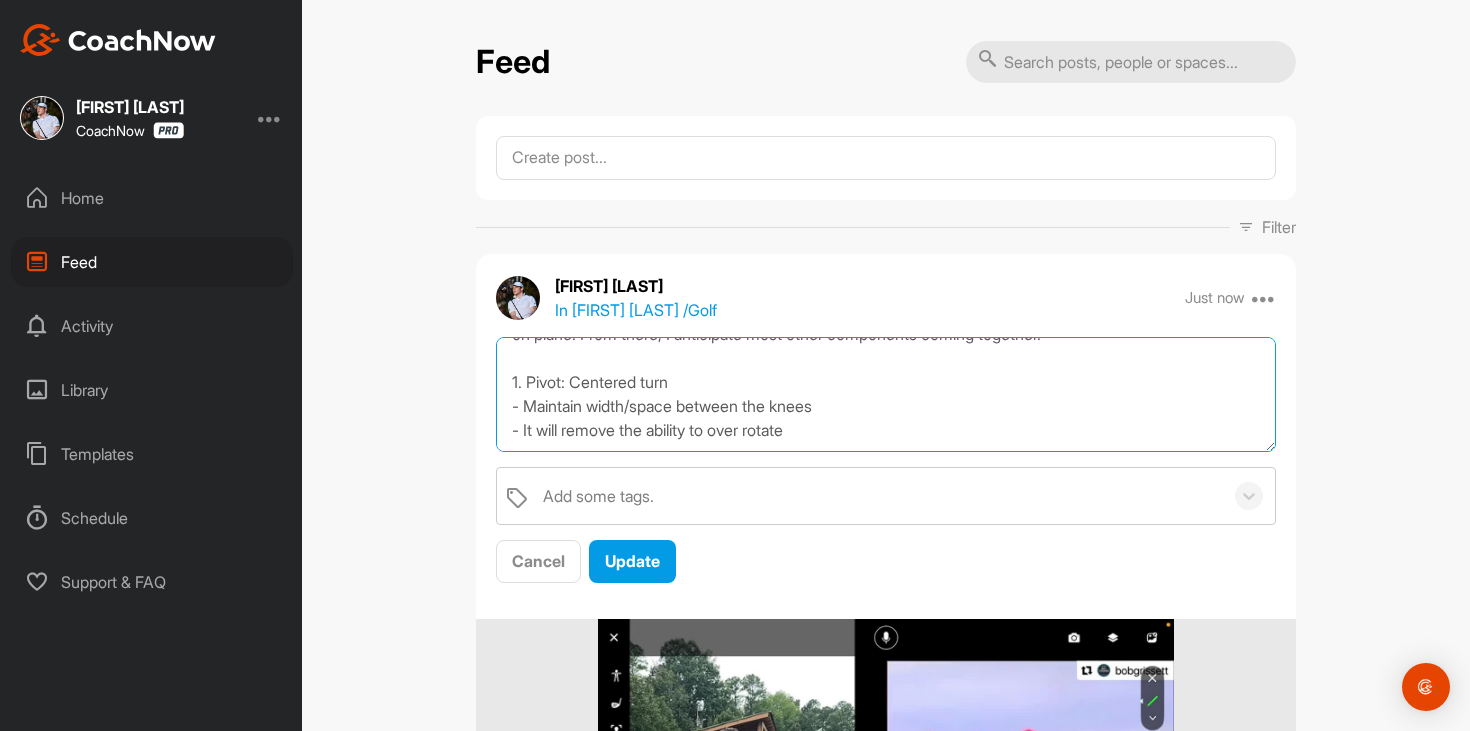 scroll, scrollTop: 109, scrollLeft: 0, axis: vertical 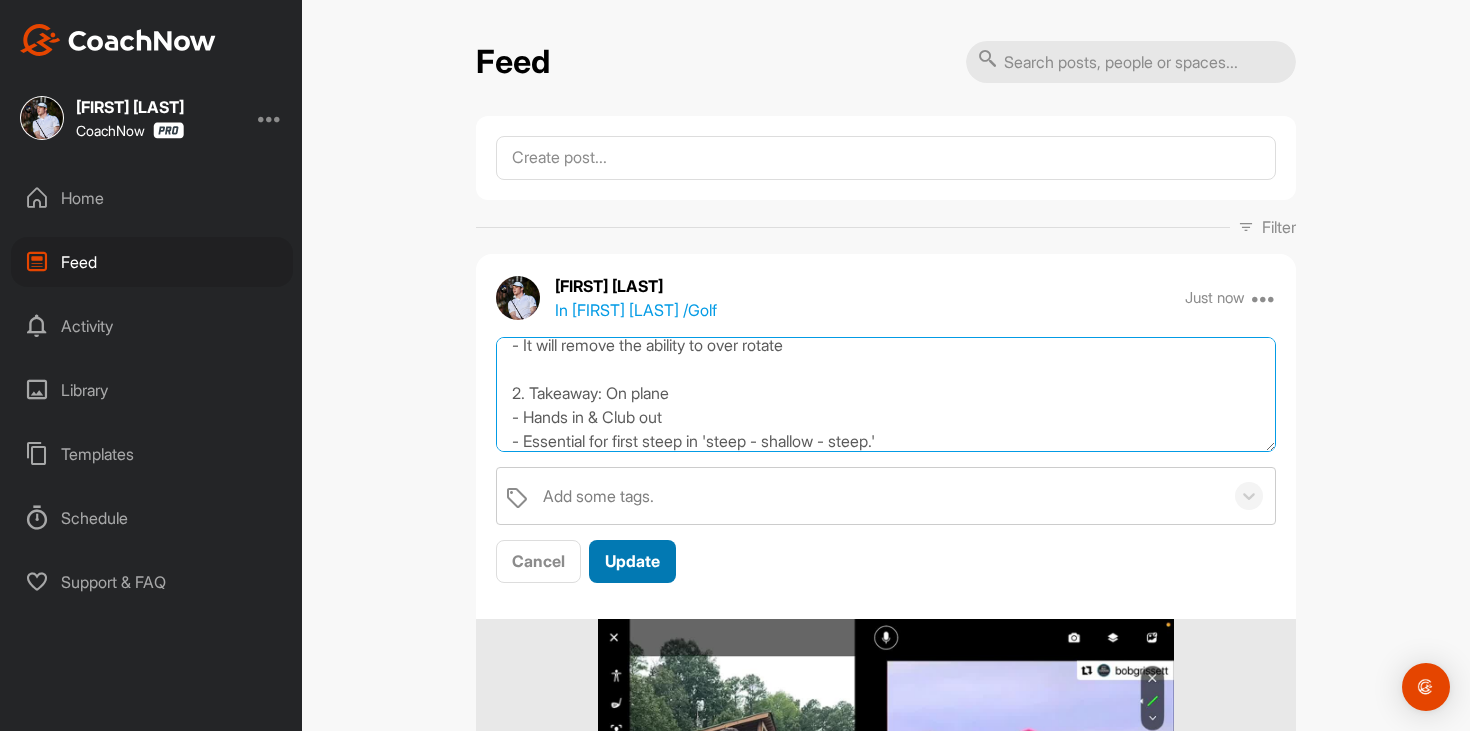 type on "[FIRST], great to see the swing! It is the best one at full speed I’ve seen from you. Let’s continue to take ownership of our foundation. We are going to do this by strengthening the base and having you take it back on plane. From there, I anticipate most other components coming together.
1. Pivot: Centered turn
- Maintain width/space between the knees
- It will remove the ability to over rotate
2. Takeaway: On plane
- Hands in & Club out
- Essential for first steep in 'steep - shallow - steep.'" 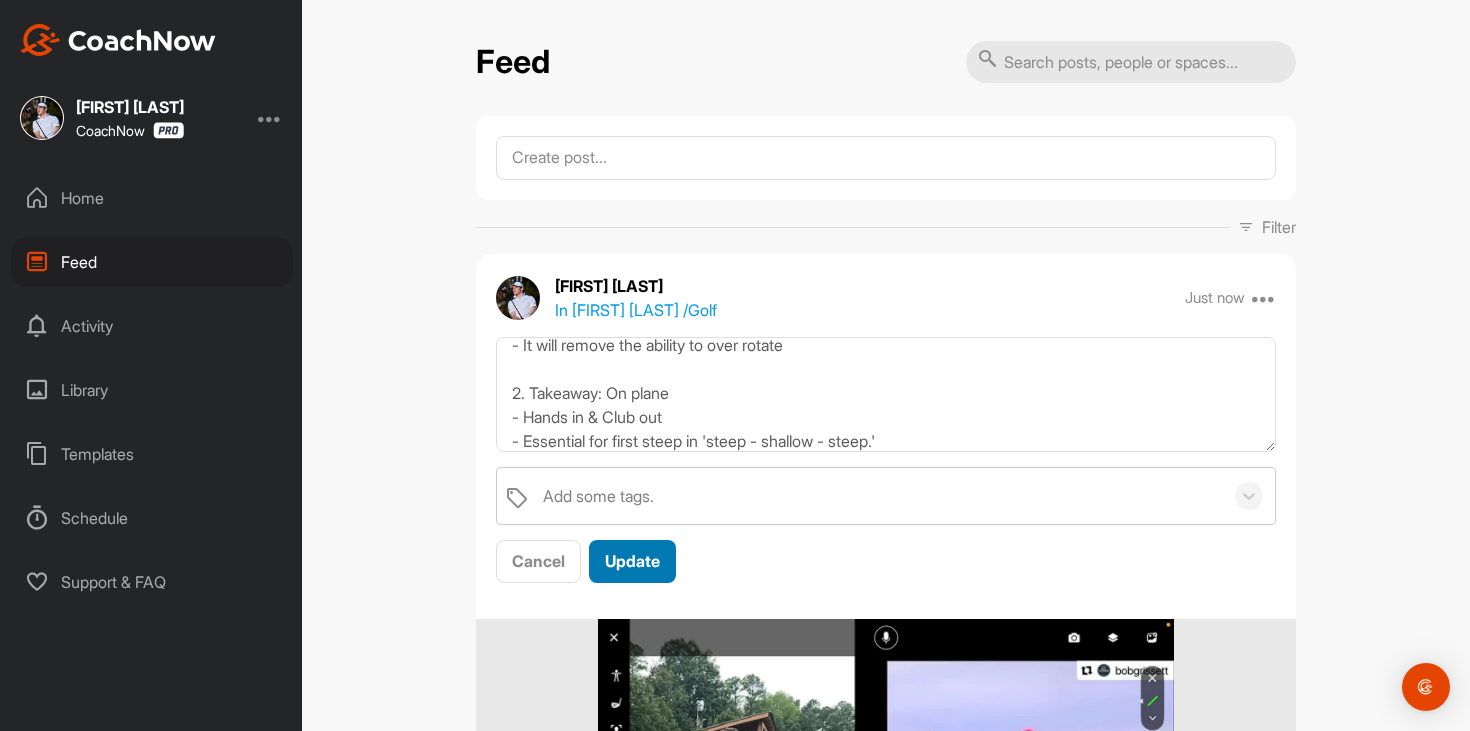 click on "Update" at bounding box center (632, 561) 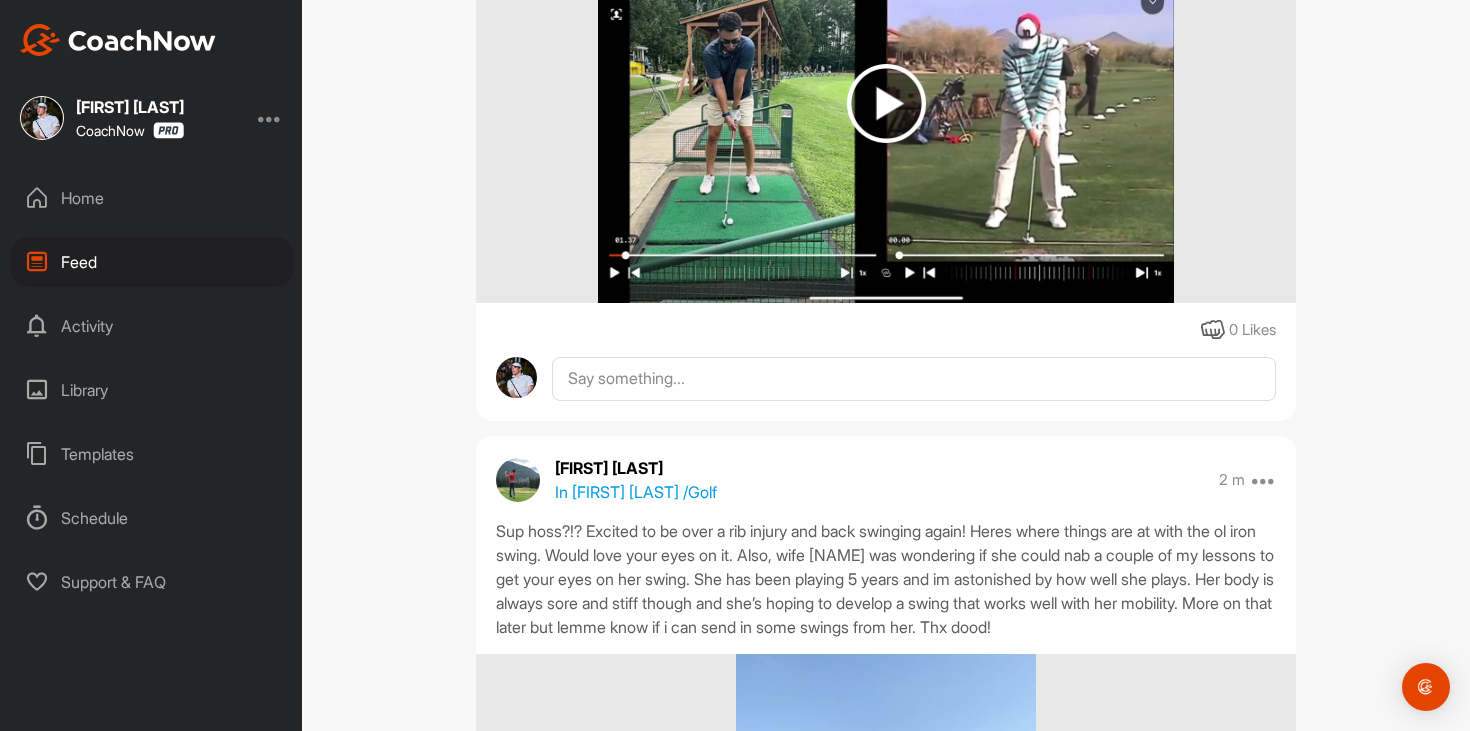 scroll, scrollTop: 720, scrollLeft: 0, axis: vertical 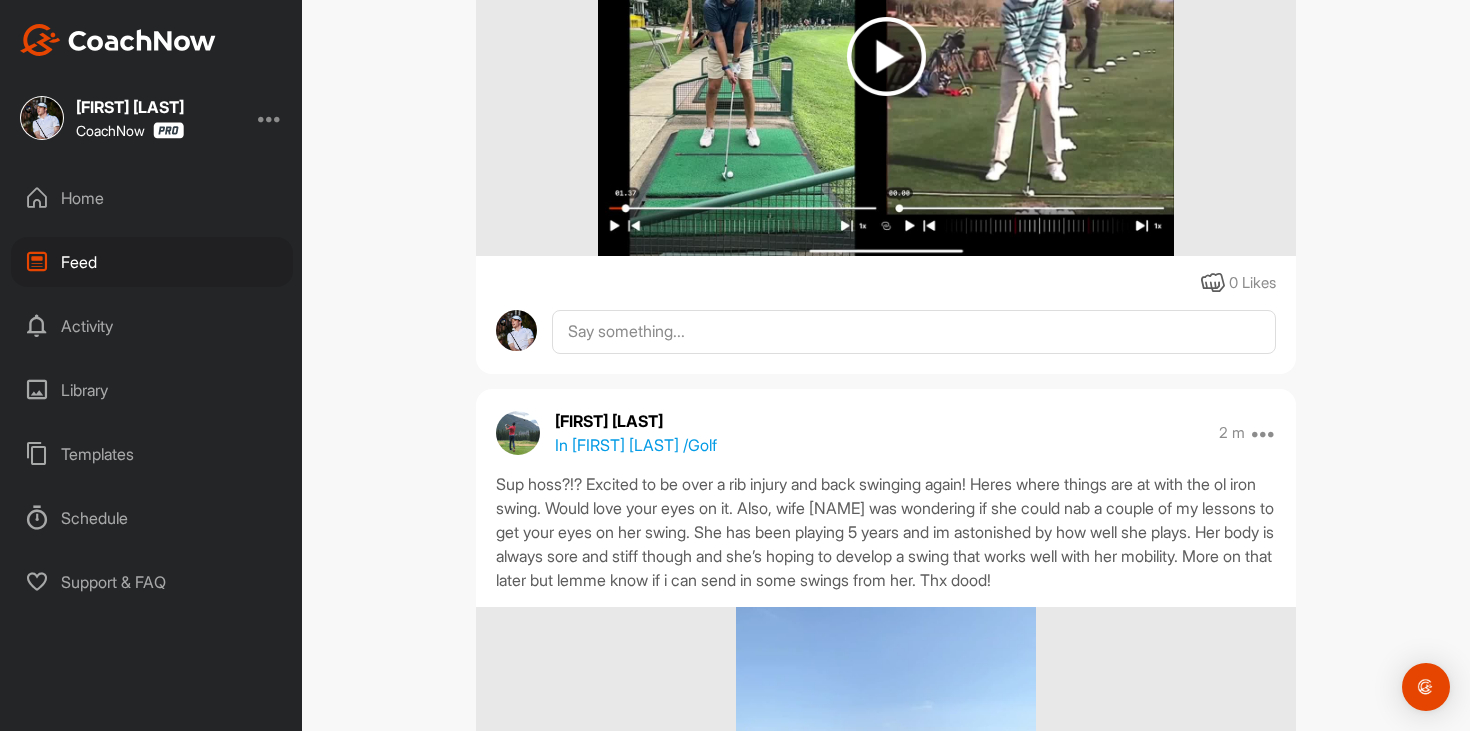 click on "[FIRST] [LAST]   In [FIRST] [LAST]   /  Golf 2 m Move to ... Copy to ... Edit Edit Tags Pin to top Delete [FIRST], great to see the swing! It is the best one at full speed I’ve seen from you. Let’s continue to take ownership of our foundation. We are going to do this by strengthening the base and having you take it back on plane. From there, I anticipate most other components coming together.
1. Pivot: Centered turn
- Maintain width/space between the knees
- It will remove the ability to over rotate
2. Takeaway: On plane
- Hands in & Club out
- Essential for first steep in 'steep - shallow - steep.'  Read More 0 Likes" at bounding box center [886, -46] 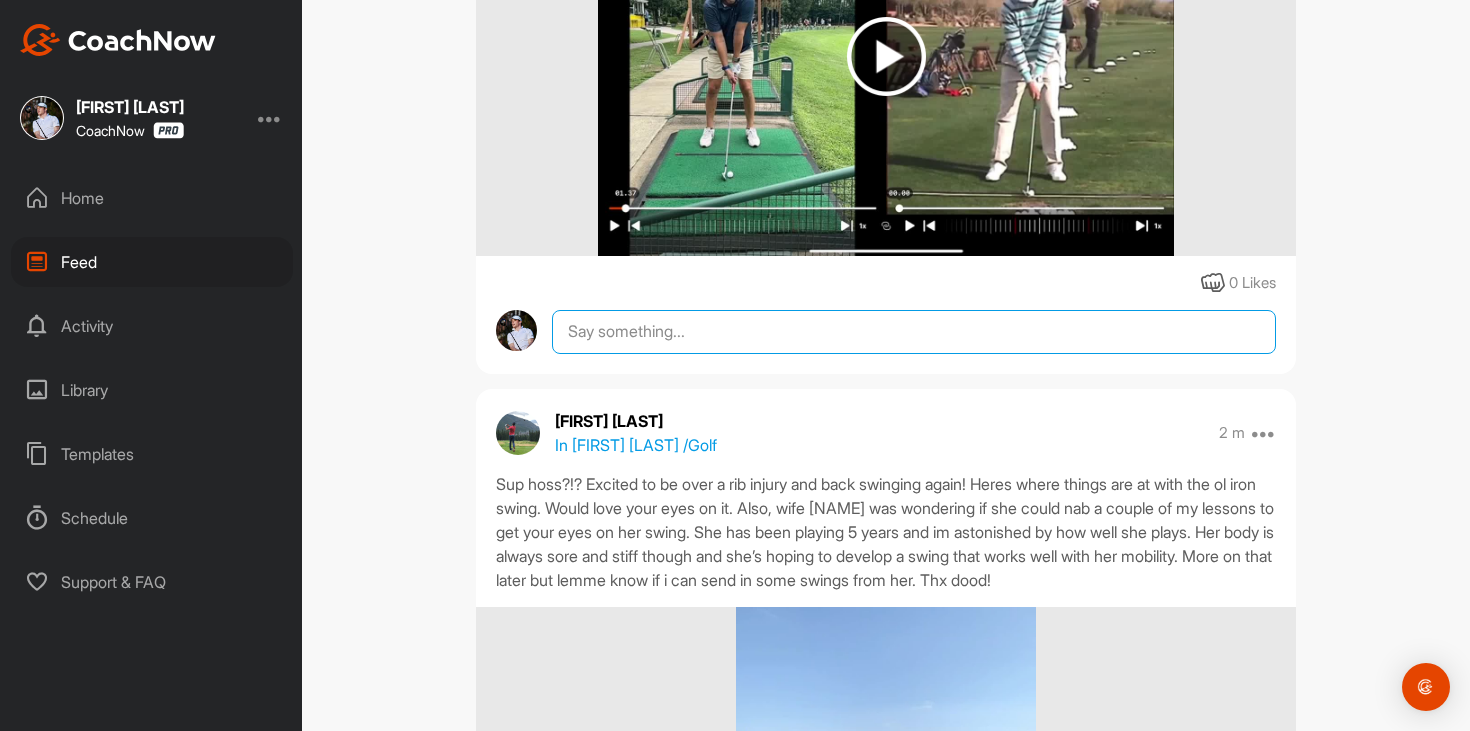 click at bounding box center (914, 332) 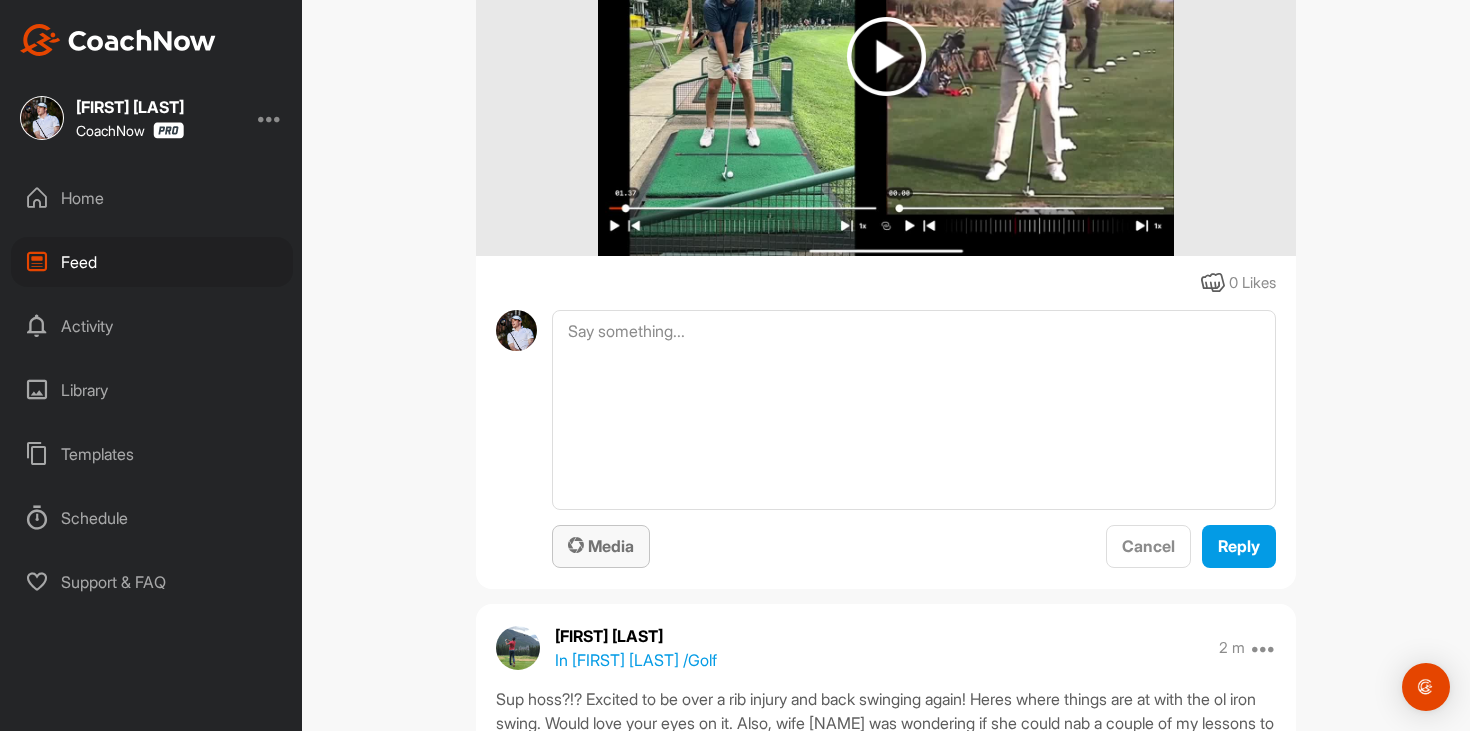 click on "Media" at bounding box center [601, 546] 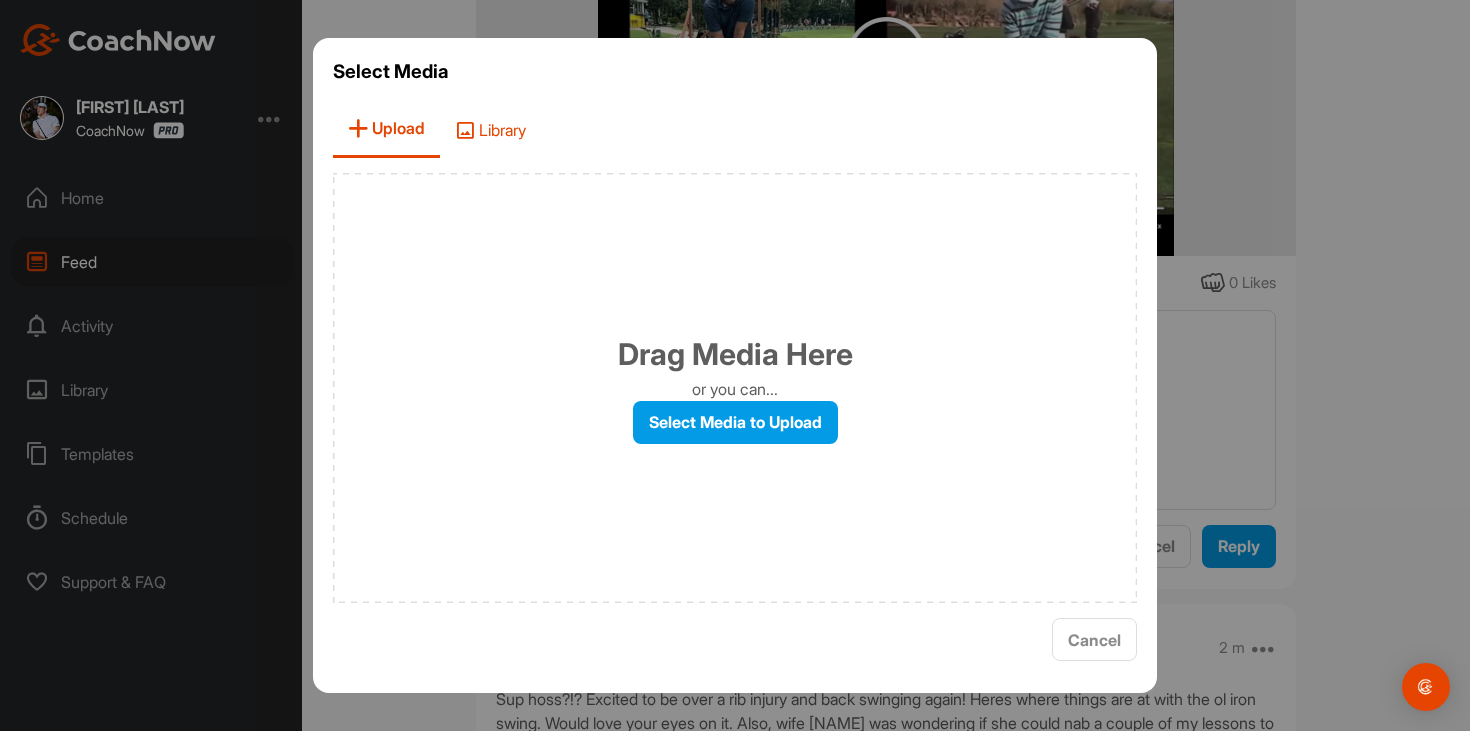 click on "Library" at bounding box center [490, 129] 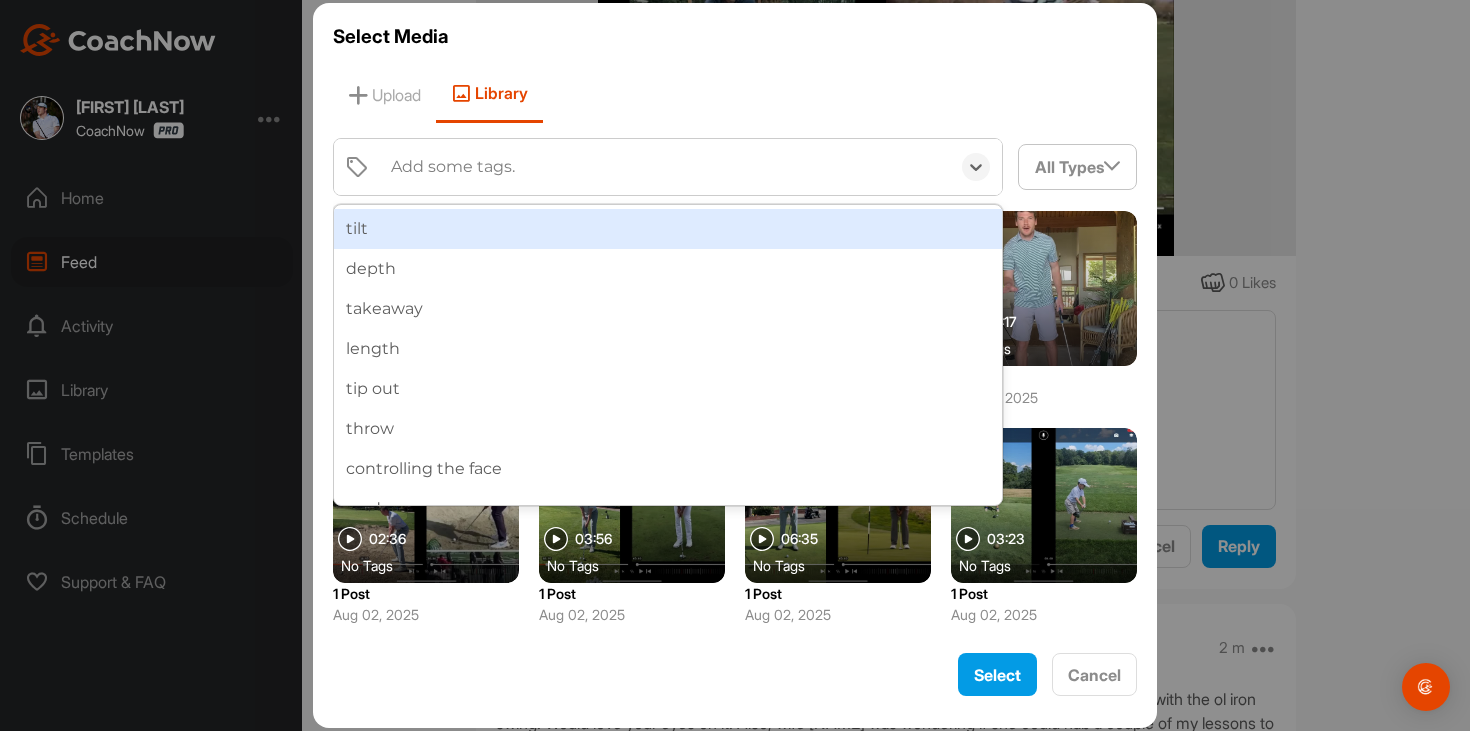 click on "Add some tags." at bounding box center (665, 167) 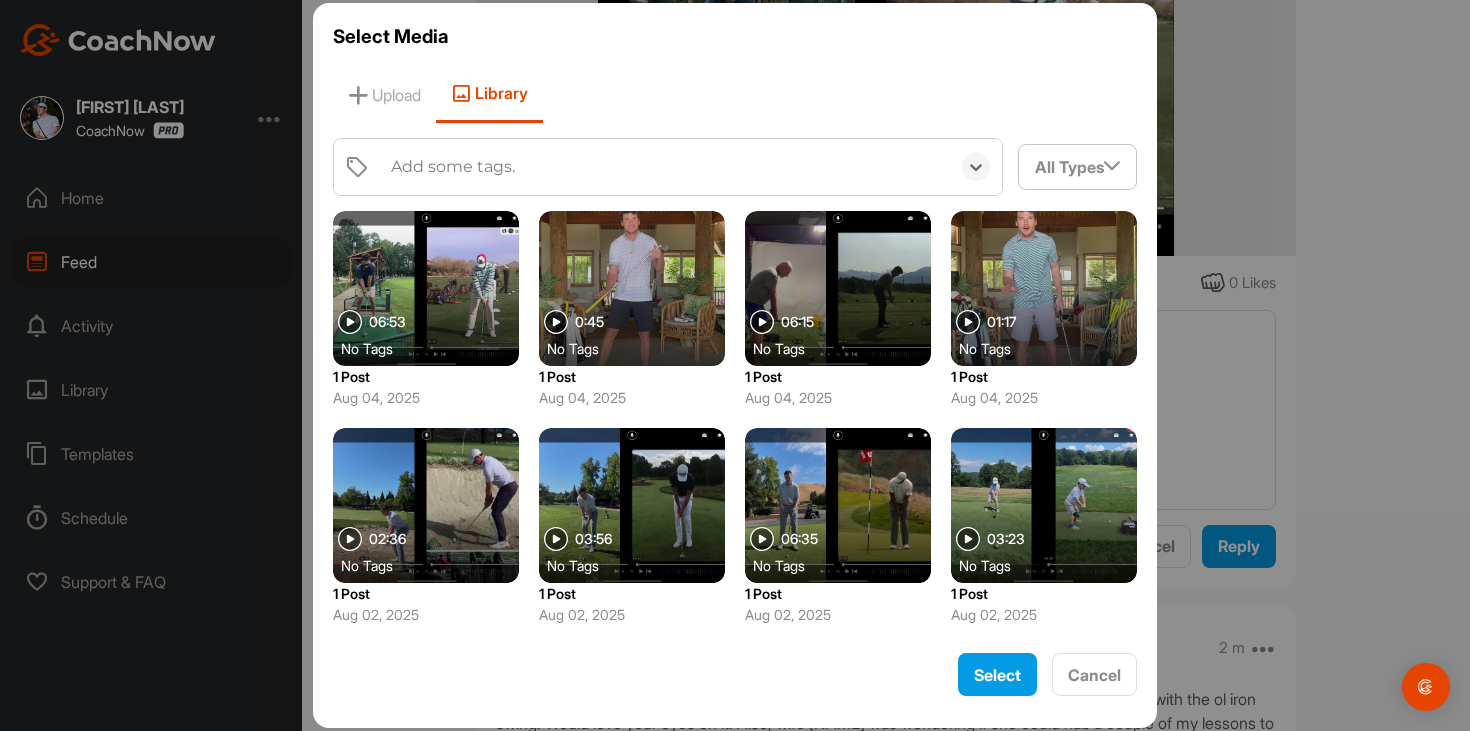 click on "Add some tags." at bounding box center (665, 167) 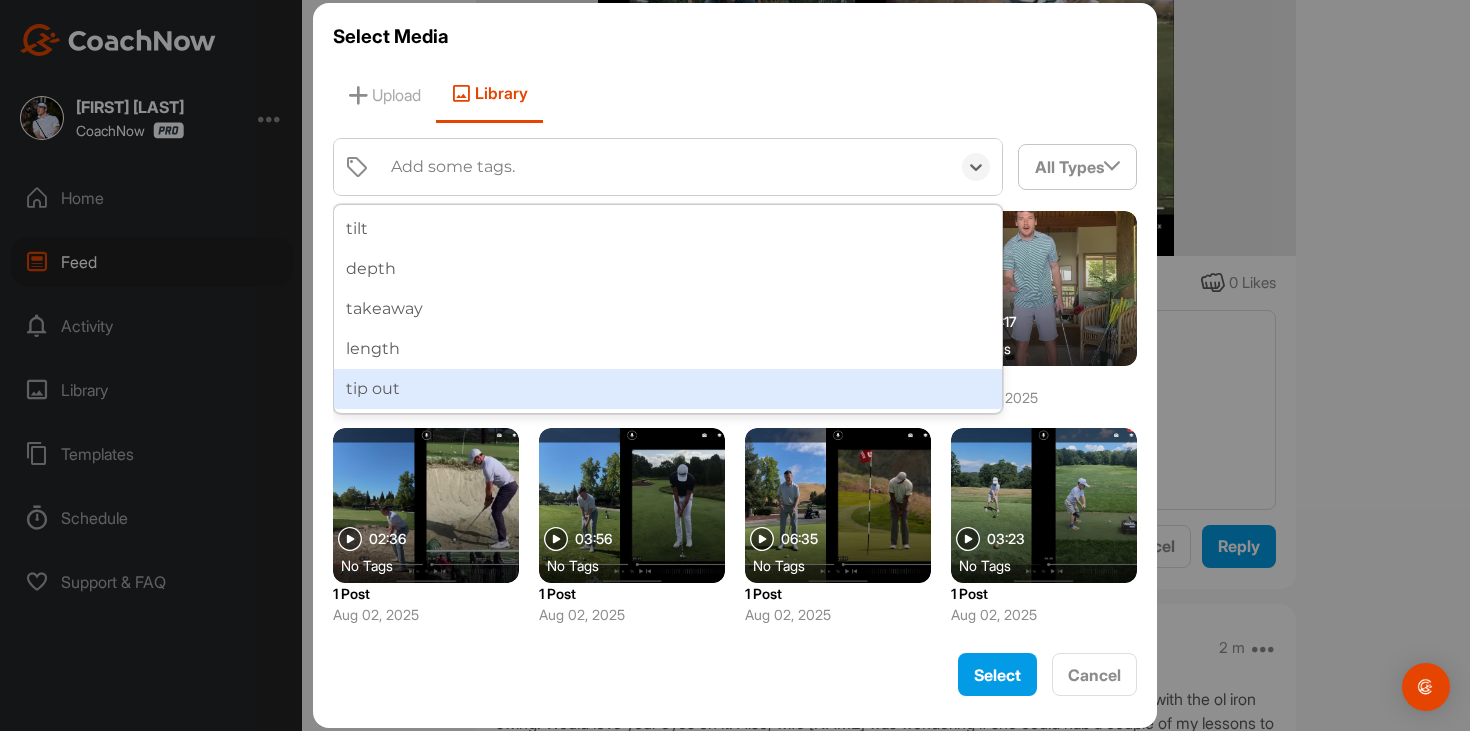 click on "Select   Cancel" at bounding box center [735, 674] 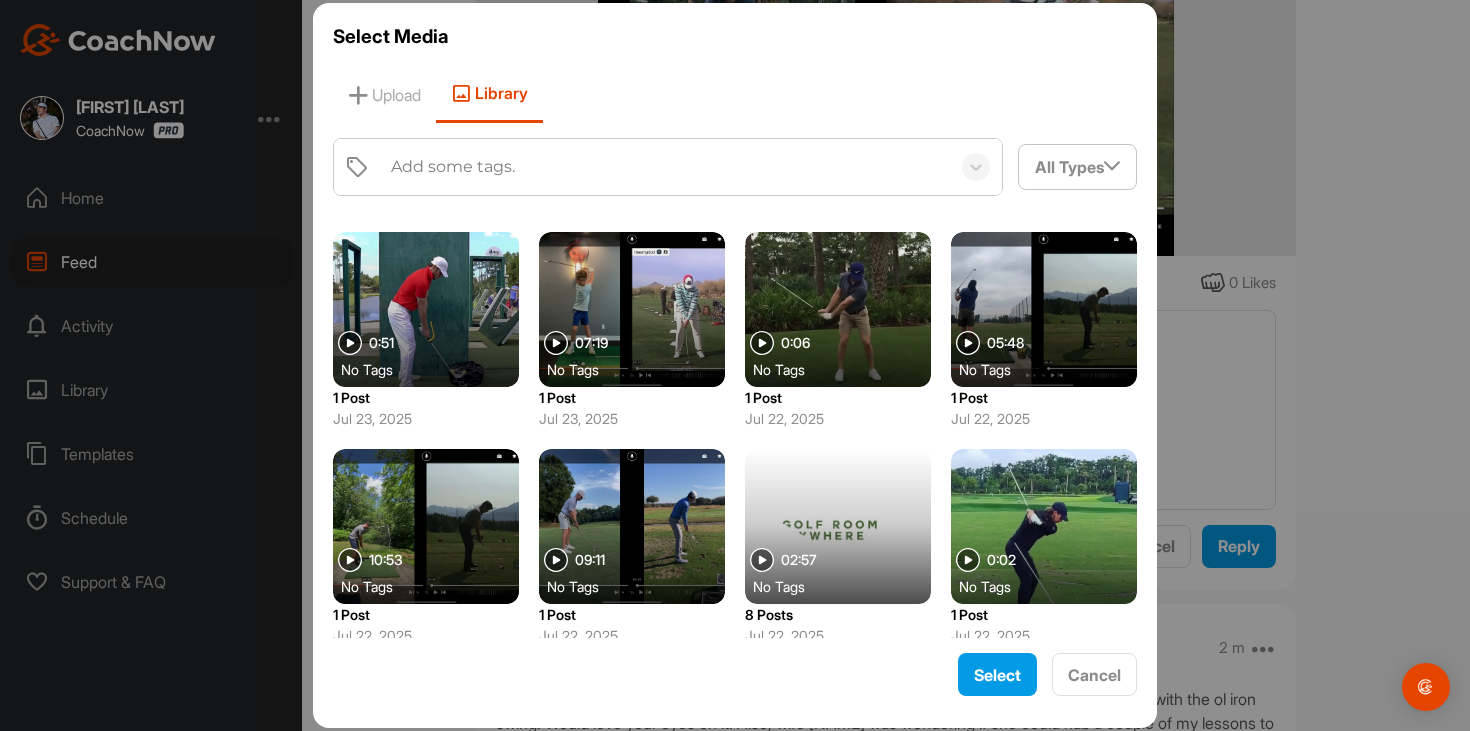 scroll, scrollTop: 4978, scrollLeft: 0, axis: vertical 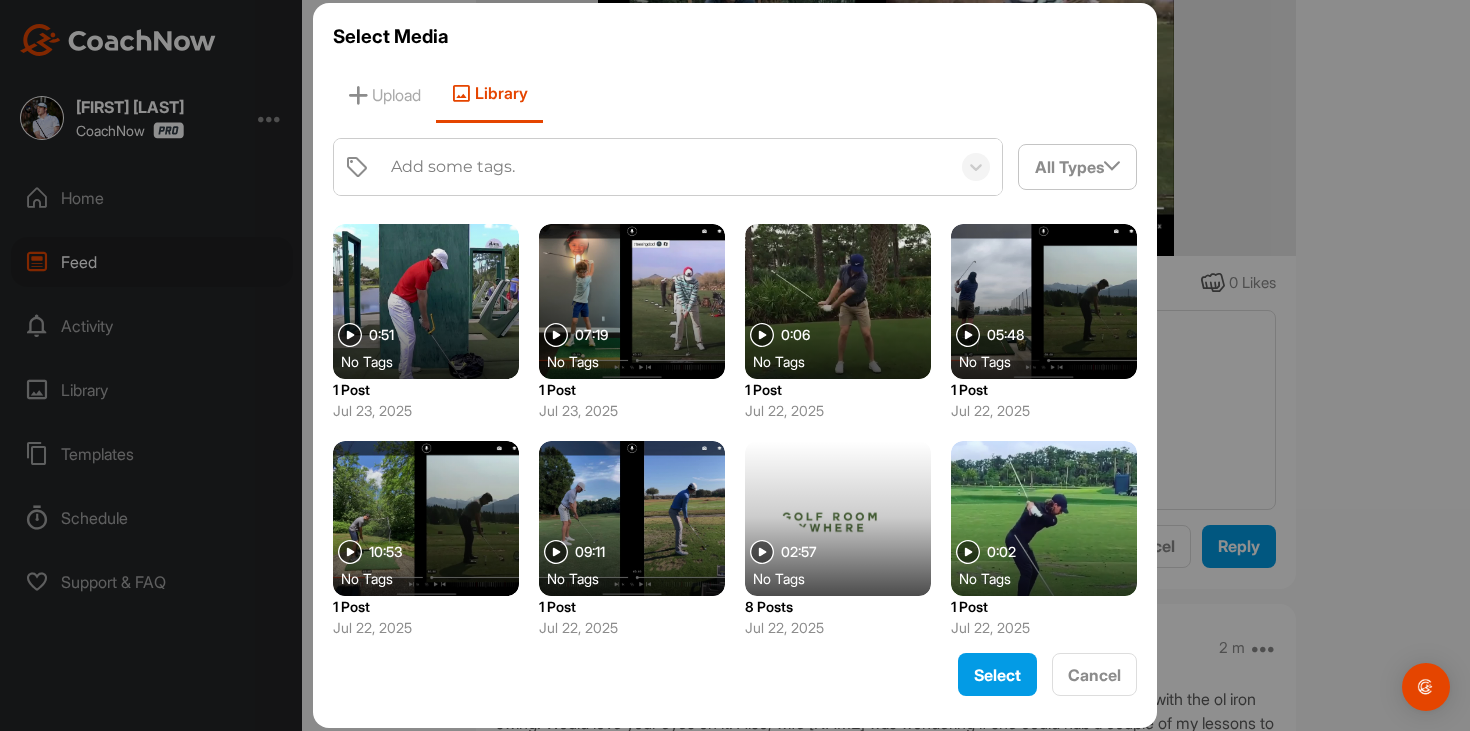 click at bounding box center (838, 518) 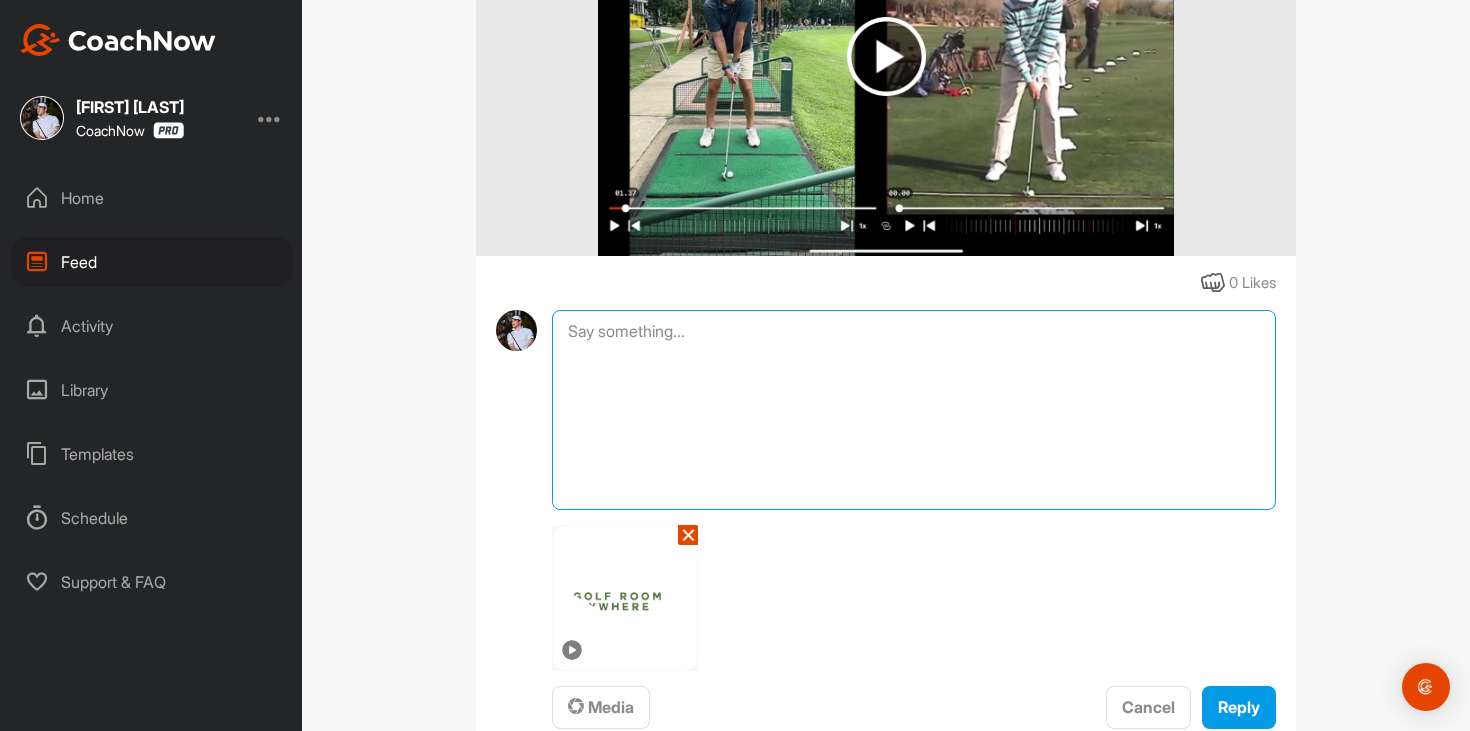 click at bounding box center [914, 410] 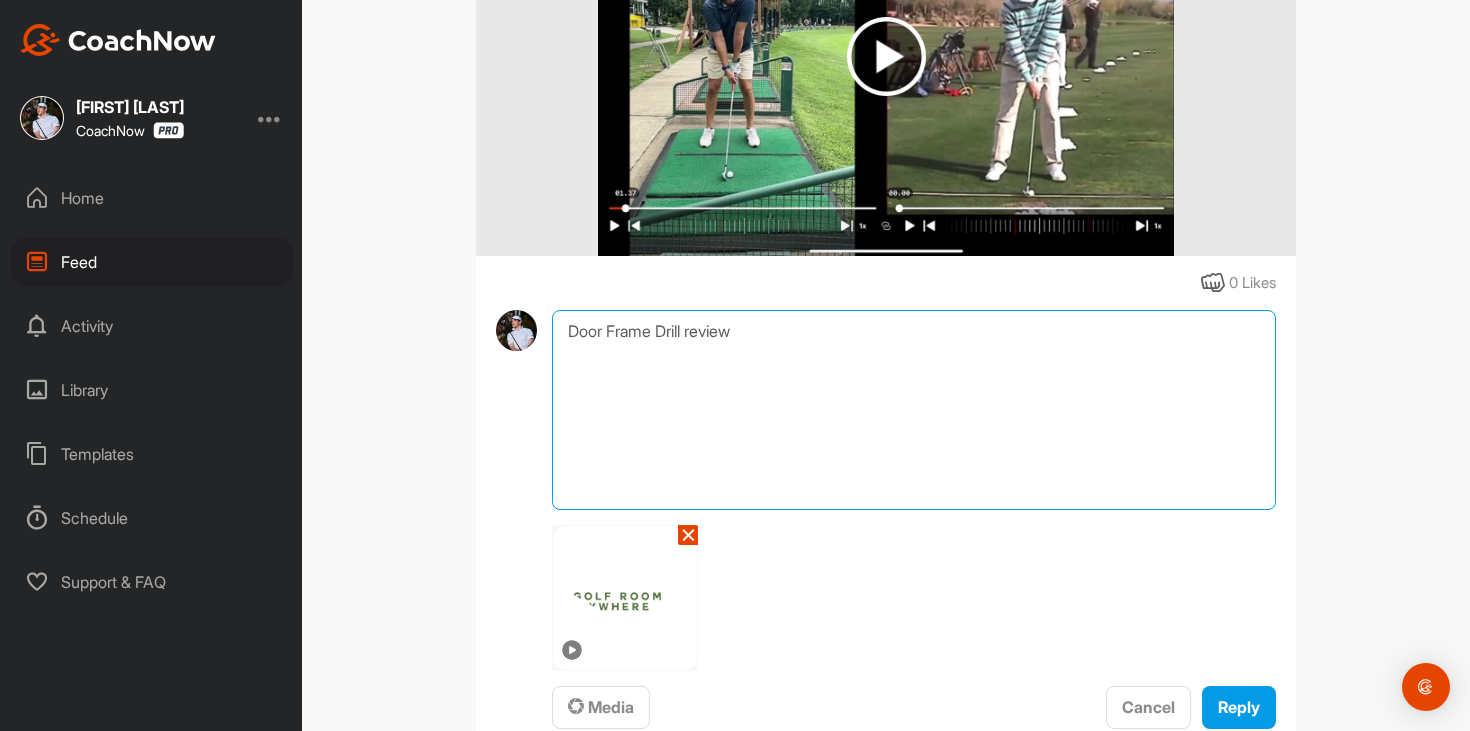 scroll, scrollTop: 847, scrollLeft: 0, axis: vertical 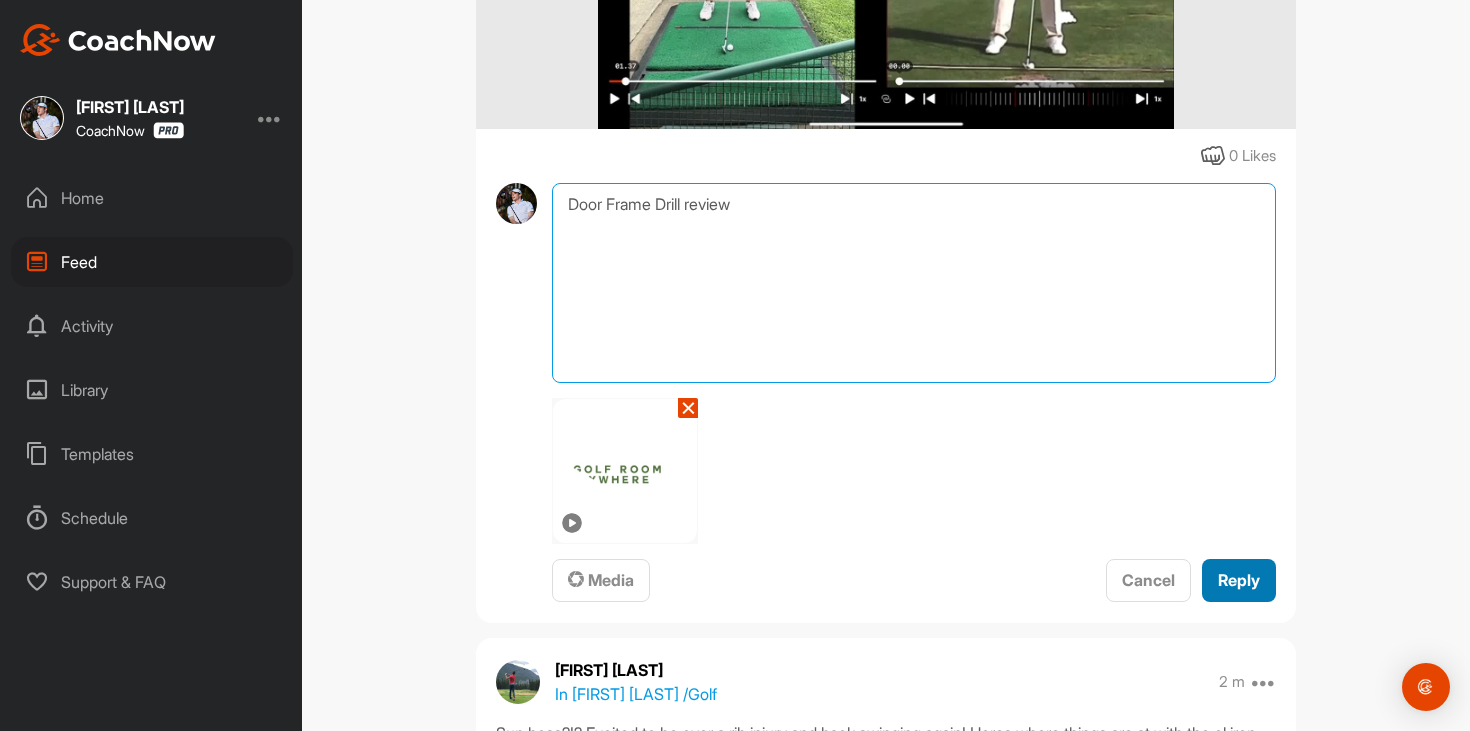 type on "Door Frame Drill review" 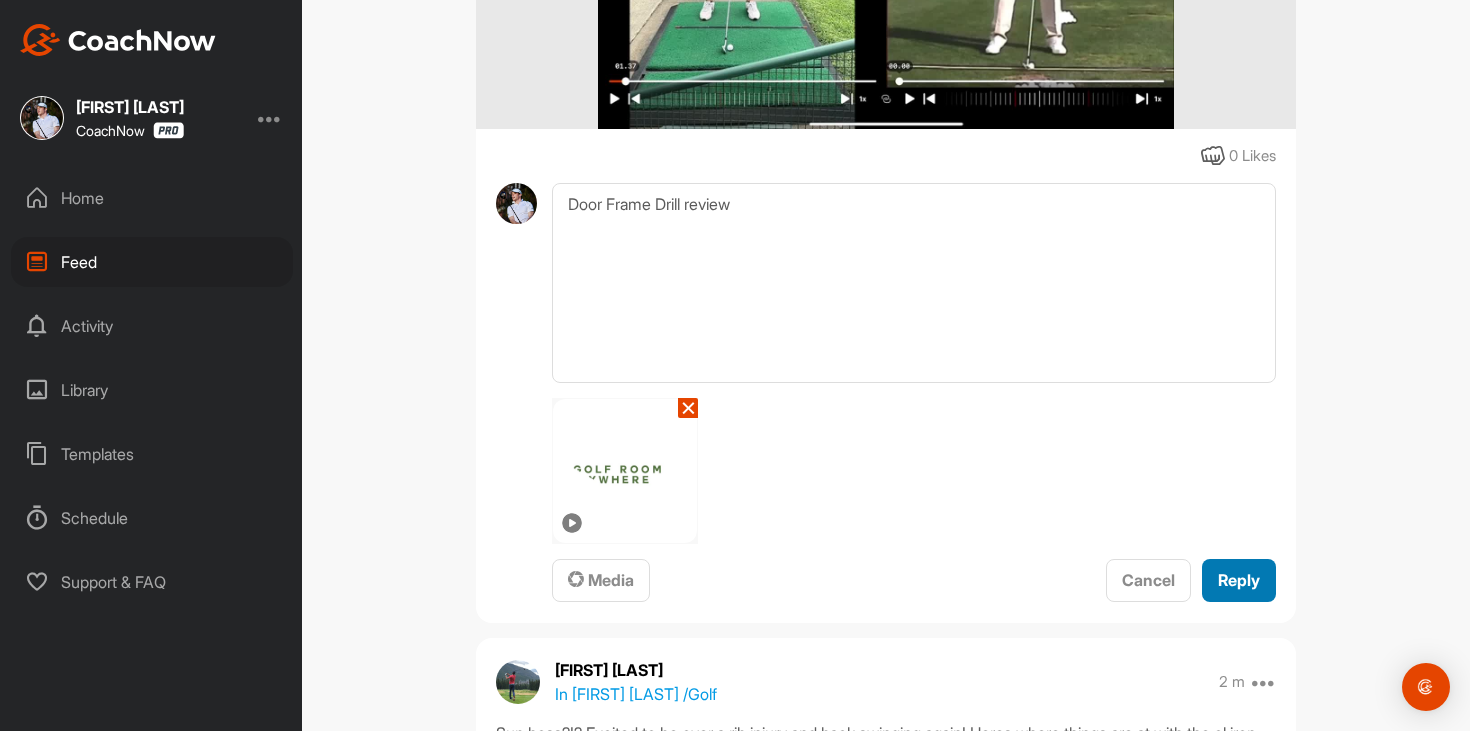 click on "Reply" at bounding box center (1239, 580) 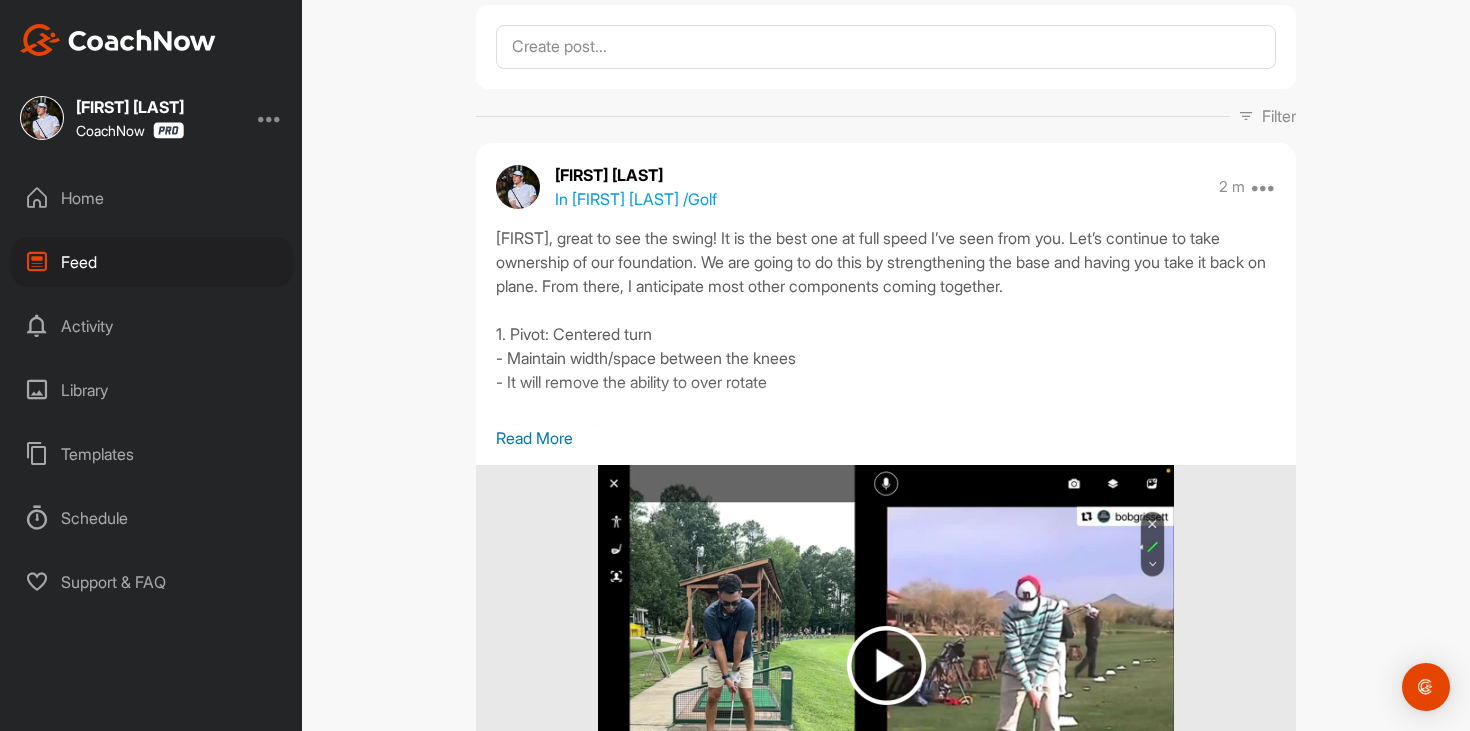scroll, scrollTop: 88, scrollLeft: 0, axis: vertical 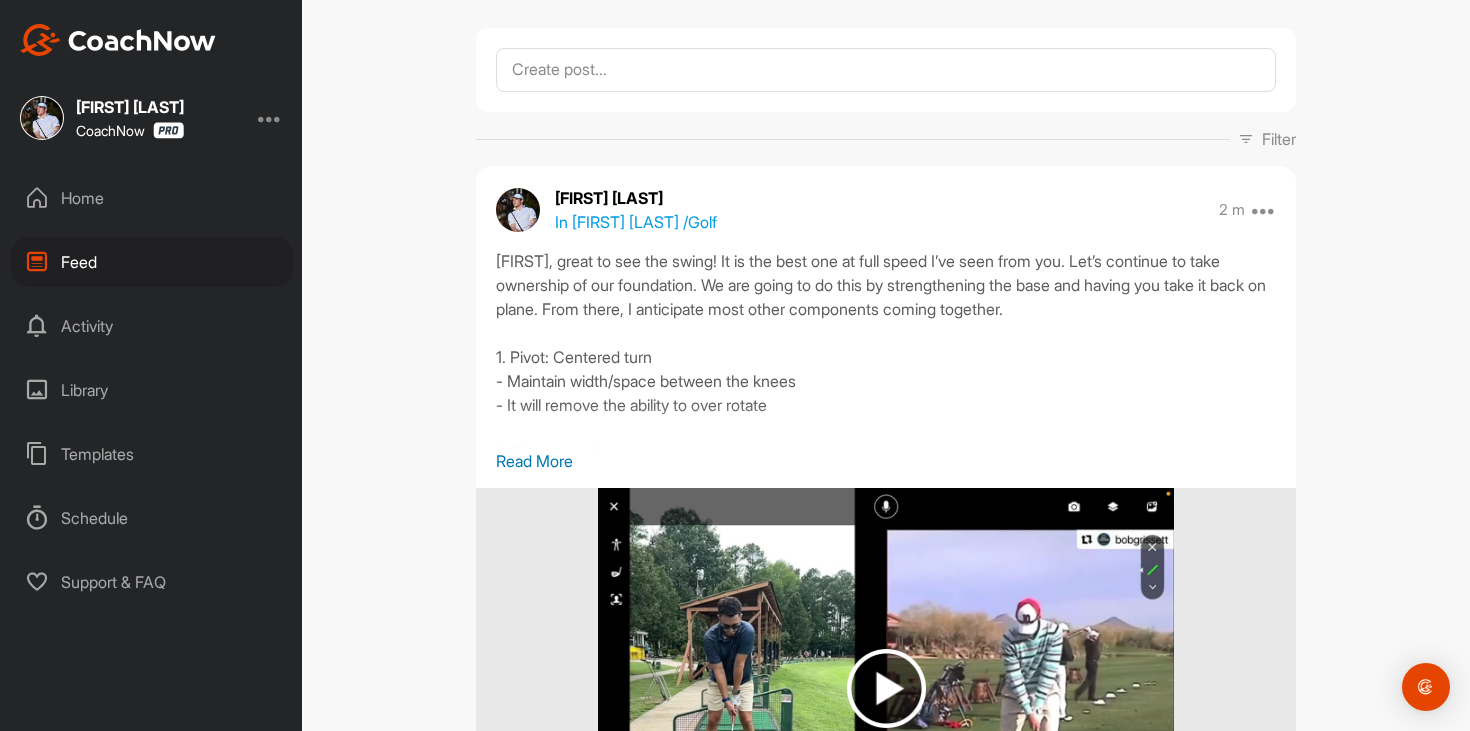 click on "Read More" at bounding box center [886, 461] 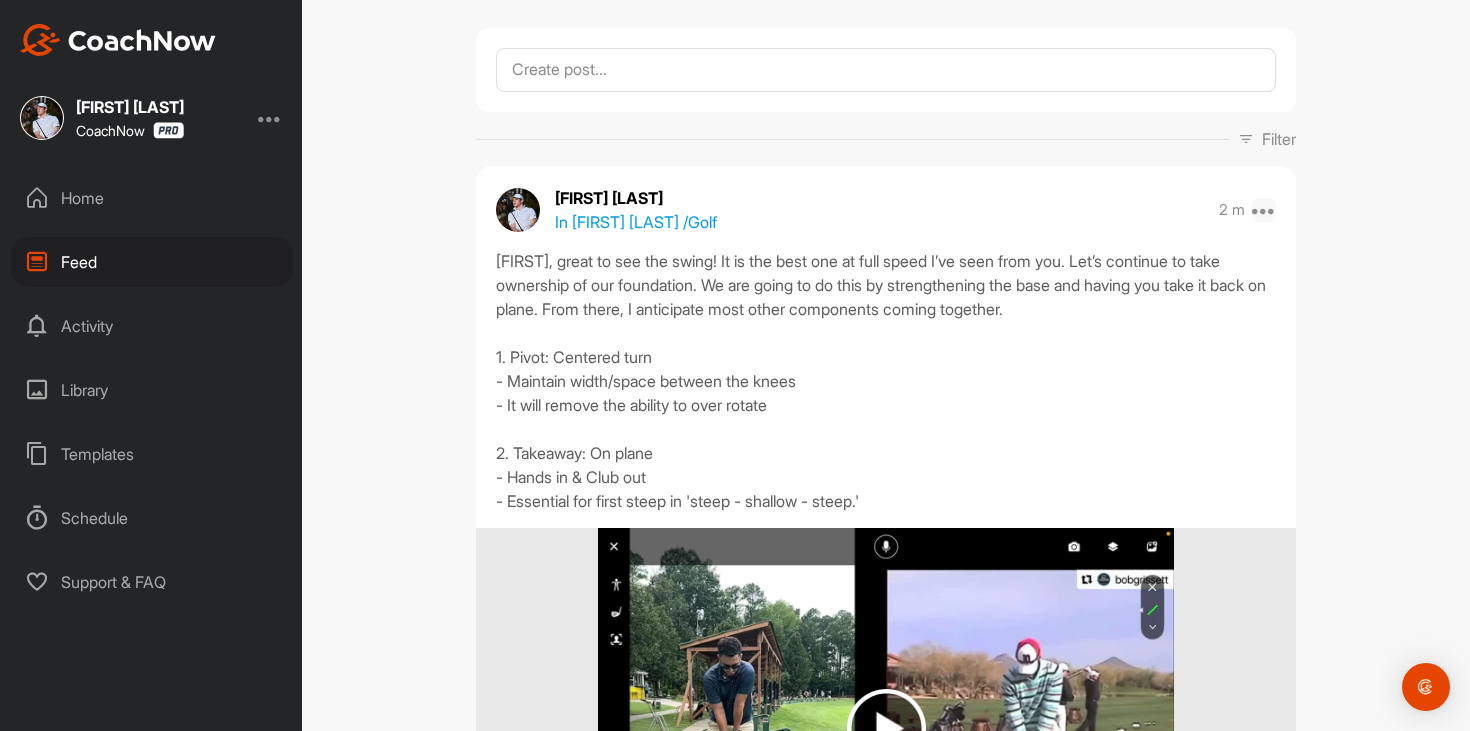click at bounding box center (1264, 210) 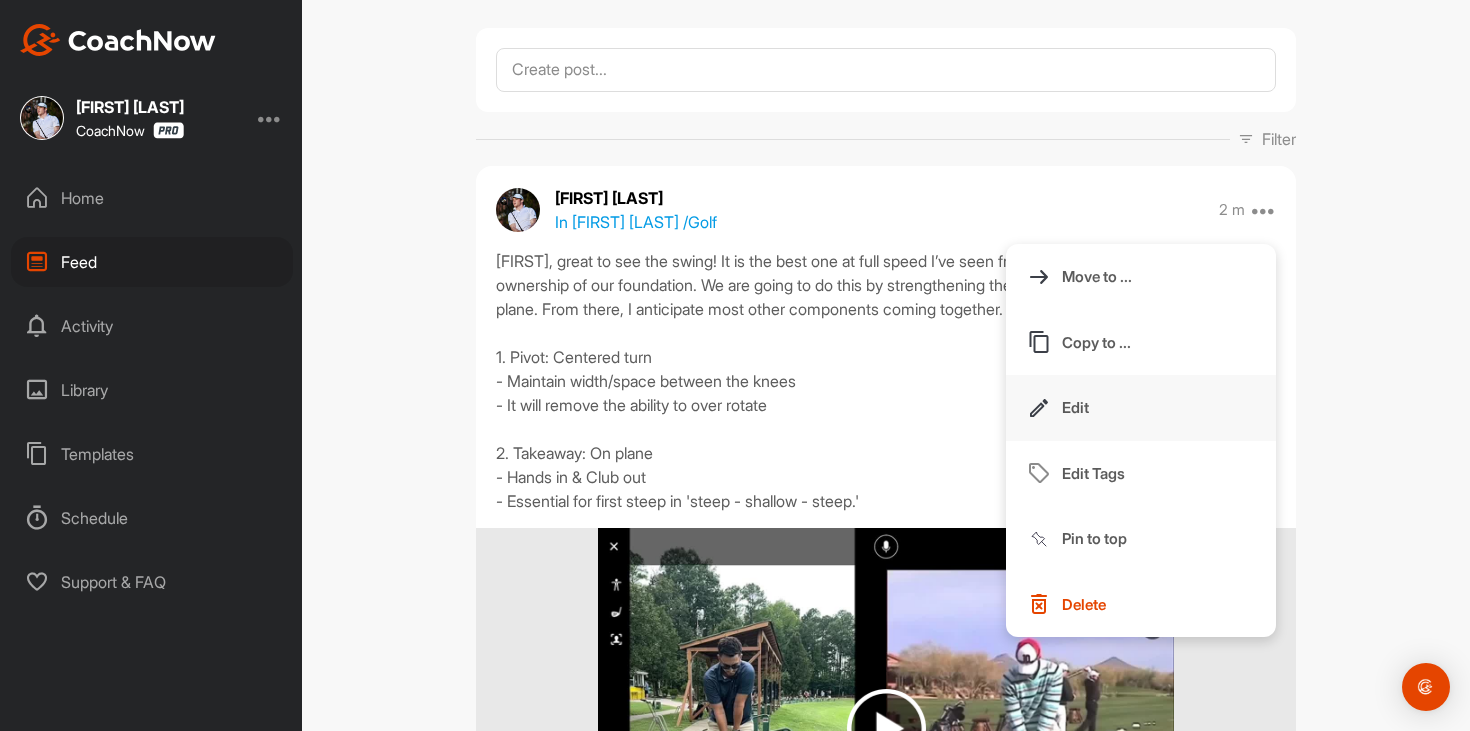 click on "Edit" at bounding box center (1141, 408) 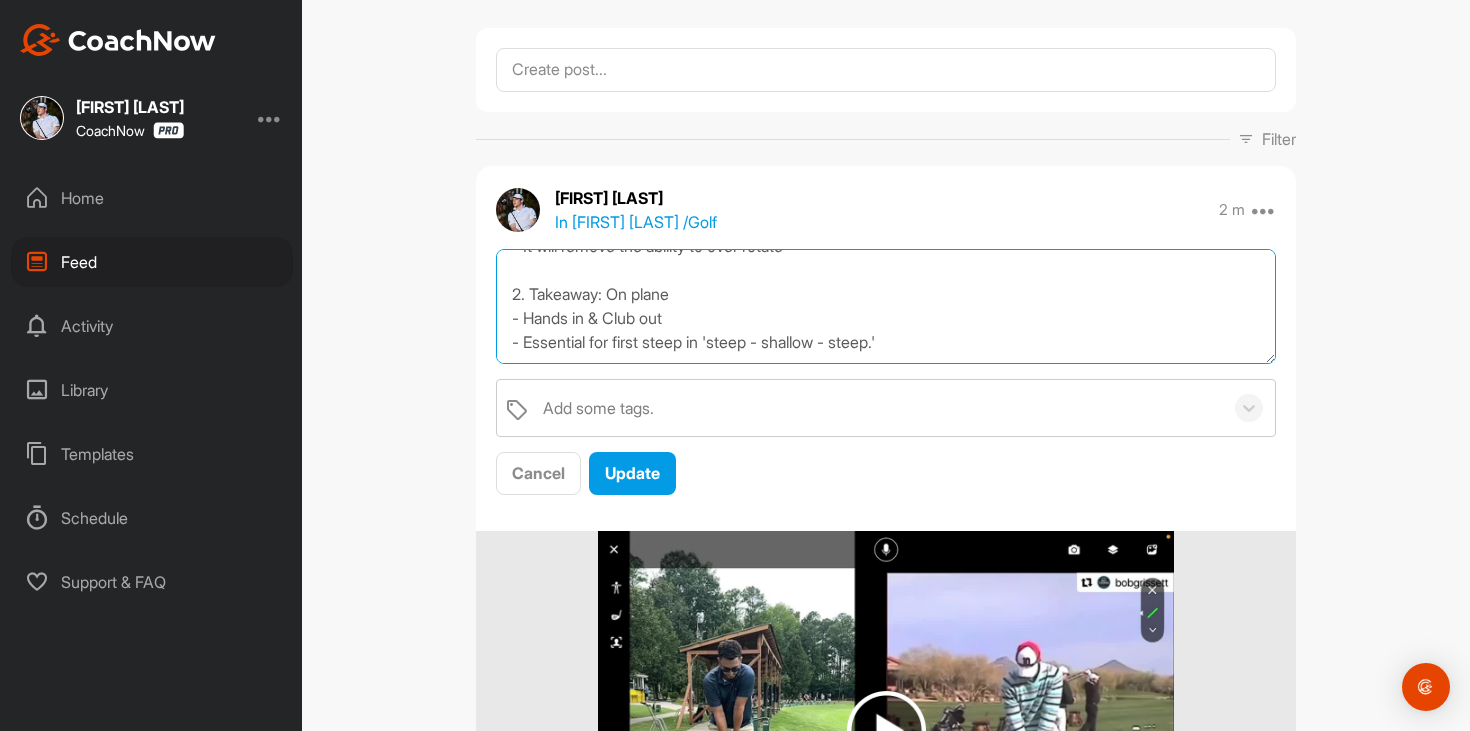 click on "[FIRST], great to see the swing! It is the best one at full speed I’ve seen from you. Let’s continue to take ownership of our foundation. We are going to do this by strengthening the base and having you take it back on plane. From there, I anticipate most other components coming together.
1. Pivot: Centered turn
- Maintain width/space between the knees
- It will remove the ability to over rotate
2. Takeaway: On plane
- Hands in & Club out
- Essential for first steep in 'steep - shallow - steep.'" at bounding box center (886, 306) 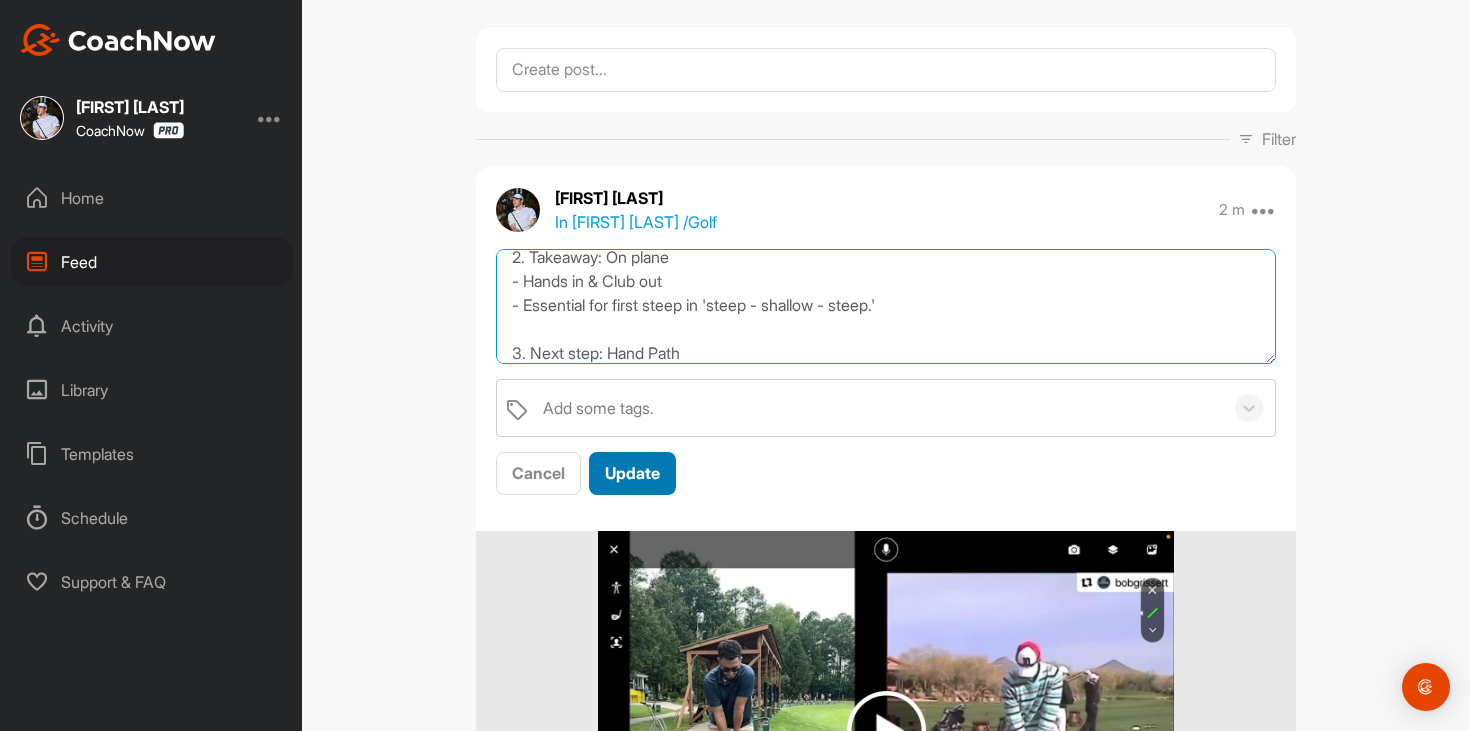 type on "Tyler, great to see the swing! It is the best one at full speed I’ve seen from you. Let’s continue to take ownership of our foundation. We are going to do this by strengthening the base and having you take it back on plane. From there, I anticipate most other components coming together.
1. Pivot: Centered turn
- Maintain width/space between the knees
- It will remove the ability to over rotate
2. Takeaway: On plane
- Hands in & Club out
- Essential for first steep in 'steep - shallow - steep.'
3. Next step: Hand Path" 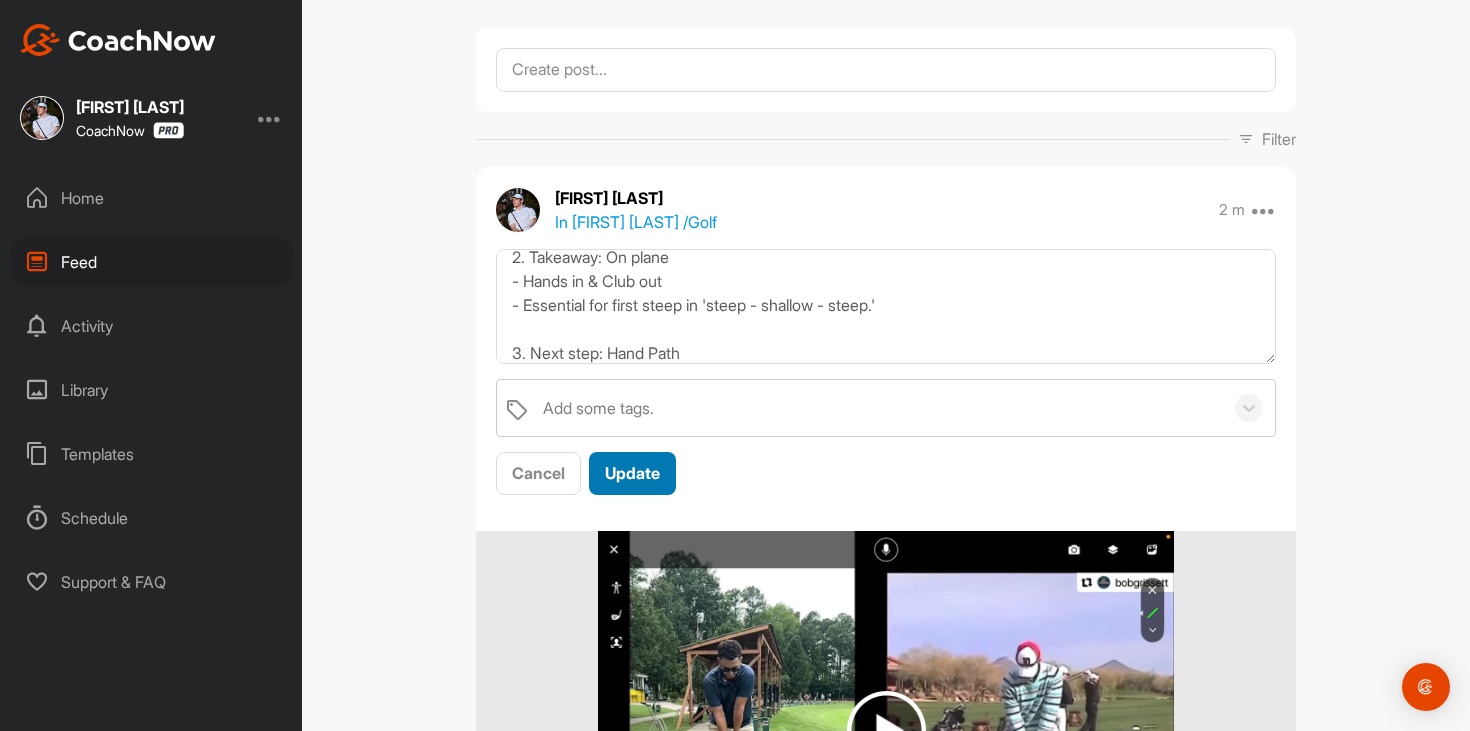 click on "Update" at bounding box center [632, 473] 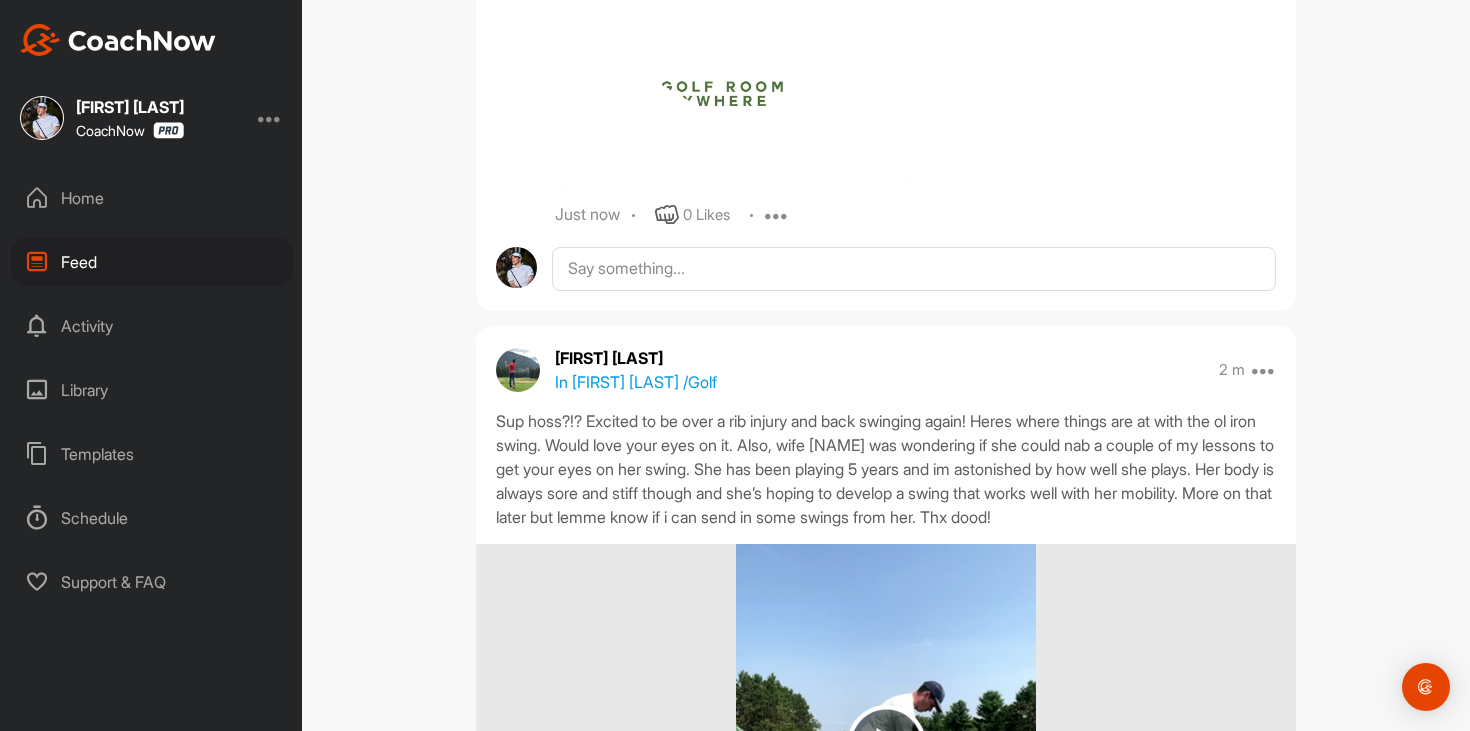 scroll, scrollTop: 1282, scrollLeft: 0, axis: vertical 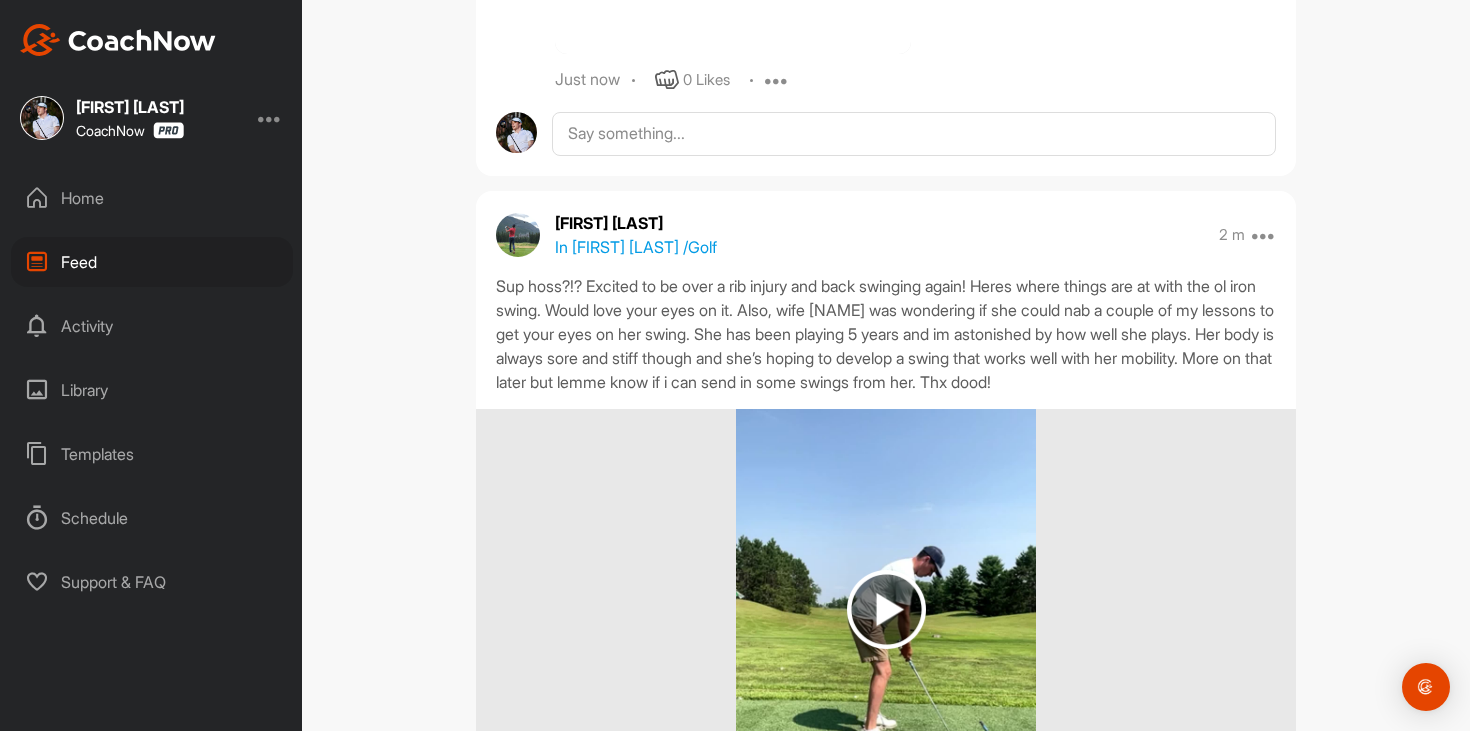 click on "Home" at bounding box center (152, 198) 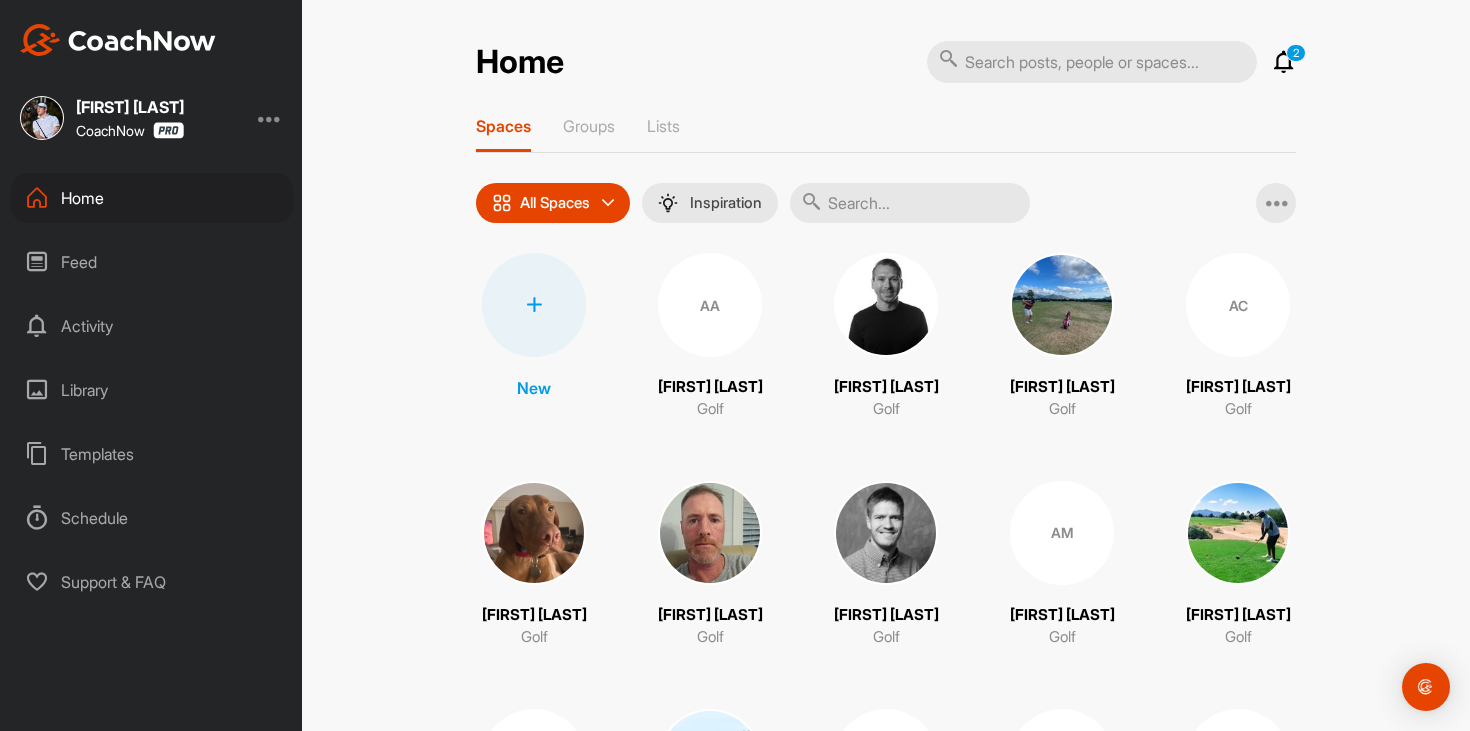 click on "2" at bounding box center (1296, 53) 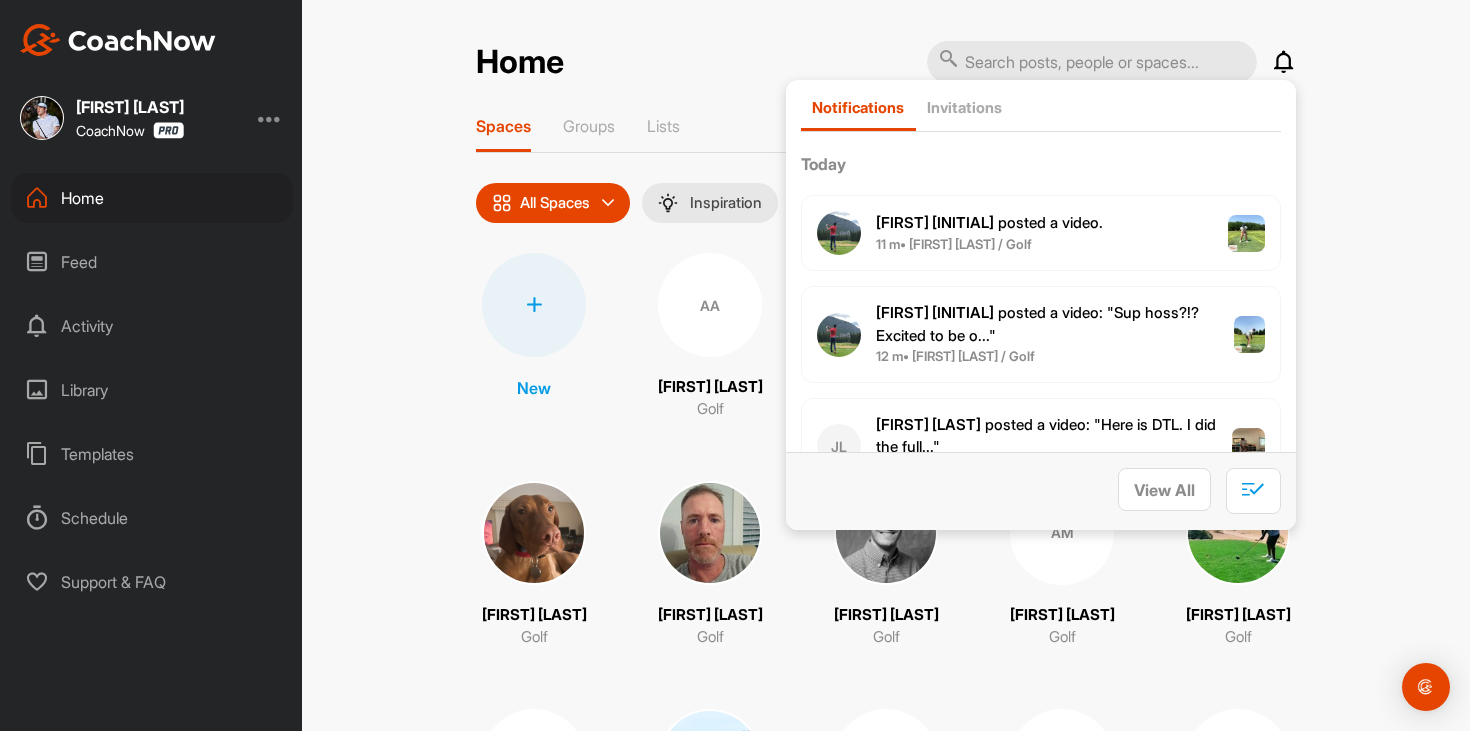 click at bounding box center (1284, 62) 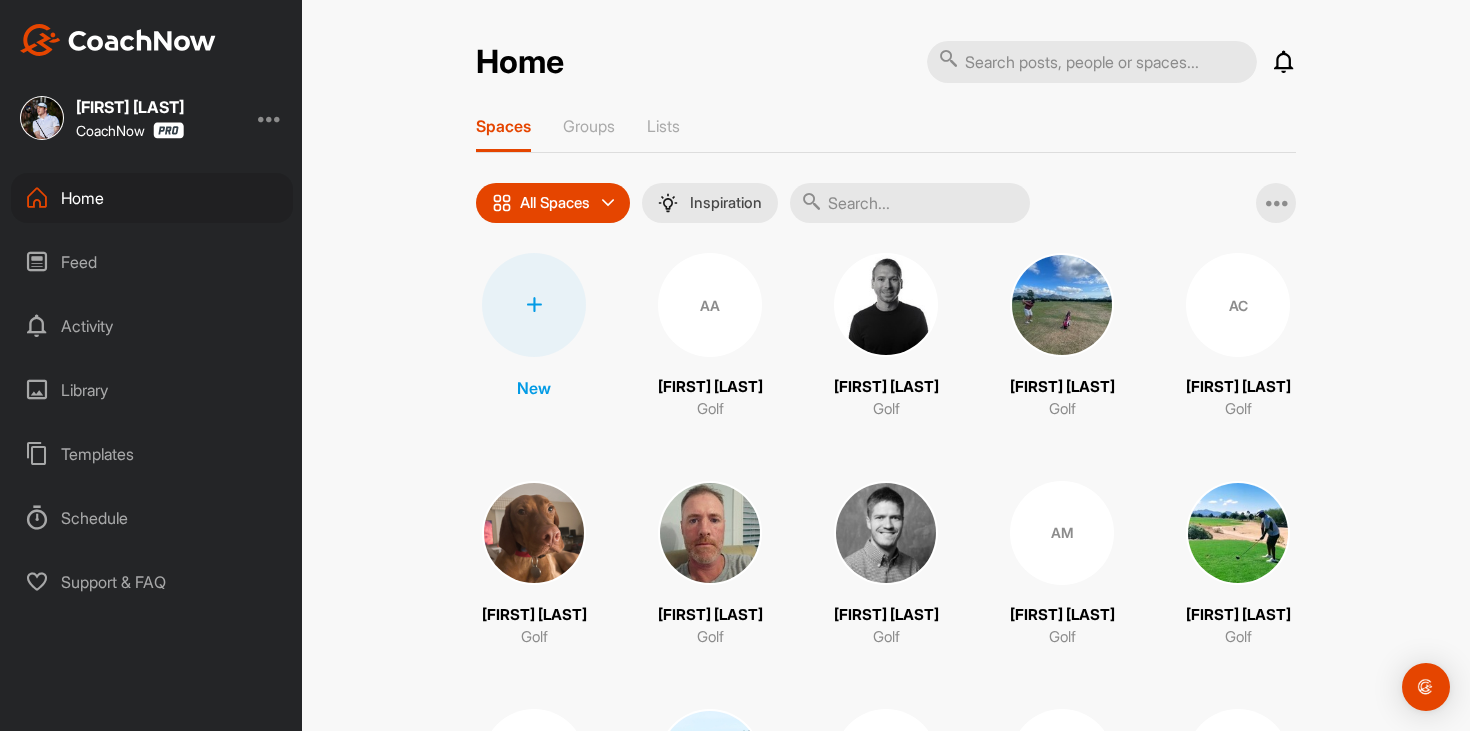 click on "Feed" at bounding box center (152, 262) 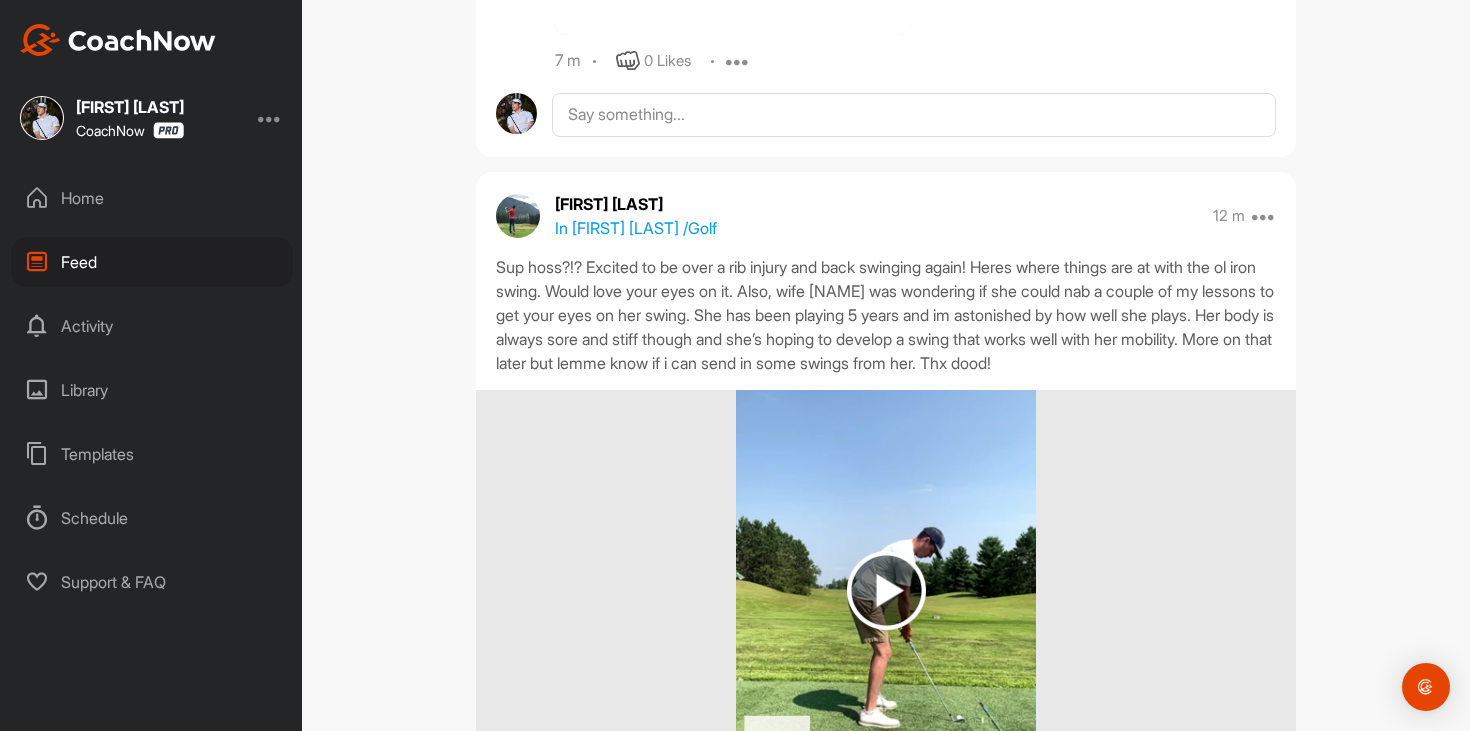 scroll, scrollTop: 1544, scrollLeft: 0, axis: vertical 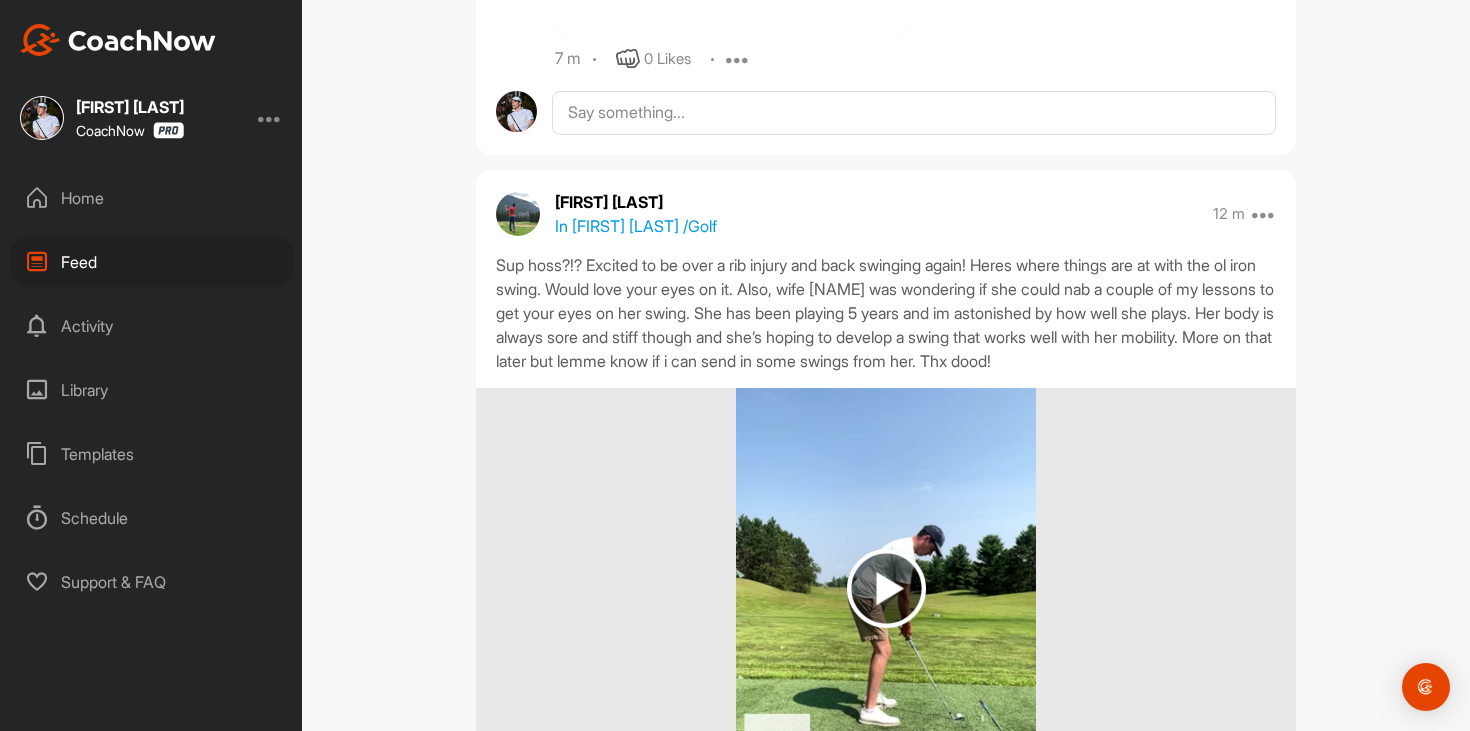 click on "Home" at bounding box center (152, 198) 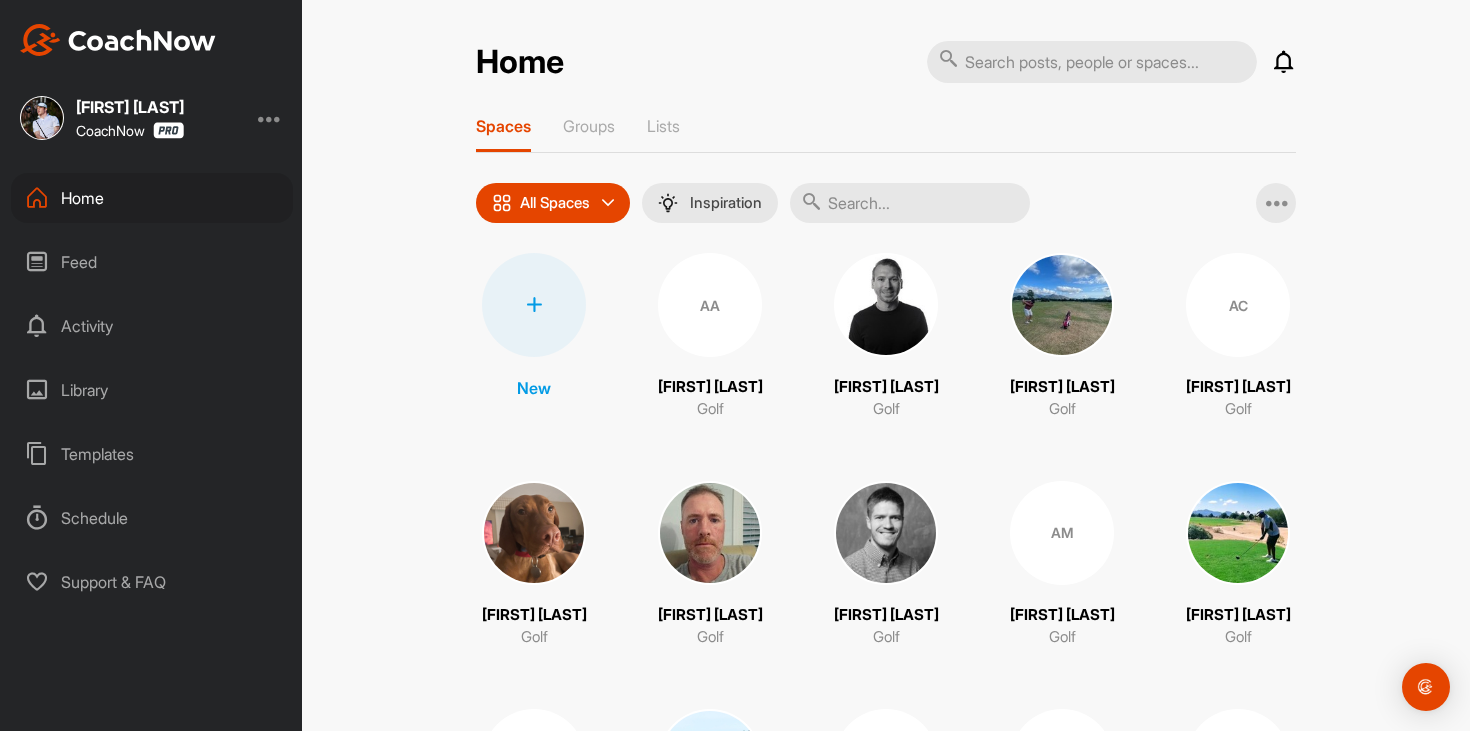 click on "Feed" at bounding box center (152, 262) 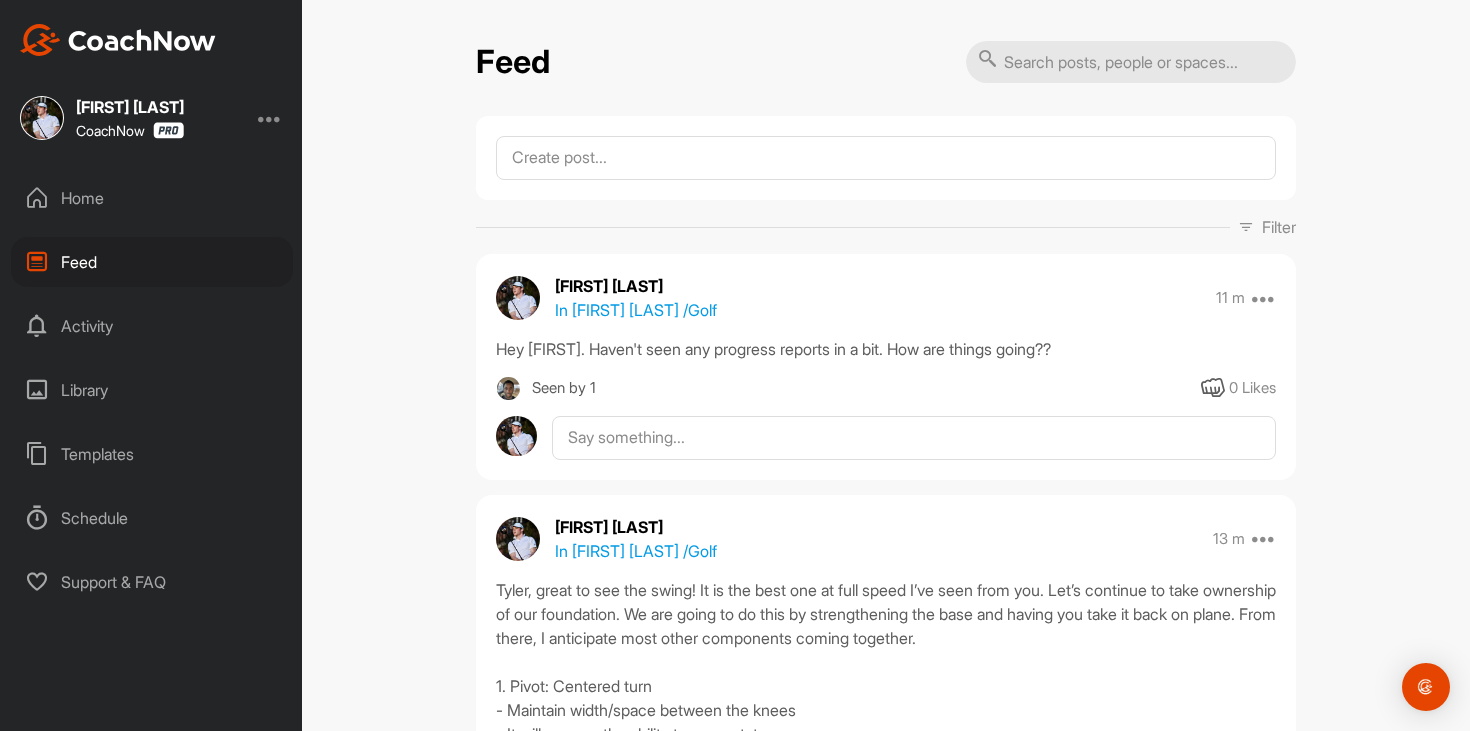 click on "Home" at bounding box center [152, 198] 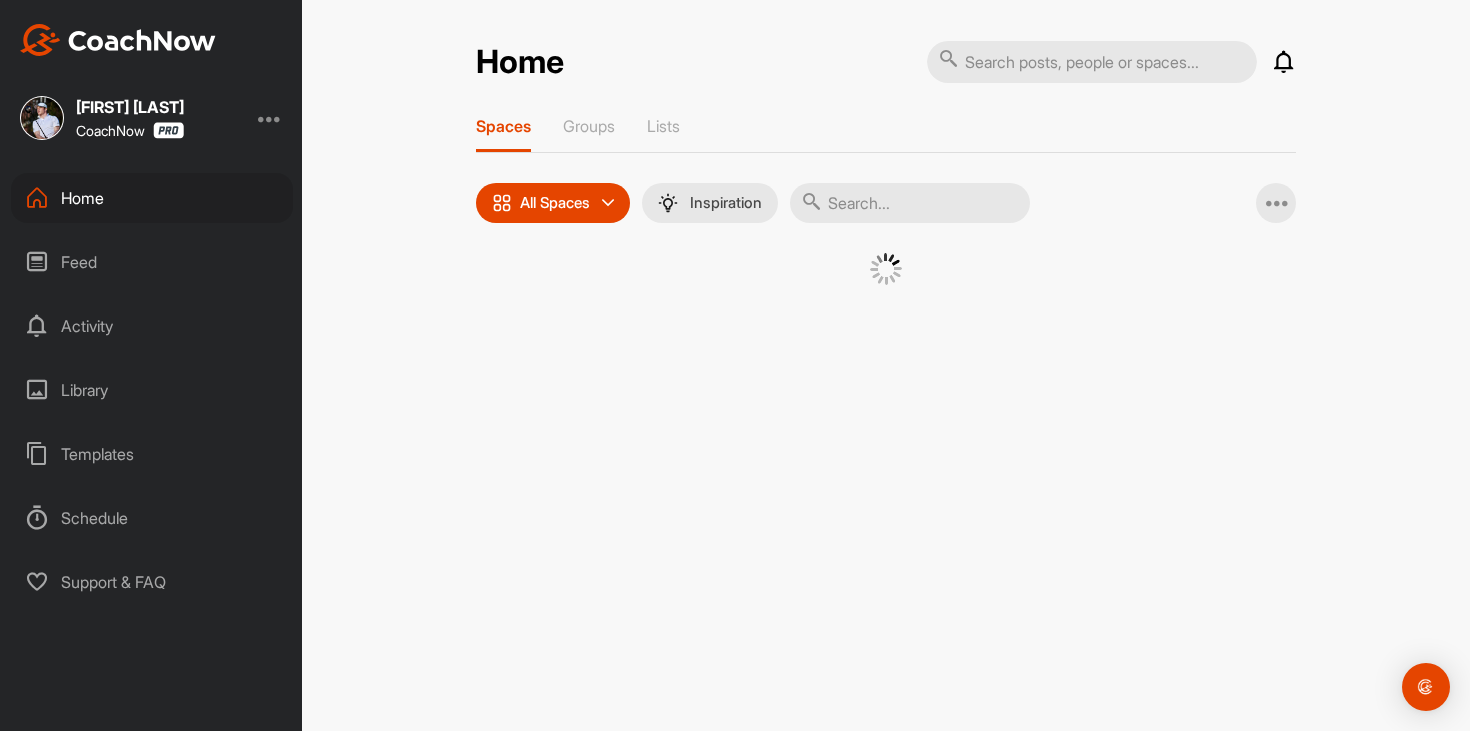 click on "Feed" at bounding box center [152, 262] 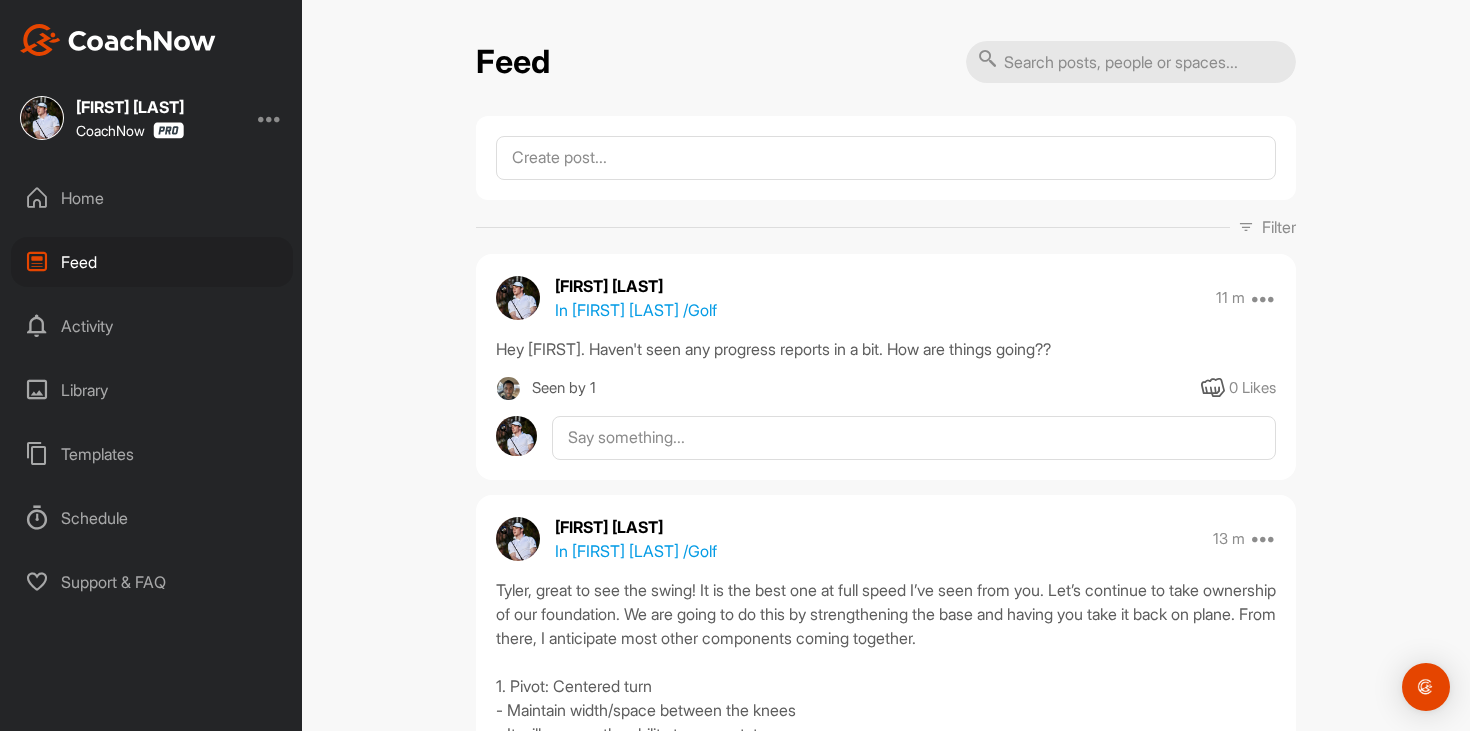 click on "Home" at bounding box center (152, 198) 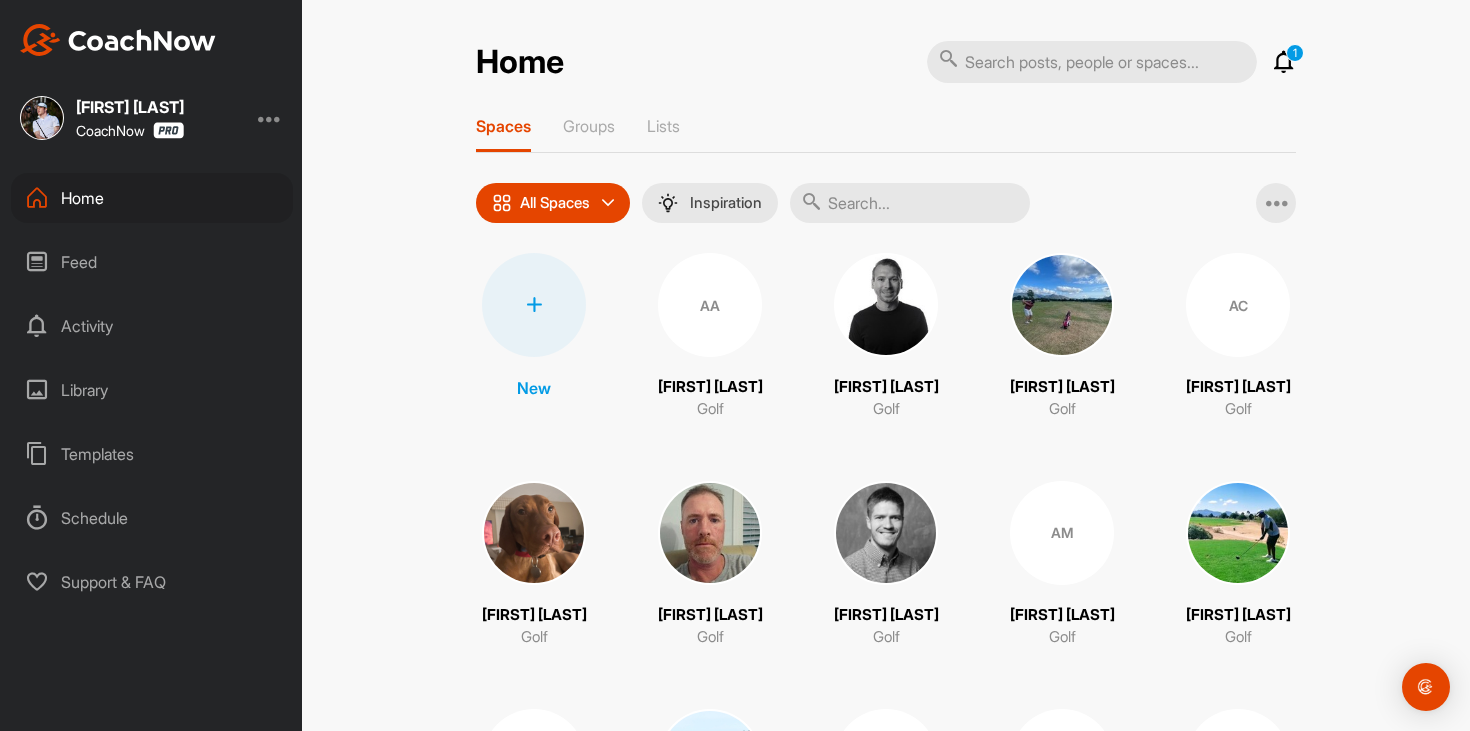 click on "Feed" at bounding box center [152, 262] 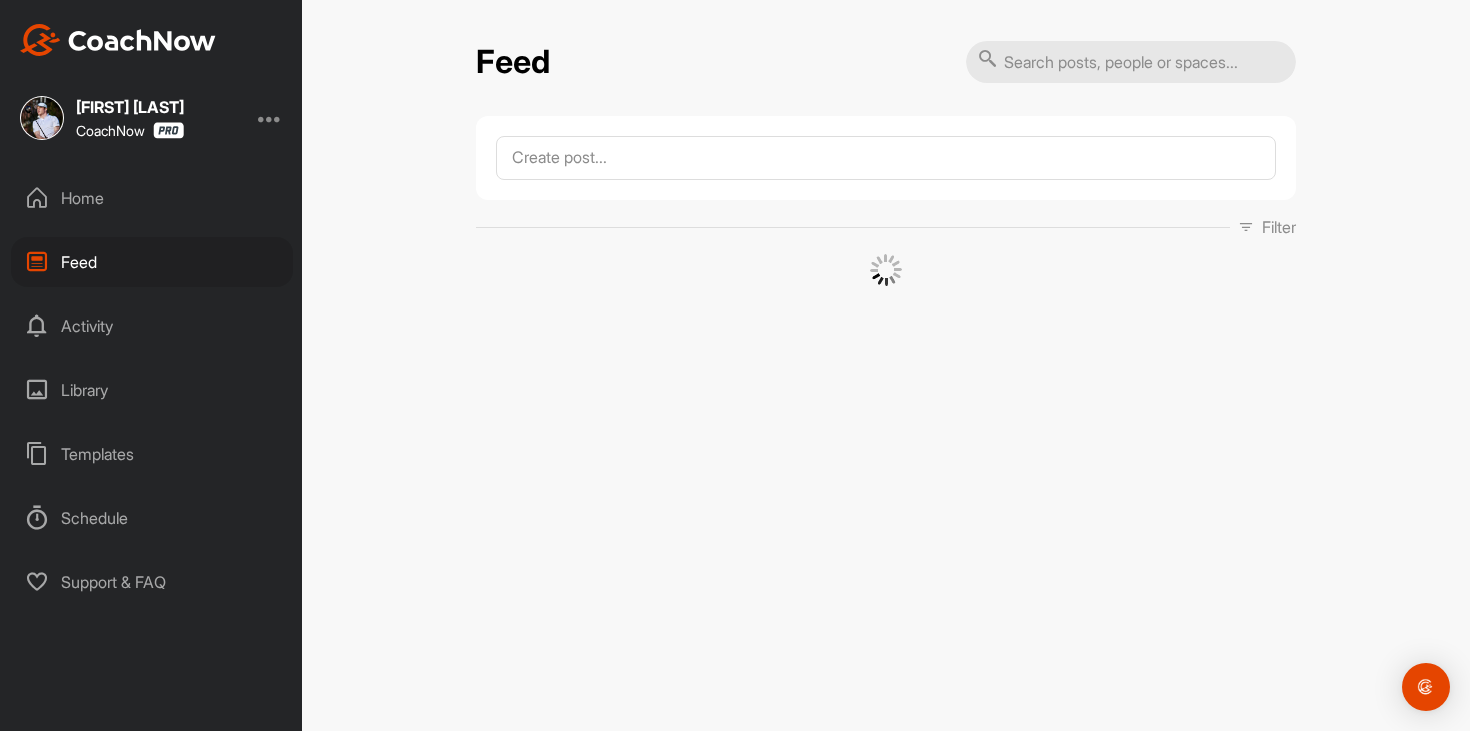click on "Home" at bounding box center (152, 198) 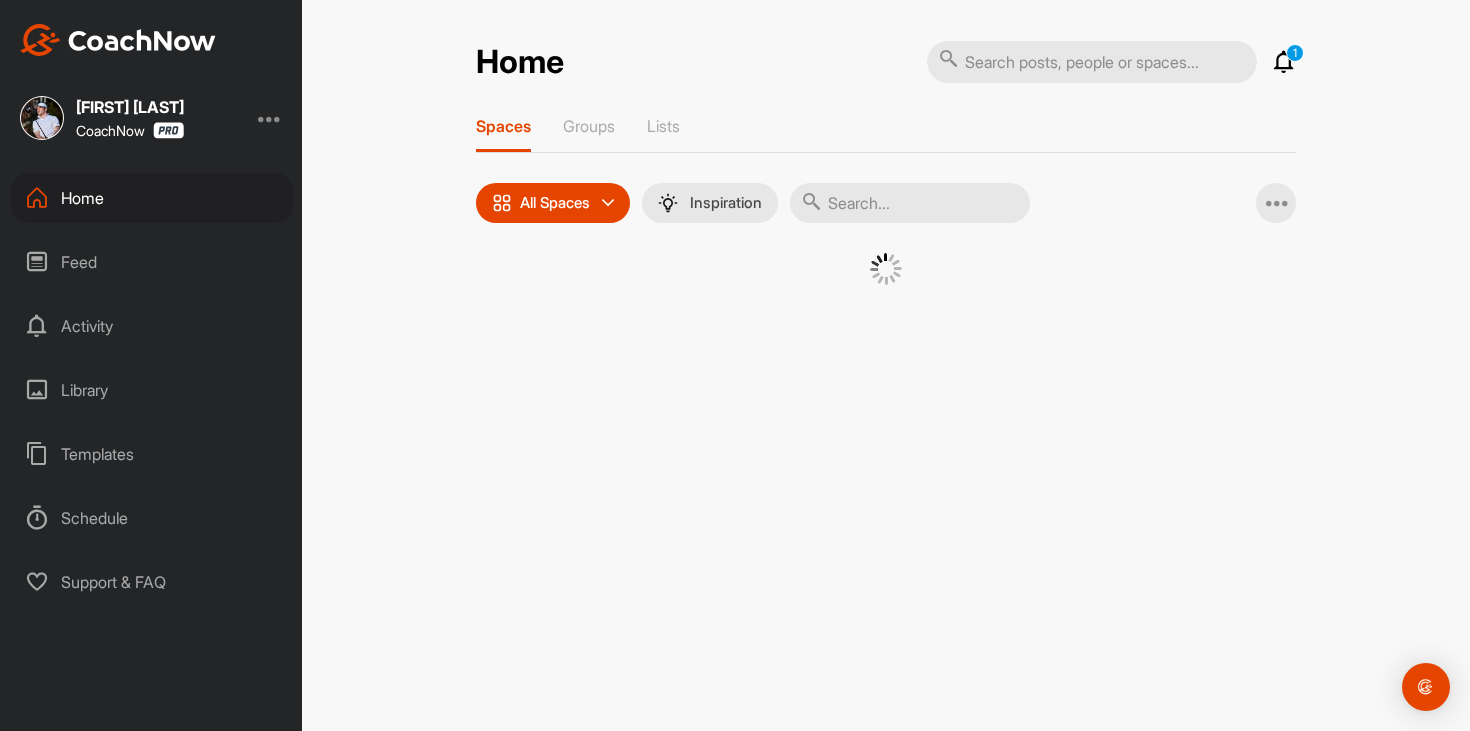 click at bounding box center [1284, 62] 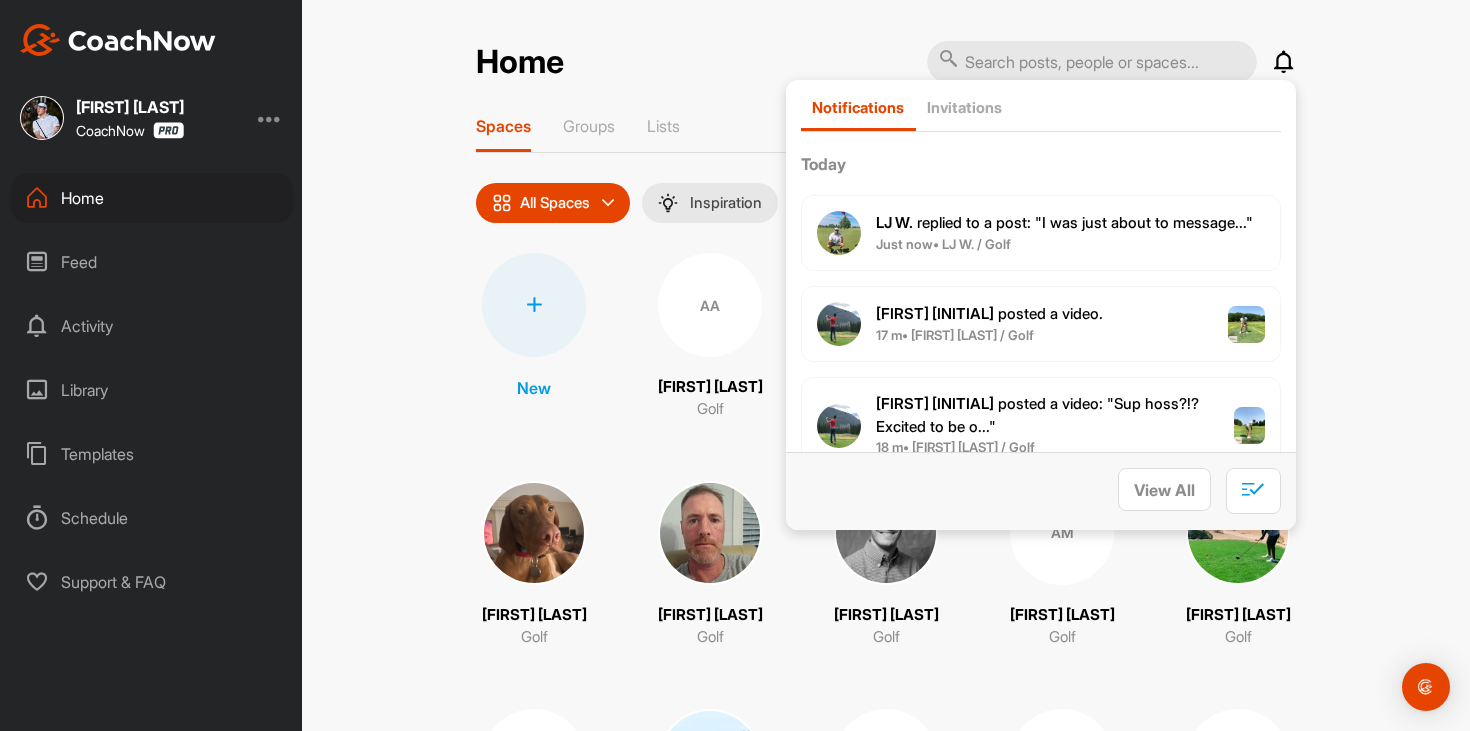 click on "[FIRST] [LAST]. replied to a post : "I was just about to message..."" at bounding box center [1064, 223] 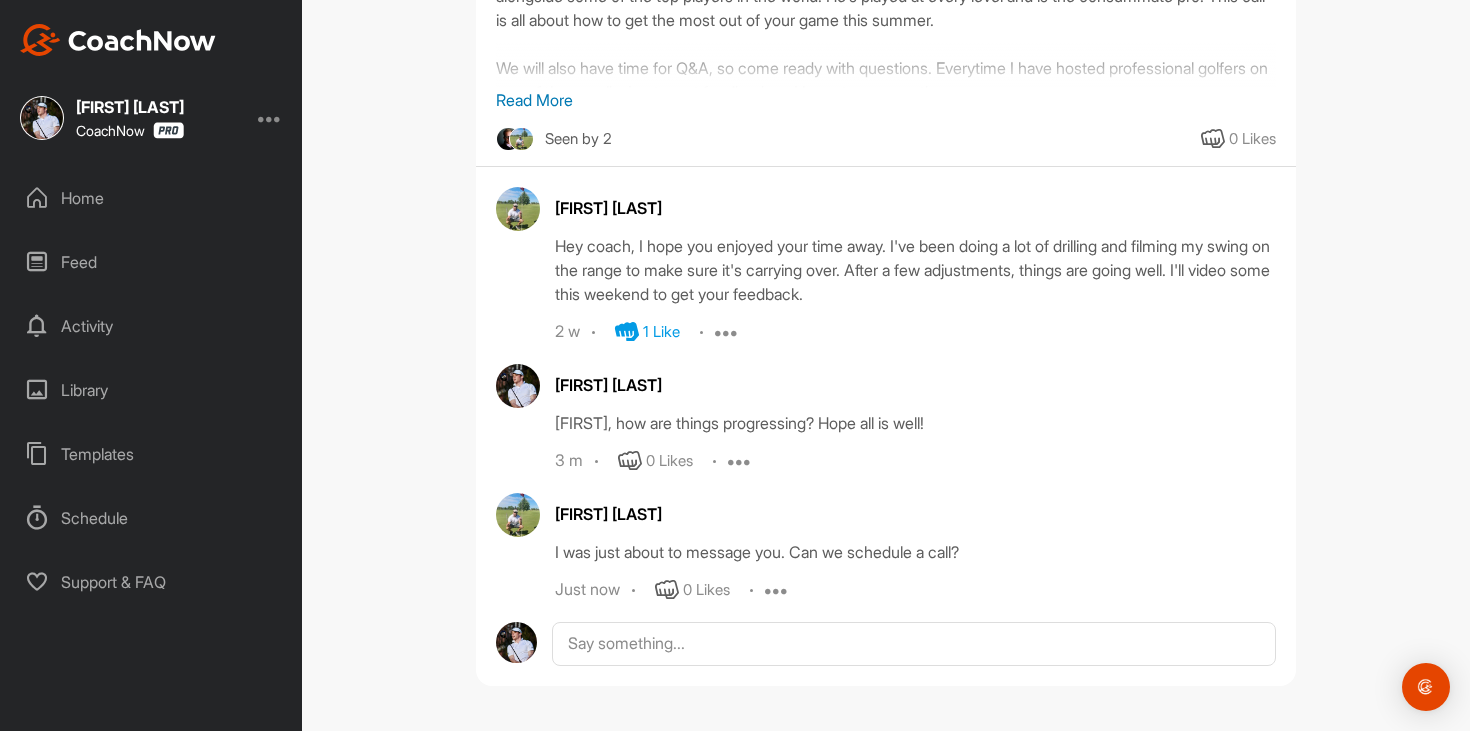 scroll, scrollTop: 367, scrollLeft: 0, axis: vertical 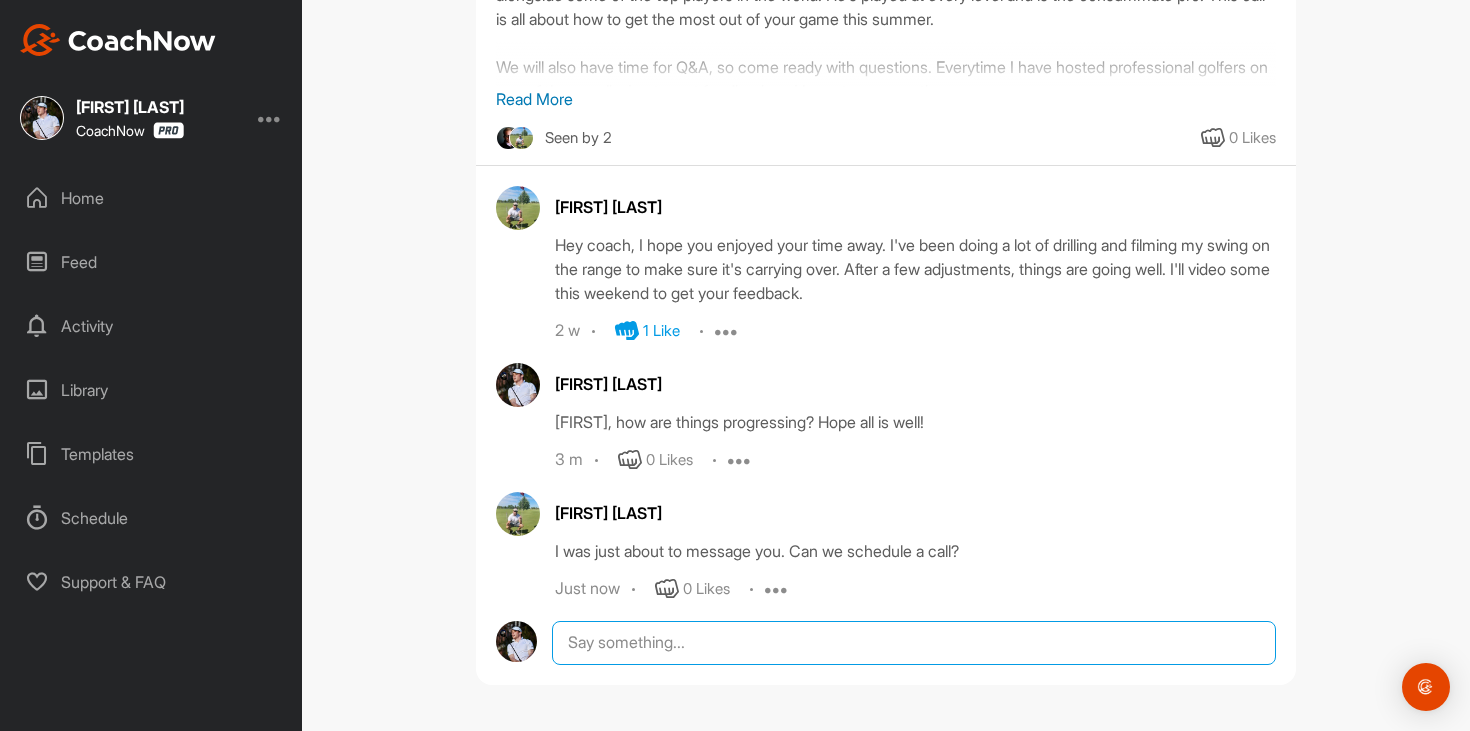 click at bounding box center [914, 643] 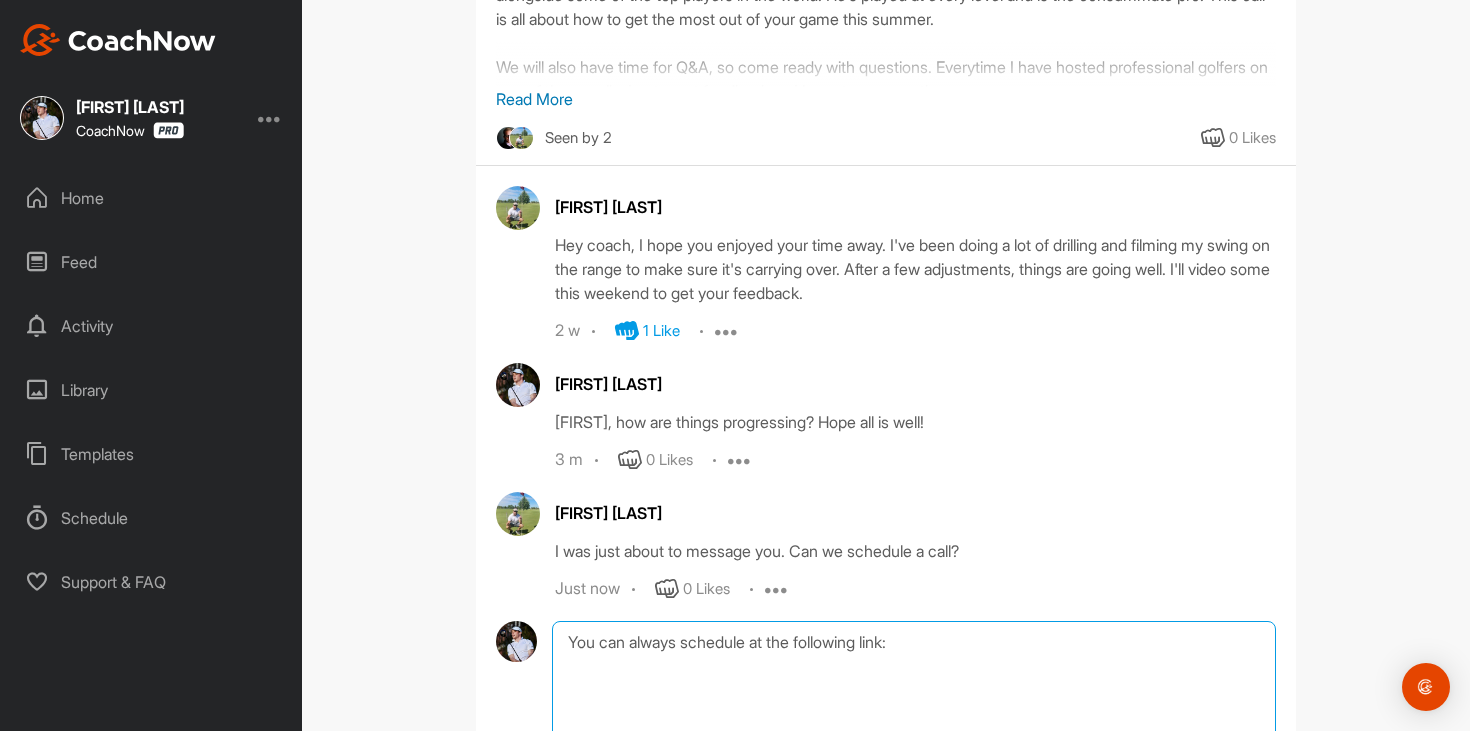 paste on "https://calendly.com/alexshattucktgre/vip" 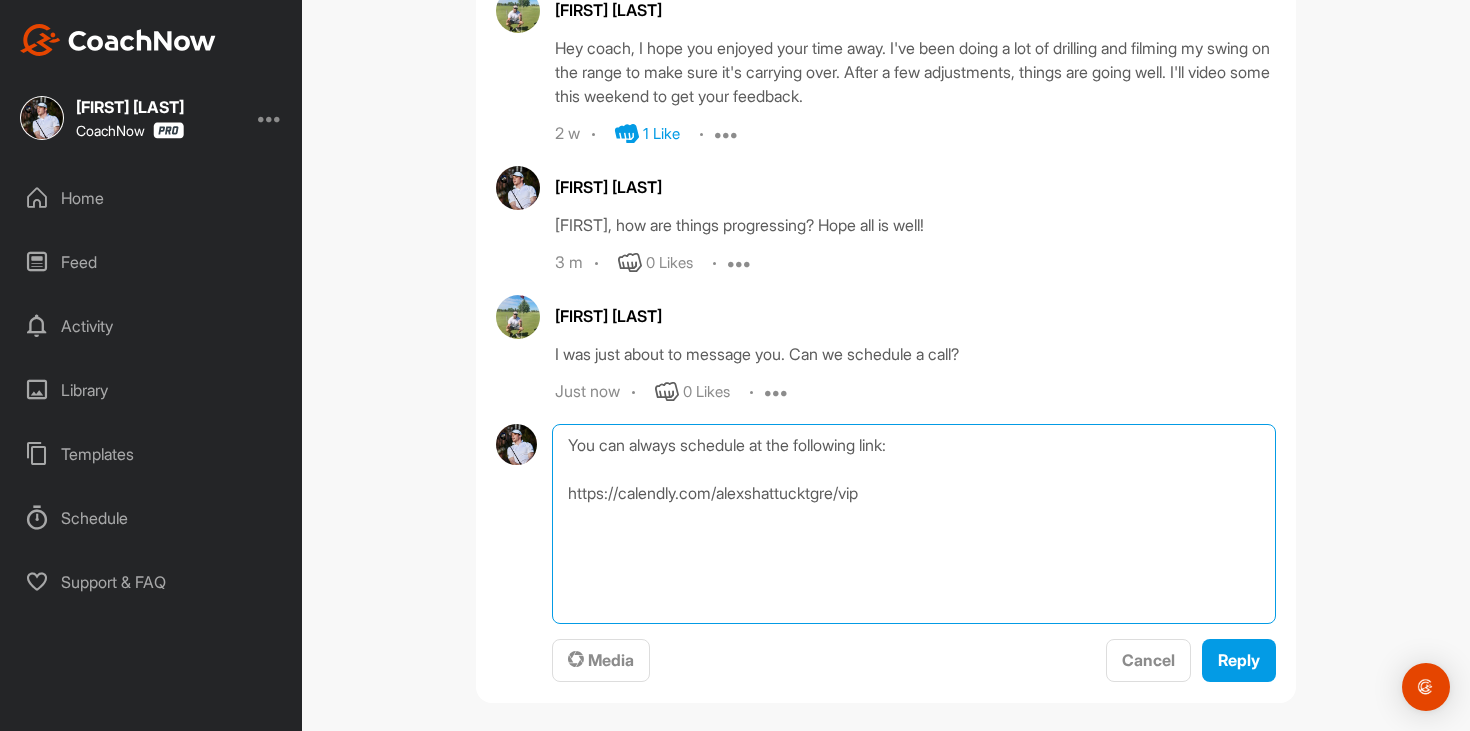 scroll, scrollTop: 580, scrollLeft: 0, axis: vertical 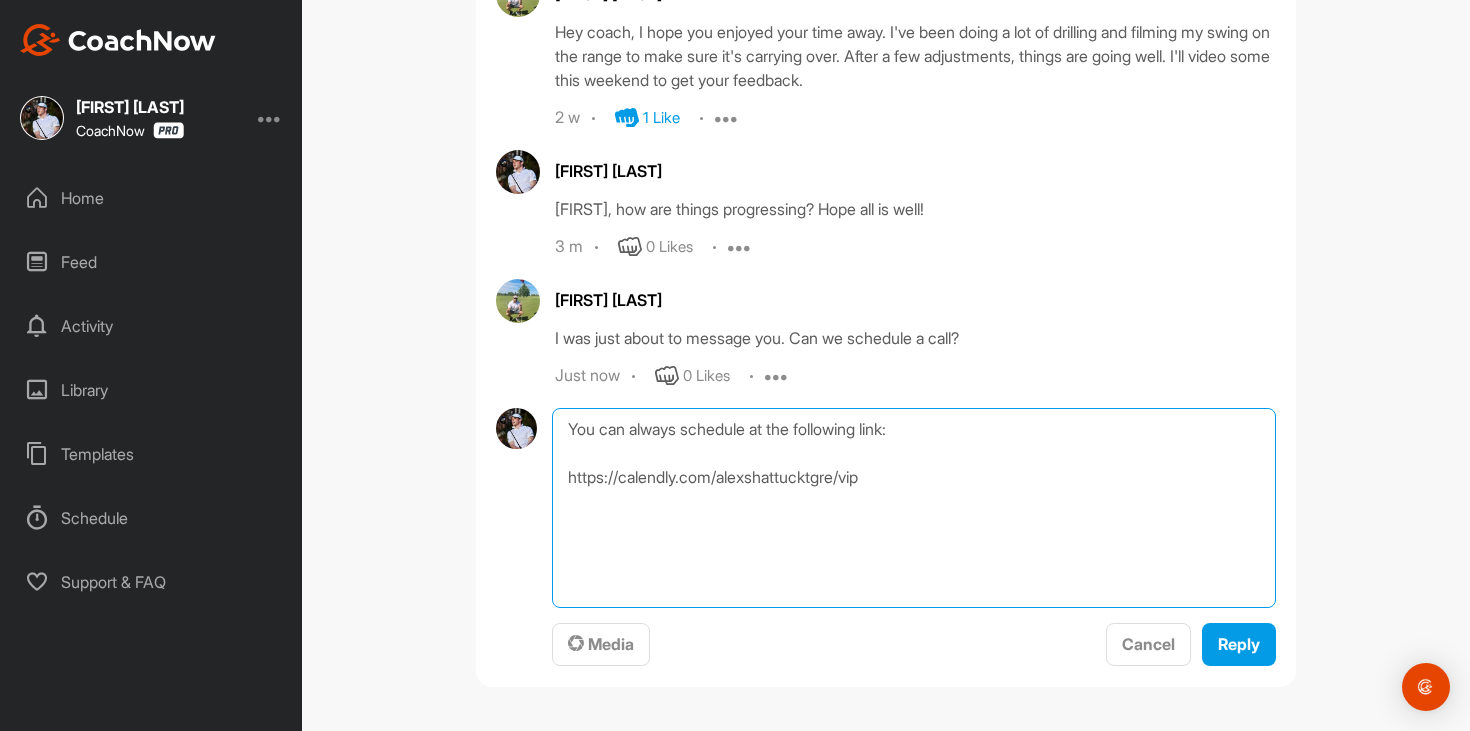 type on "You can always schedule at the following link:
https://calendly.com/alexshattucktgre/vip" 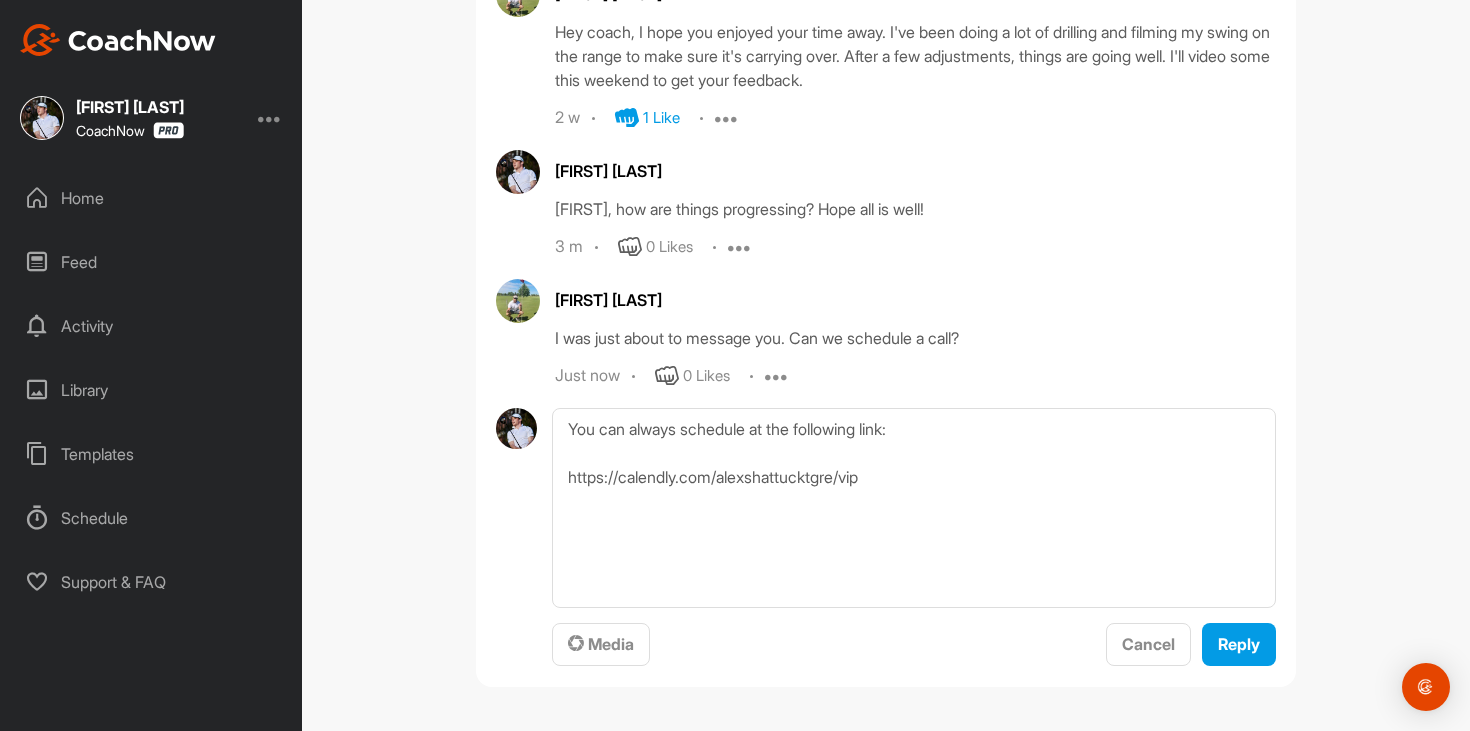 click on "You can always schedule at the following link:
https://calendly.com/[USER]/vip   Media   Cancel   Reply" at bounding box center (886, 537) 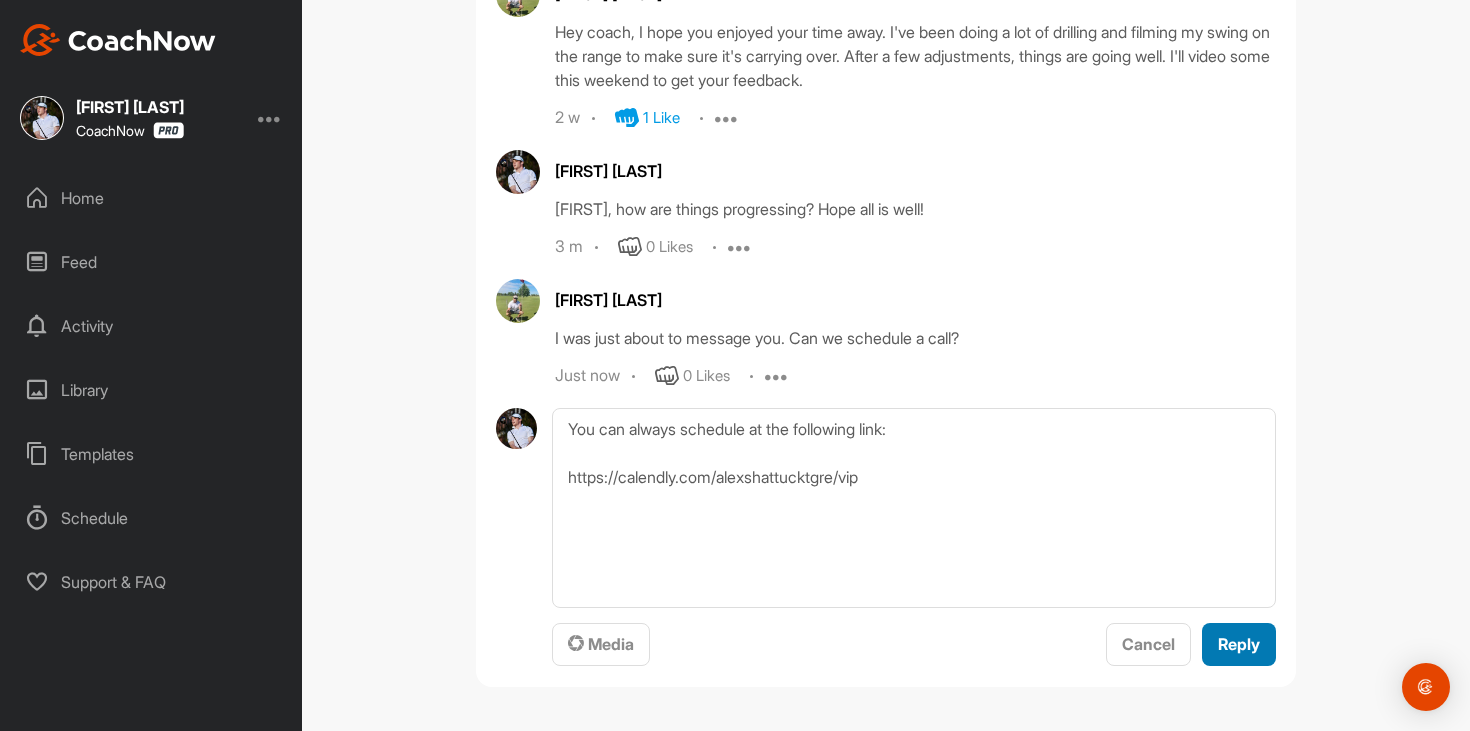 click on "Reply" at bounding box center [1239, 644] 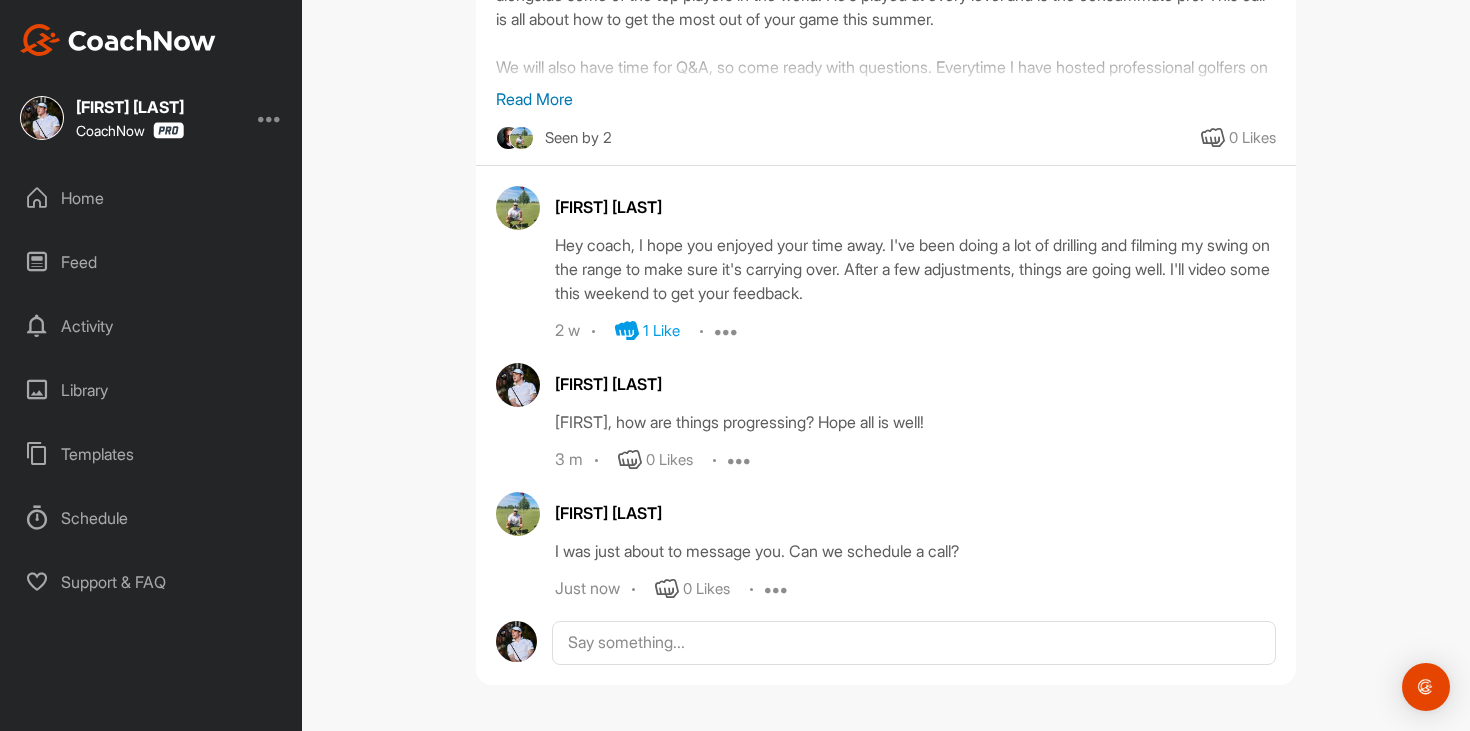 scroll, scrollTop: 544, scrollLeft: 0, axis: vertical 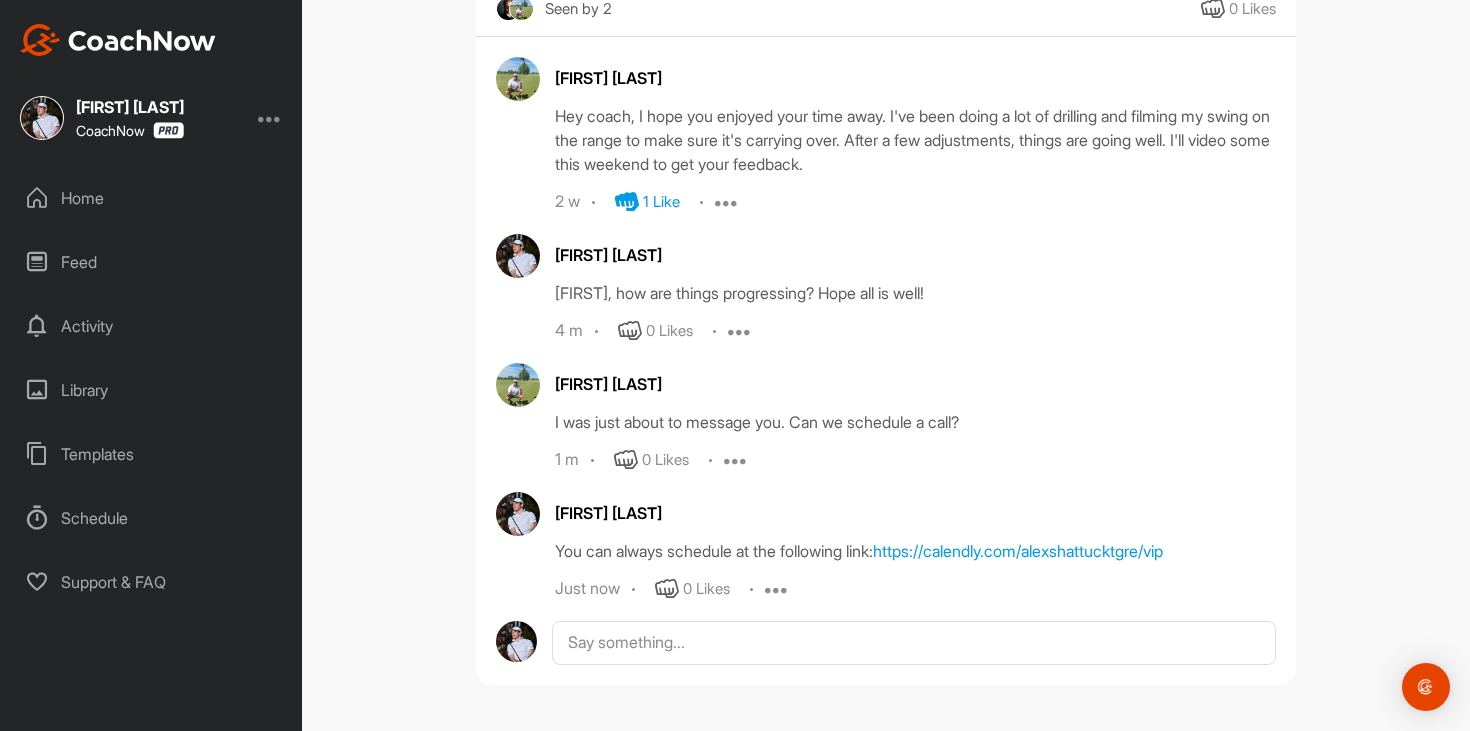 click on "Home" at bounding box center (152, 198) 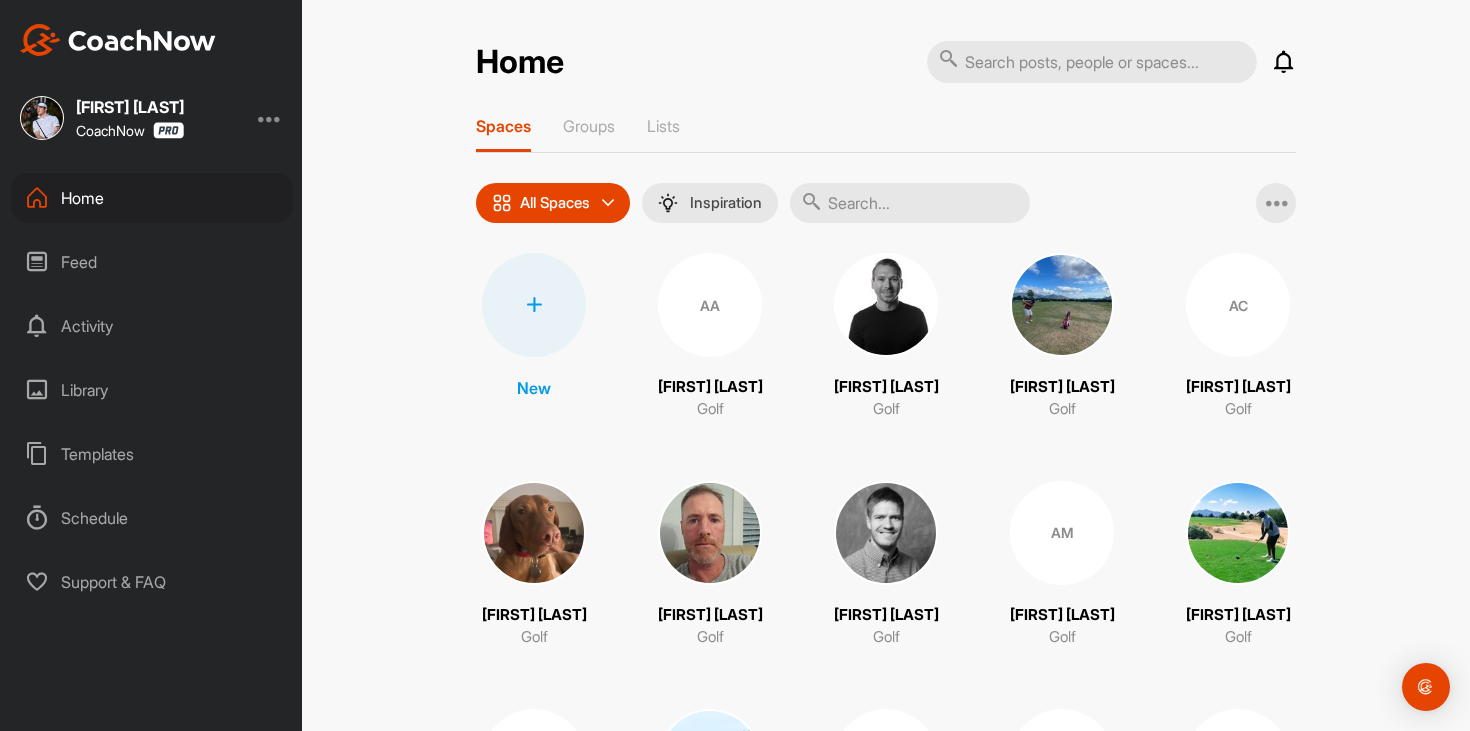 click on "Feed" at bounding box center [152, 262] 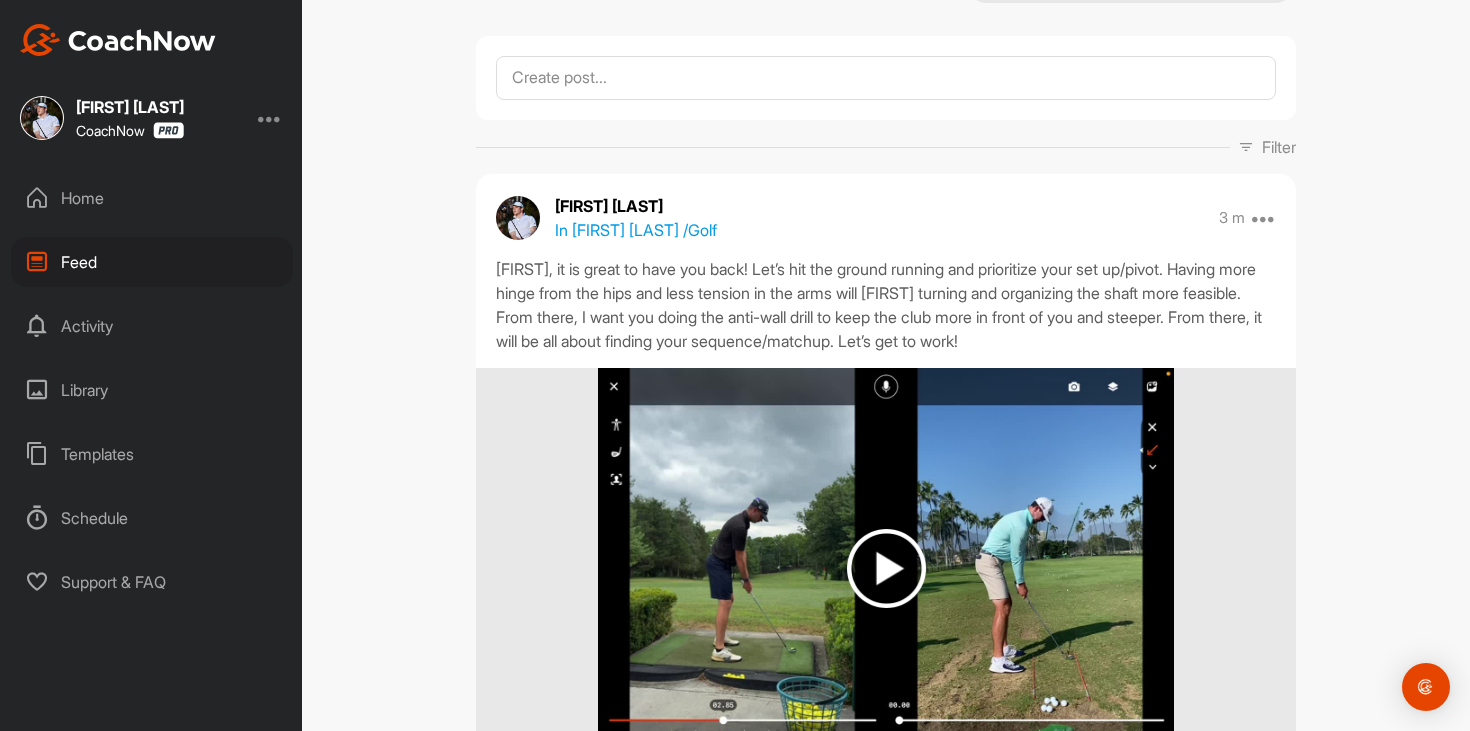 scroll, scrollTop: 99, scrollLeft: 0, axis: vertical 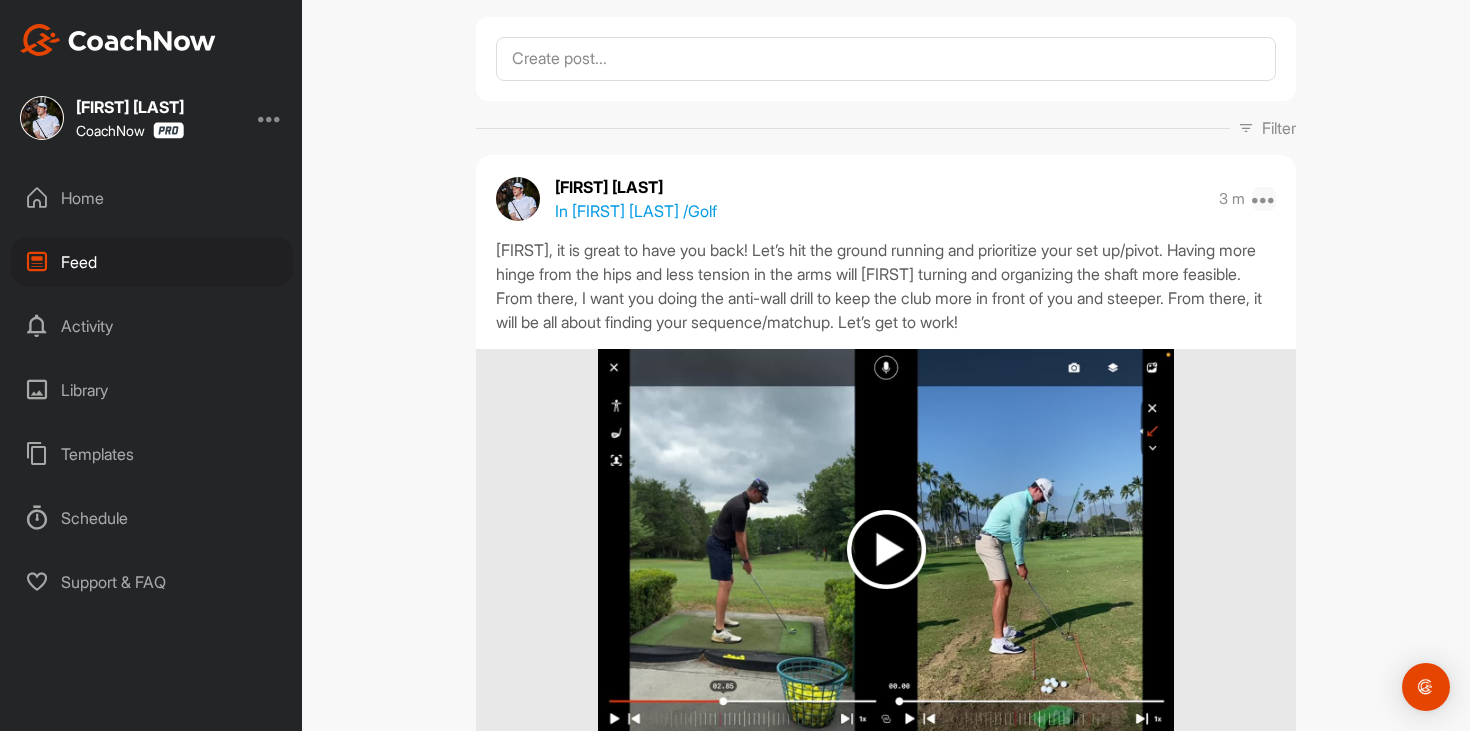 click at bounding box center (1264, 199) 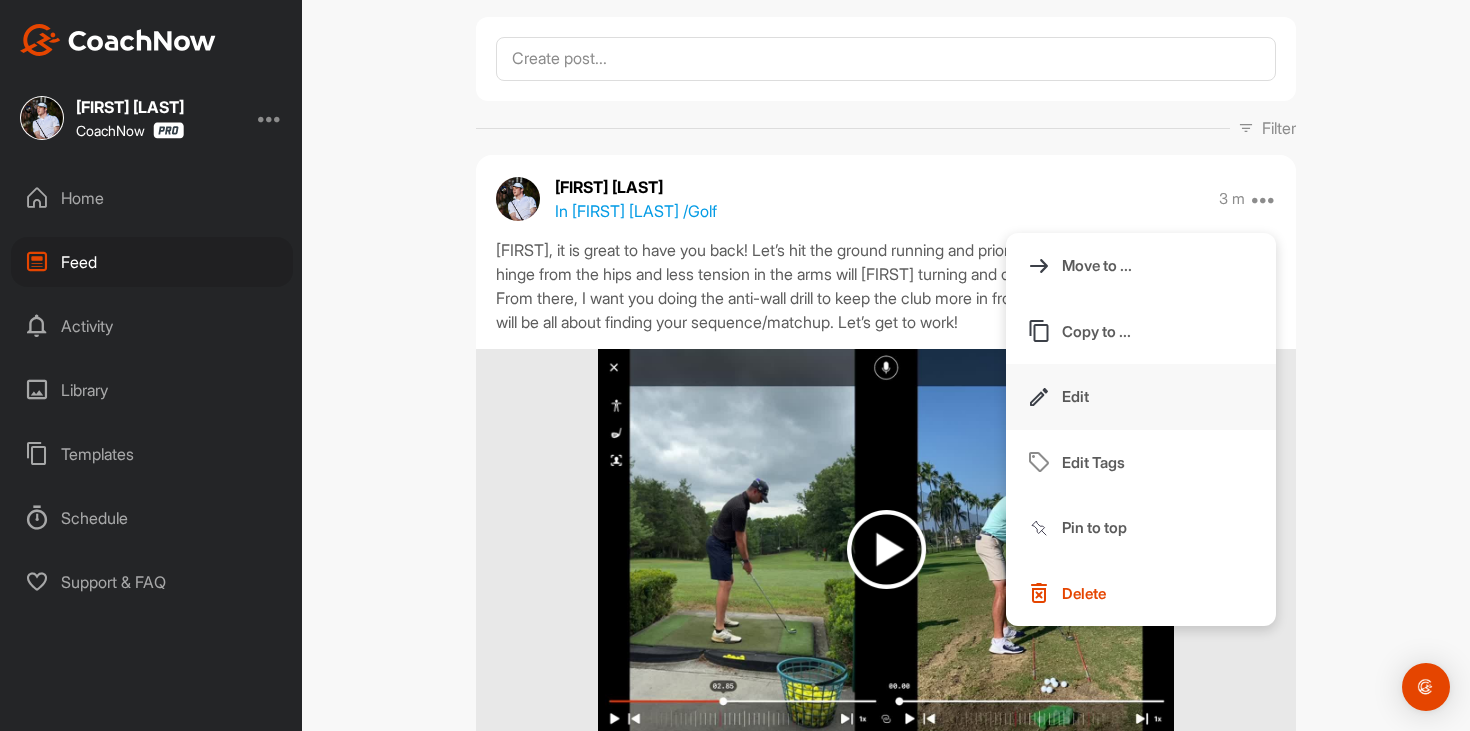 click on "Edit" at bounding box center [1141, 397] 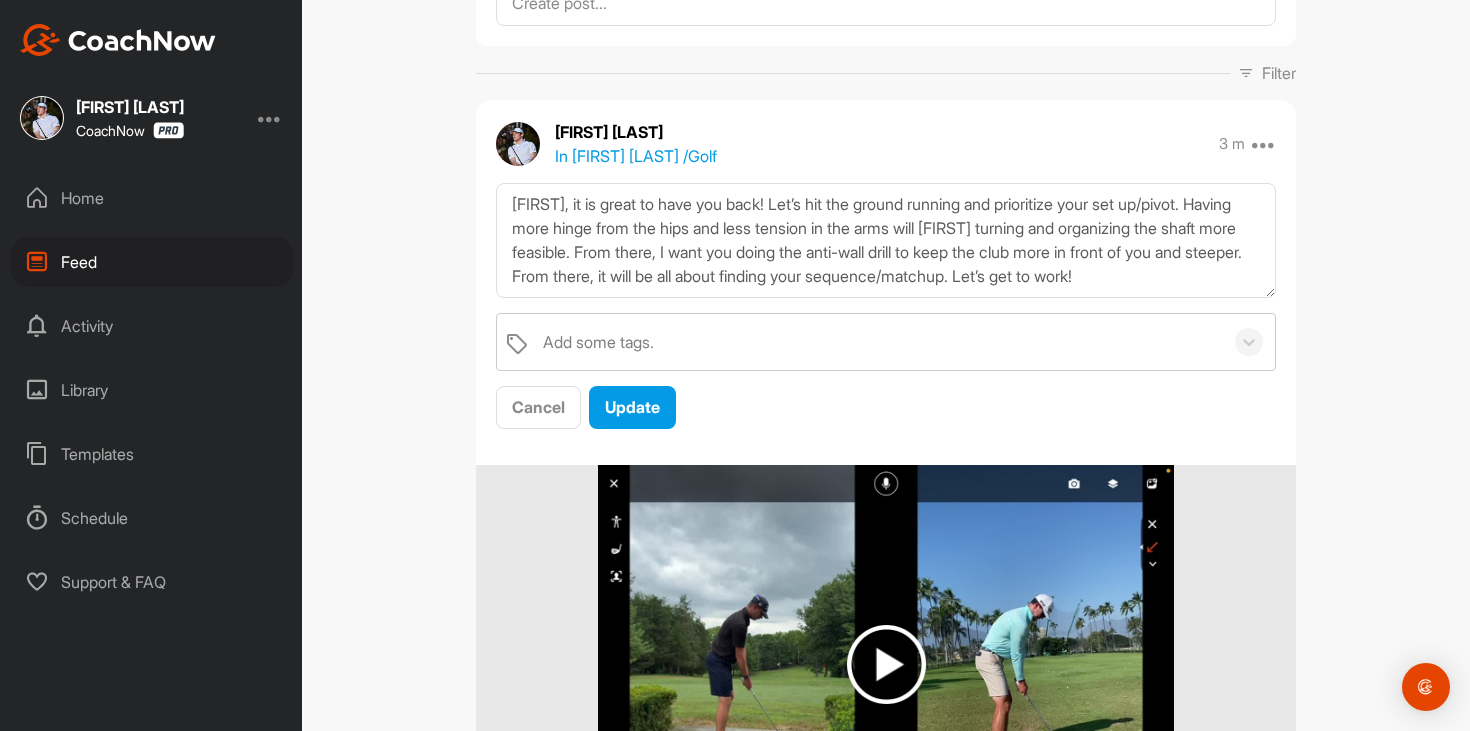scroll, scrollTop: 252, scrollLeft: 0, axis: vertical 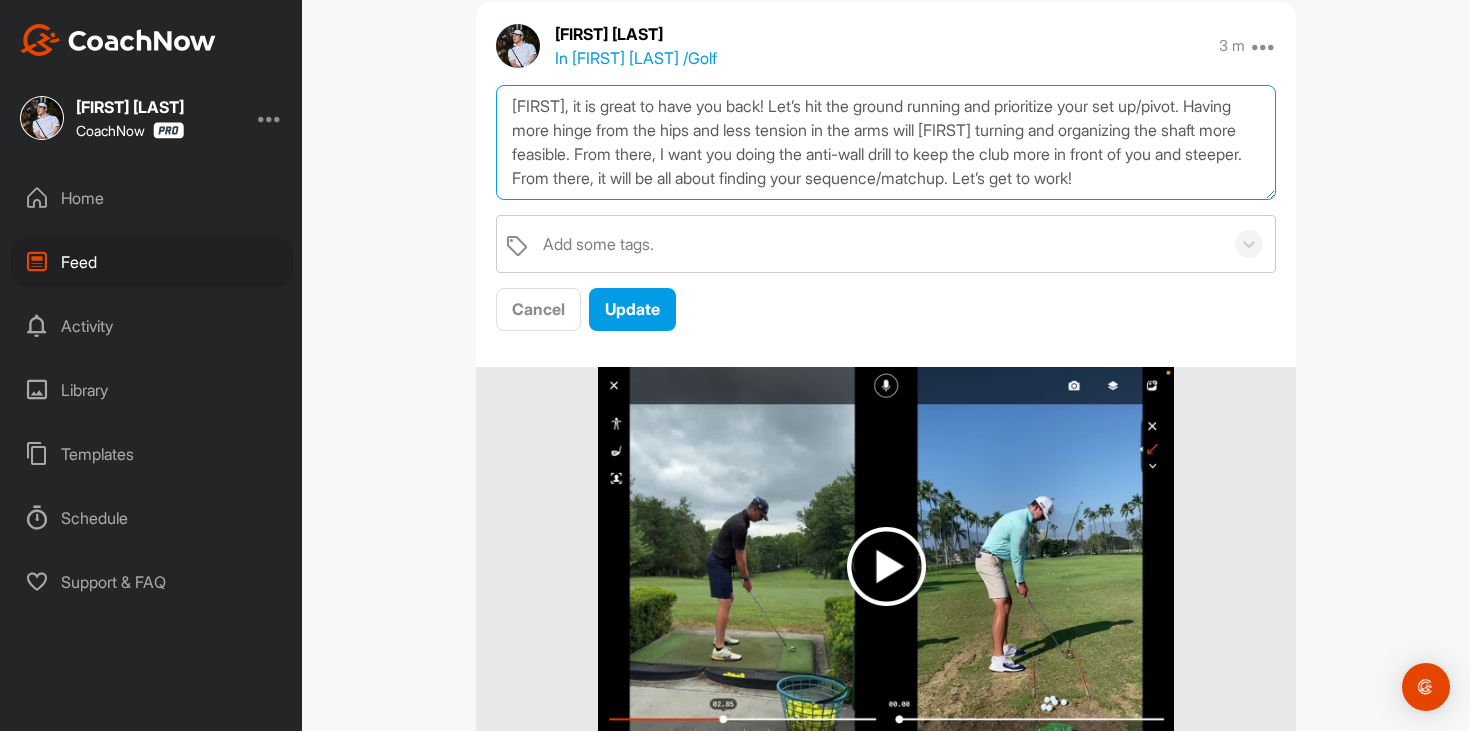 click on "[FIRST], it is great to have you back! Let’s hit the ground running and prioritize your set up/pivot. Having more hinge from the hips and less tension in the arms will [FIRST] turning and organizing the shaft more feasible. From there, I want you doing the anti-wall drill to keep the club more in front of you and steeper. From there, it will be all about finding your sequence/matchup. Let’s get to work!" at bounding box center [886, 142] 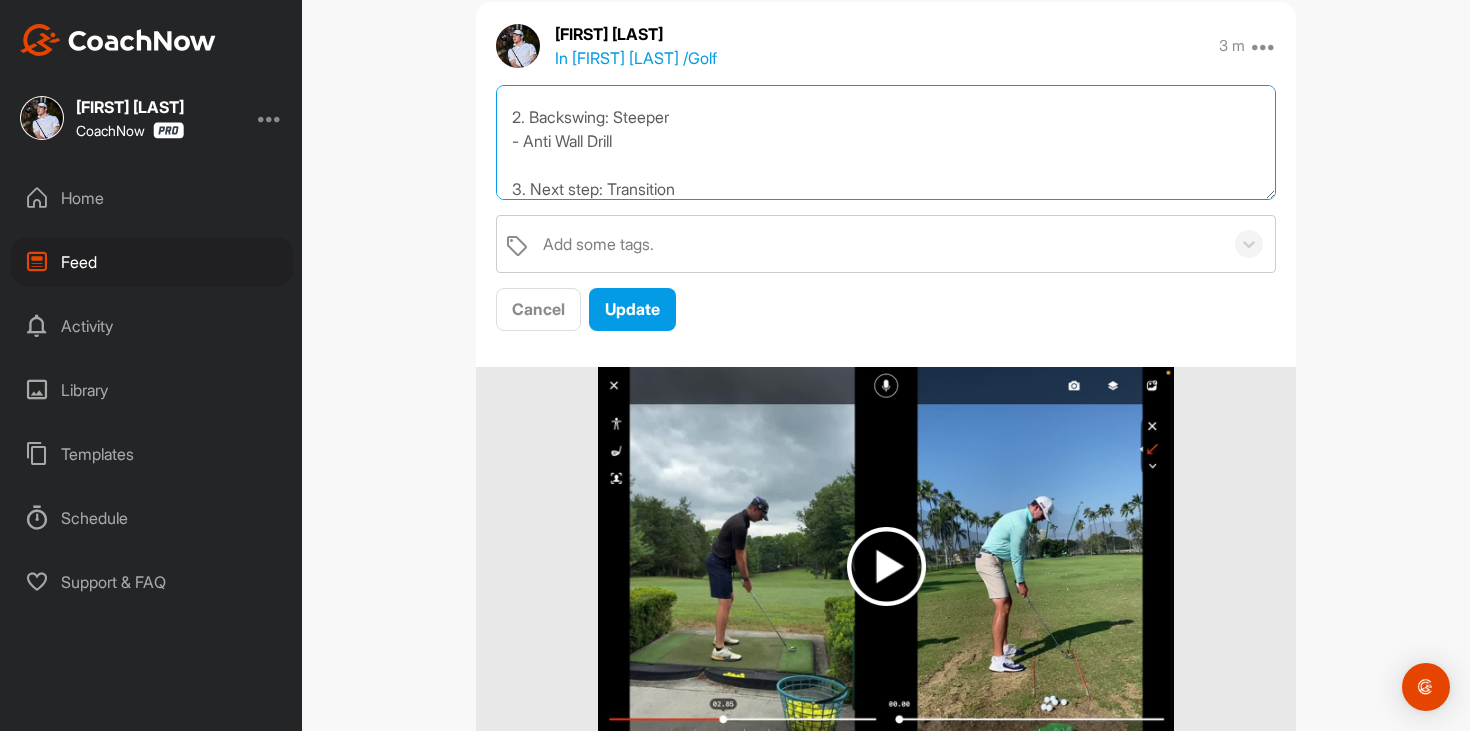 scroll, scrollTop: 229, scrollLeft: 0, axis: vertical 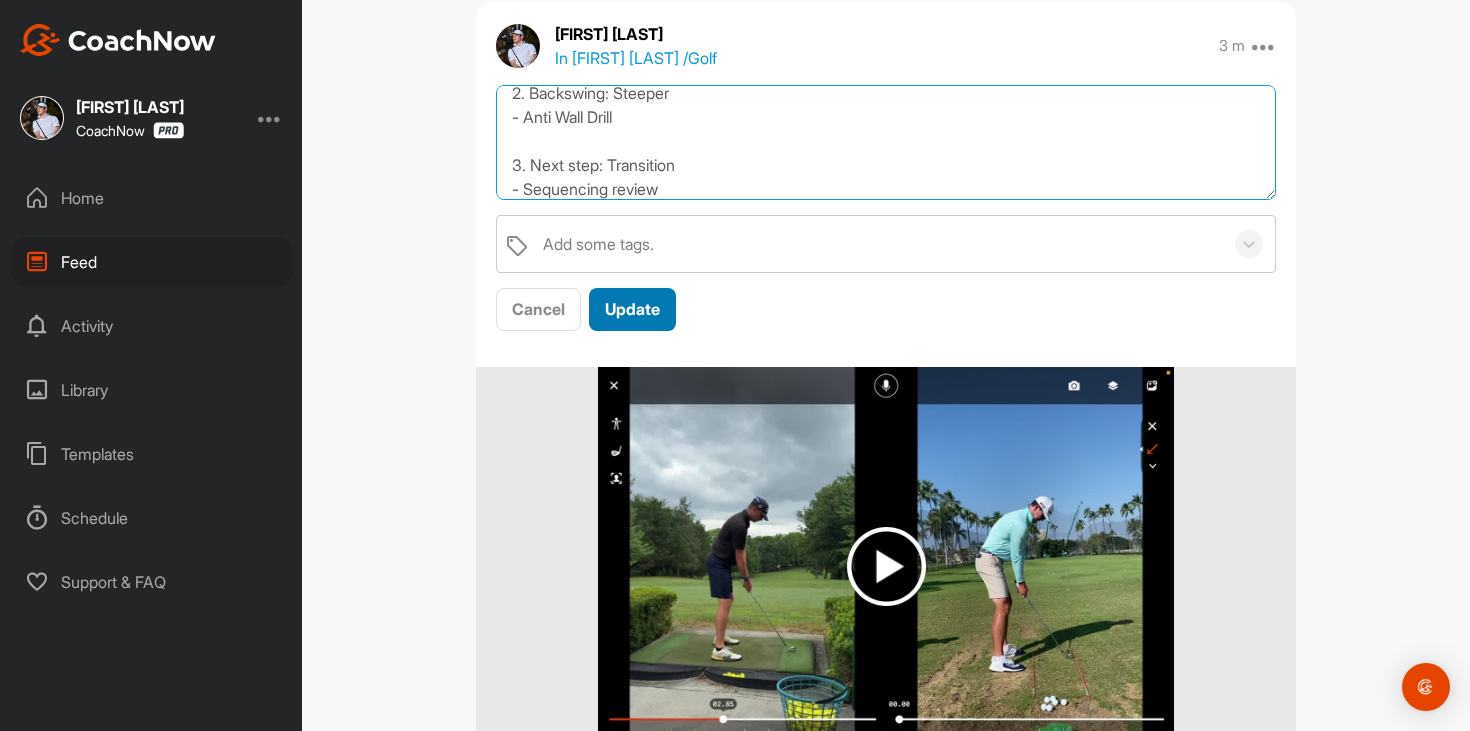 type on "[FIRST], it is great to have you back! Let’s hit the ground running and prioritize your set up/pivot. Having more hinge from the hips and less tension in the arms will [FIRST] turning and organizing the shaft more feasible. From there, I want you doing the anti-wall drill to keep the club more in front of you and steeper. From there, it will be all about finding your sequence/matchup. Let’s get to work!
1. Setup: Most important position
- Added hinge from the hips
- Tension free arms with shaft looking at the belt buckle
2. Backswing: Steeper
- Anti Wall Drill
3. Next step: Transition
- Sequencing review" 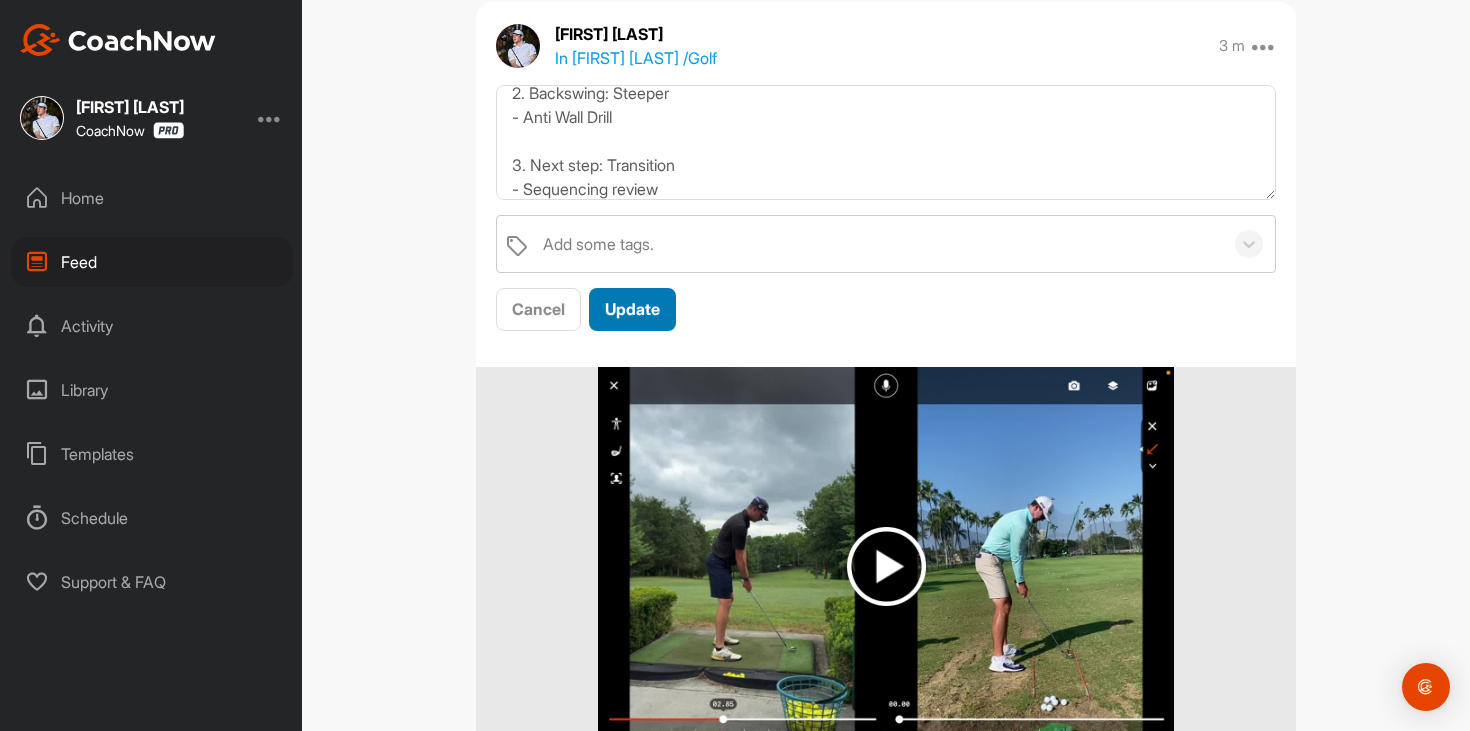 click on "Update" at bounding box center (632, 309) 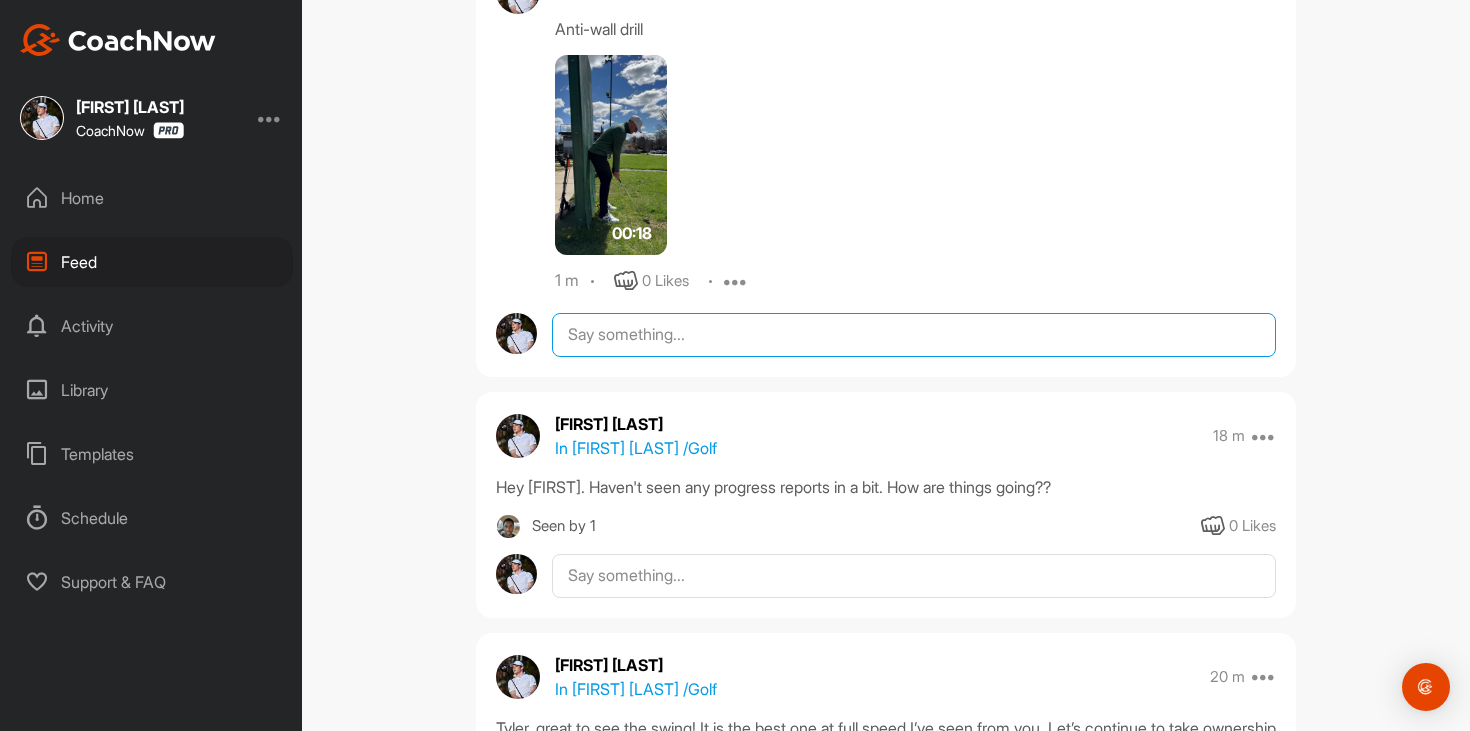 click at bounding box center (914, 335) 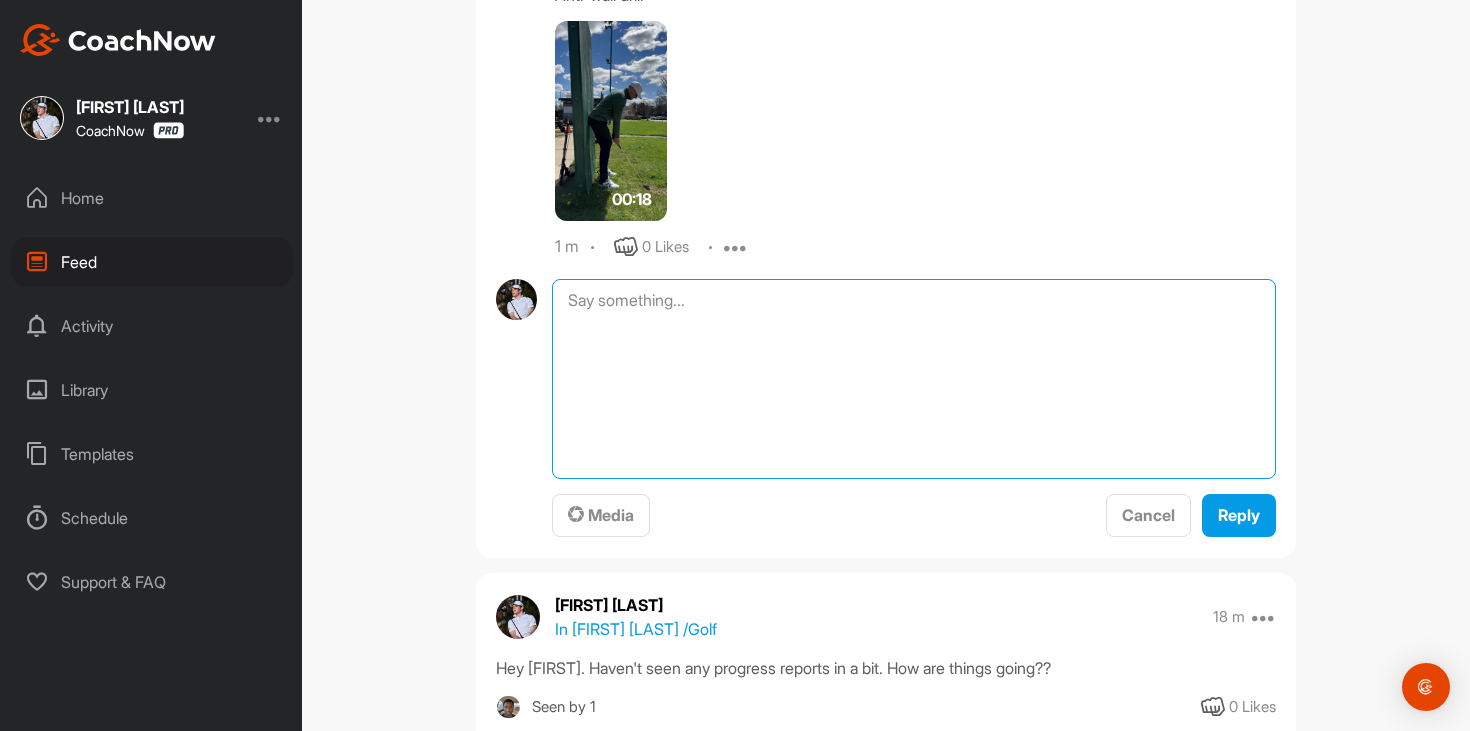 scroll, scrollTop: 1127, scrollLeft: 0, axis: vertical 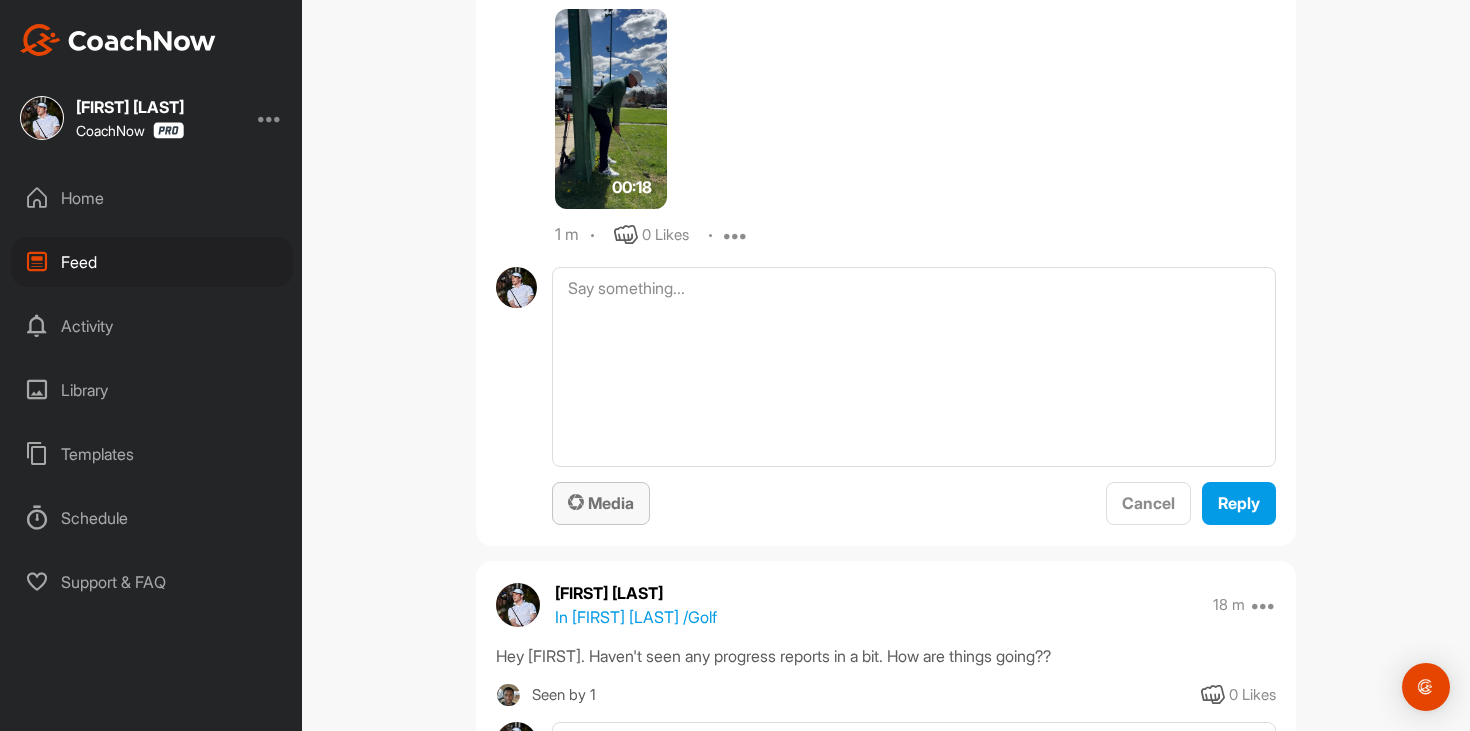 click on "Media" at bounding box center (601, 503) 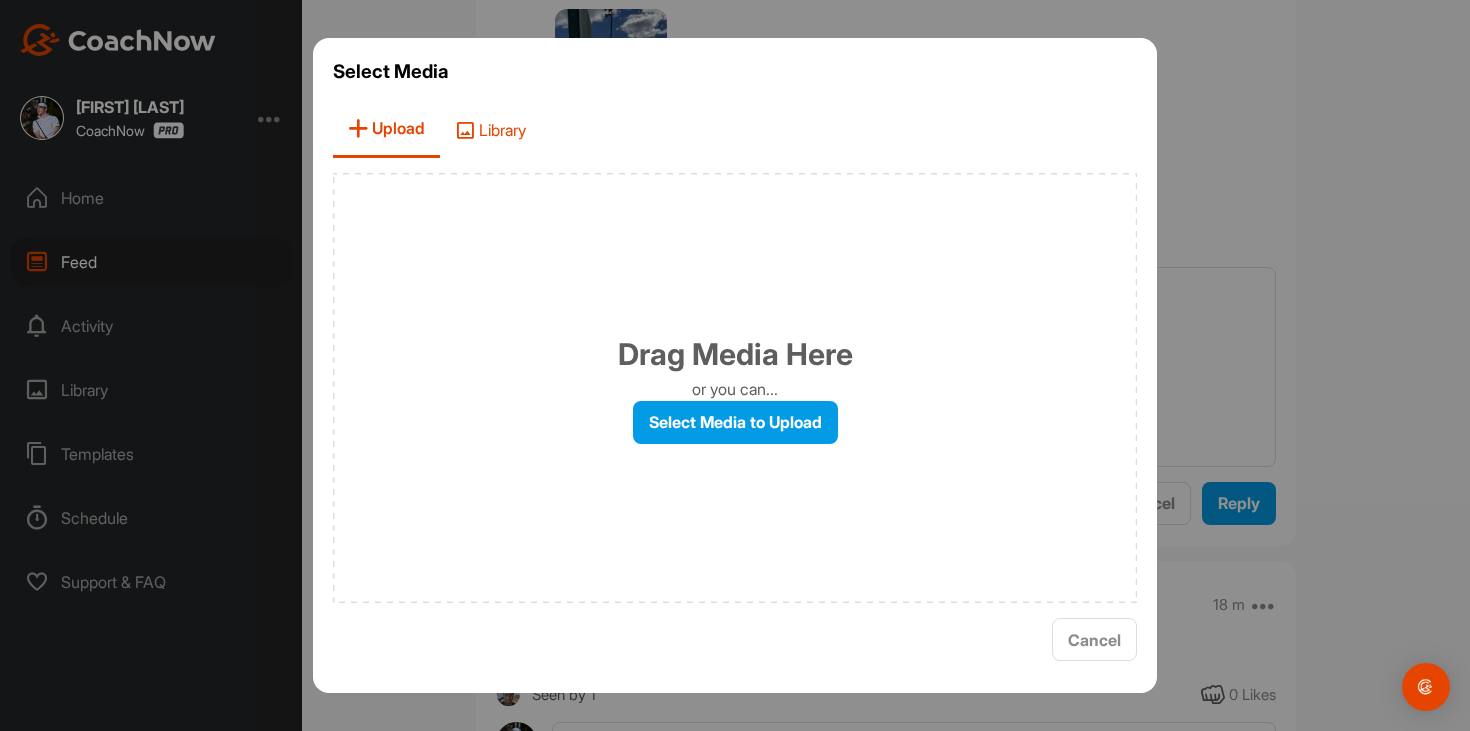 click on "Library" at bounding box center [490, 129] 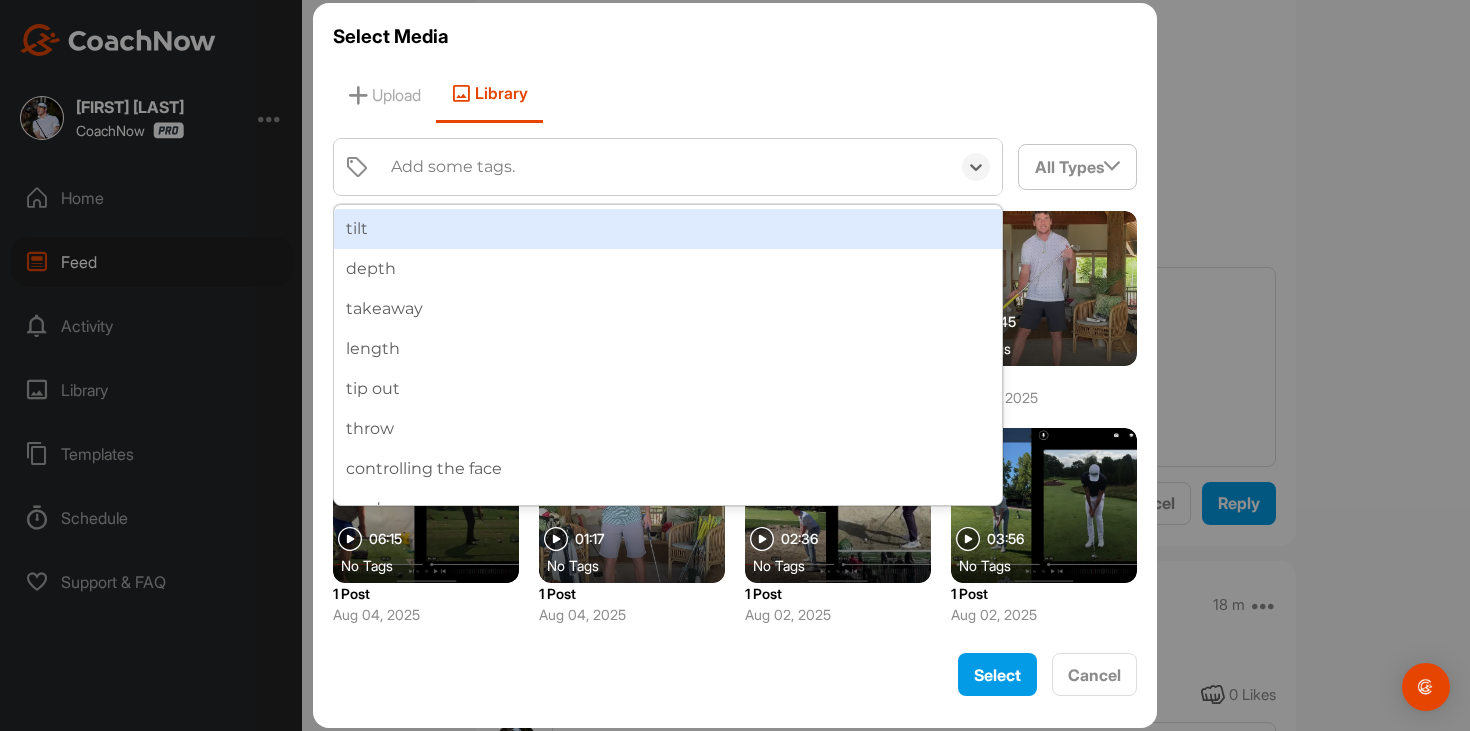 click on "Add some tags." at bounding box center (665, 167) 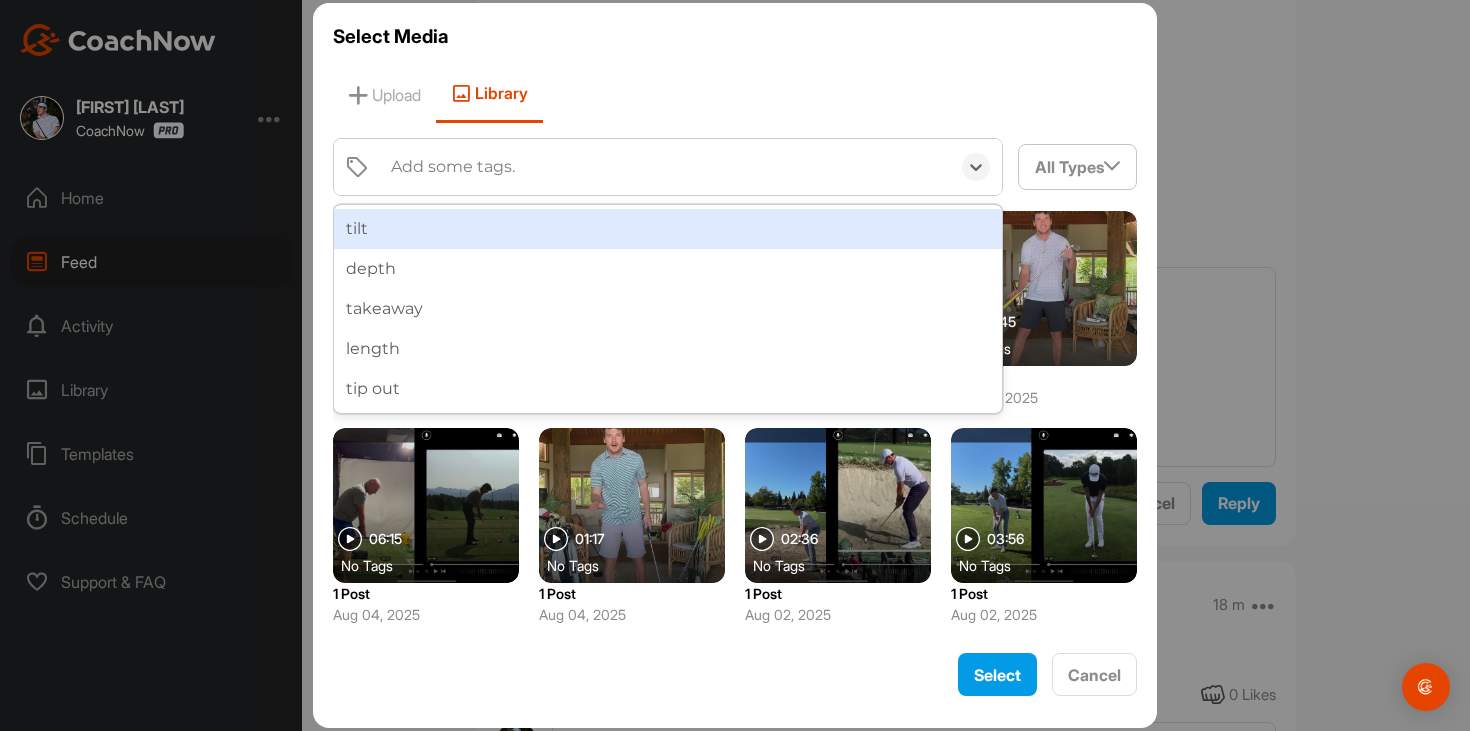click on "Add some tags." at bounding box center [665, 167] 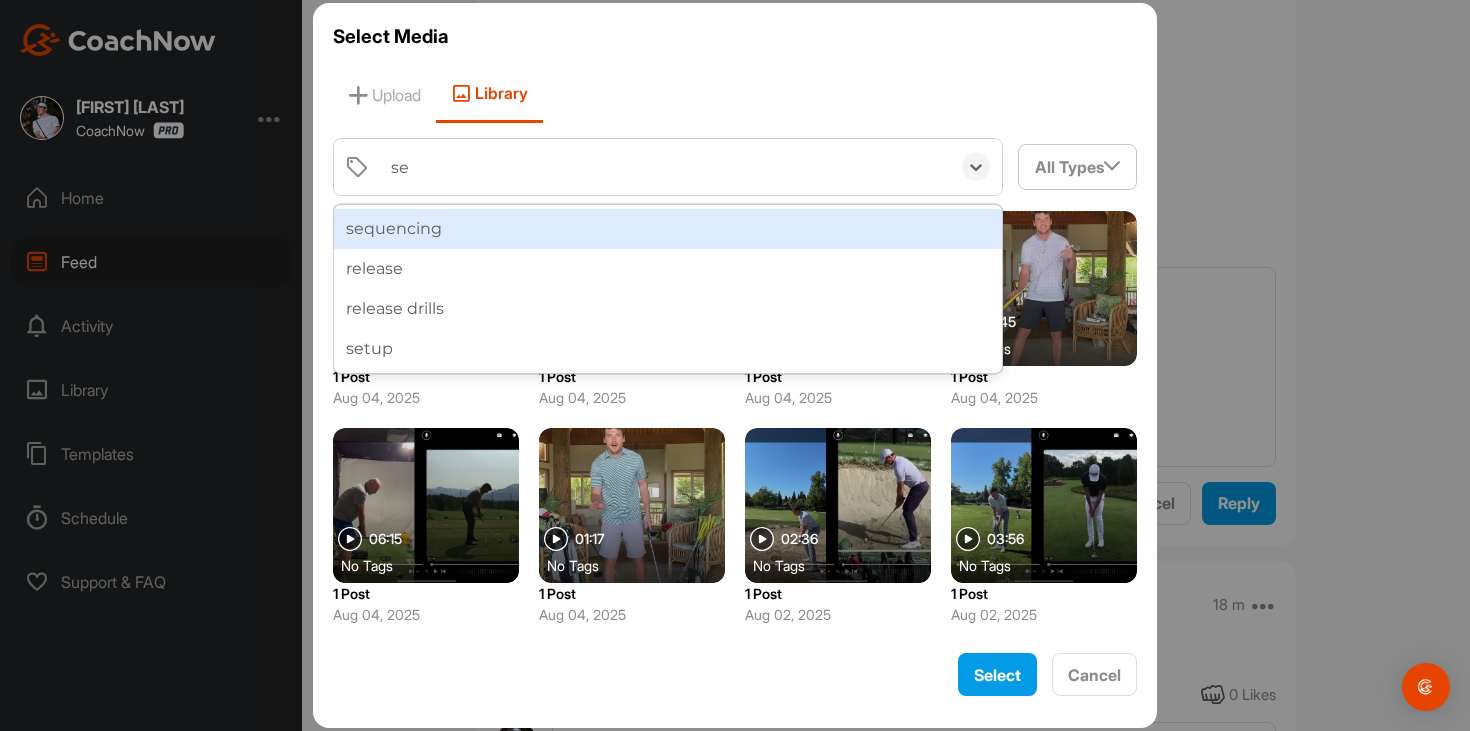 type on "seq" 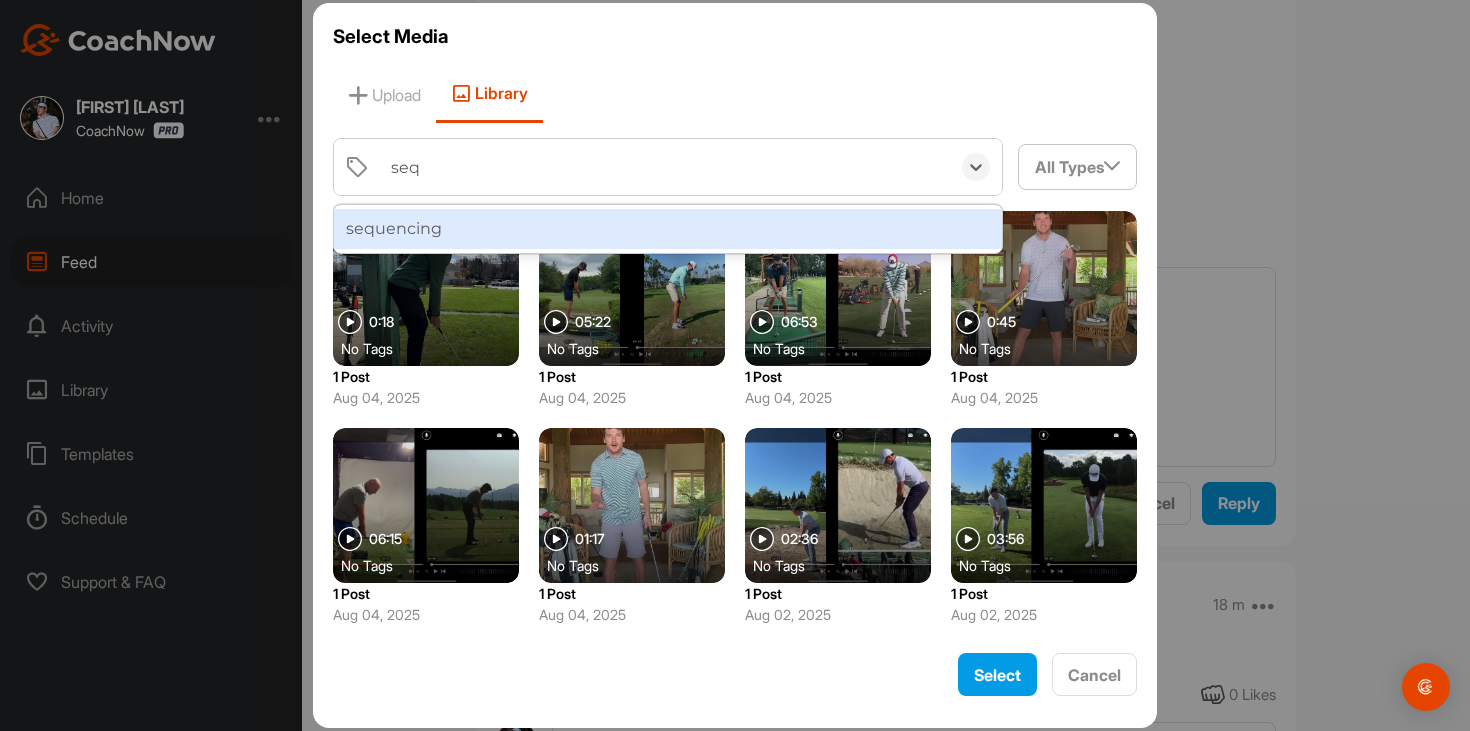 click on "sequencing" at bounding box center [668, 229] 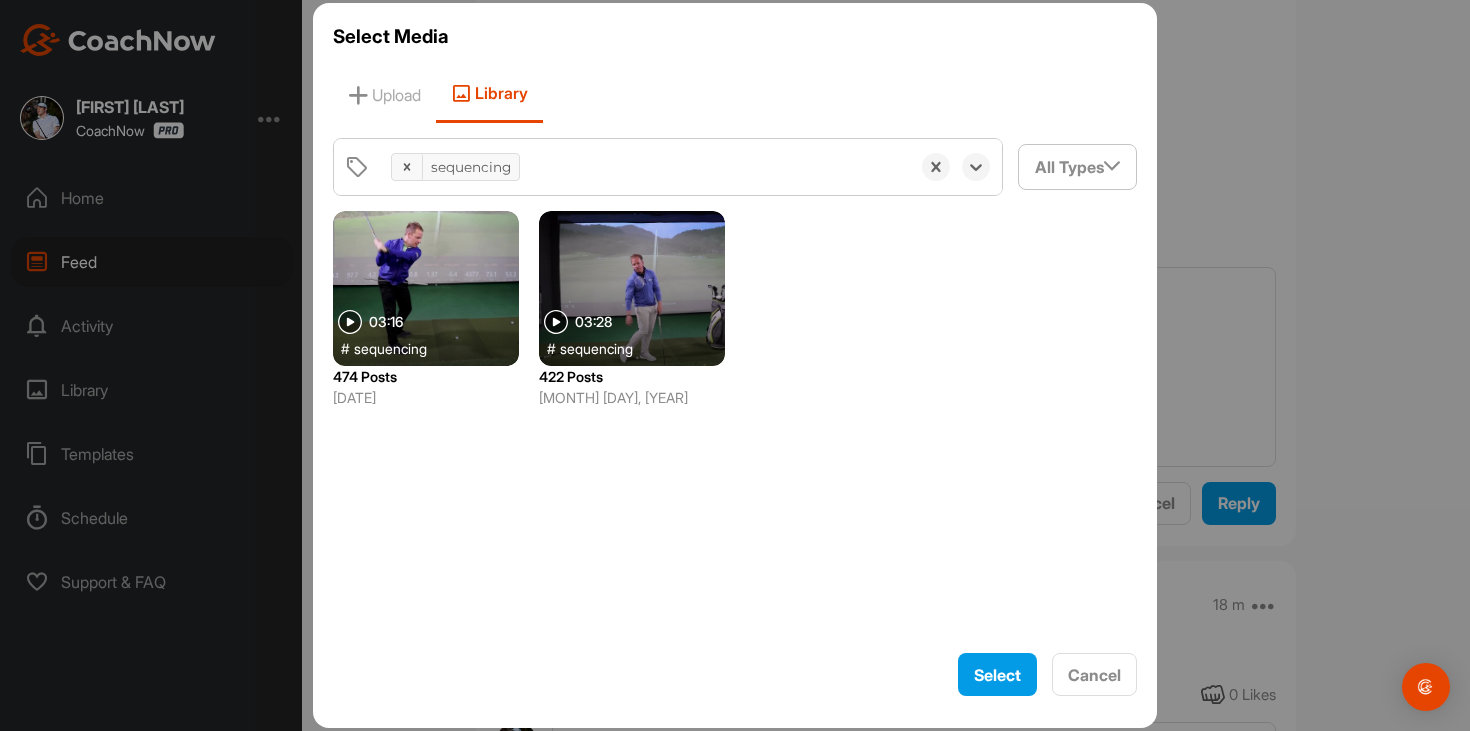 click at bounding box center (426, 288) 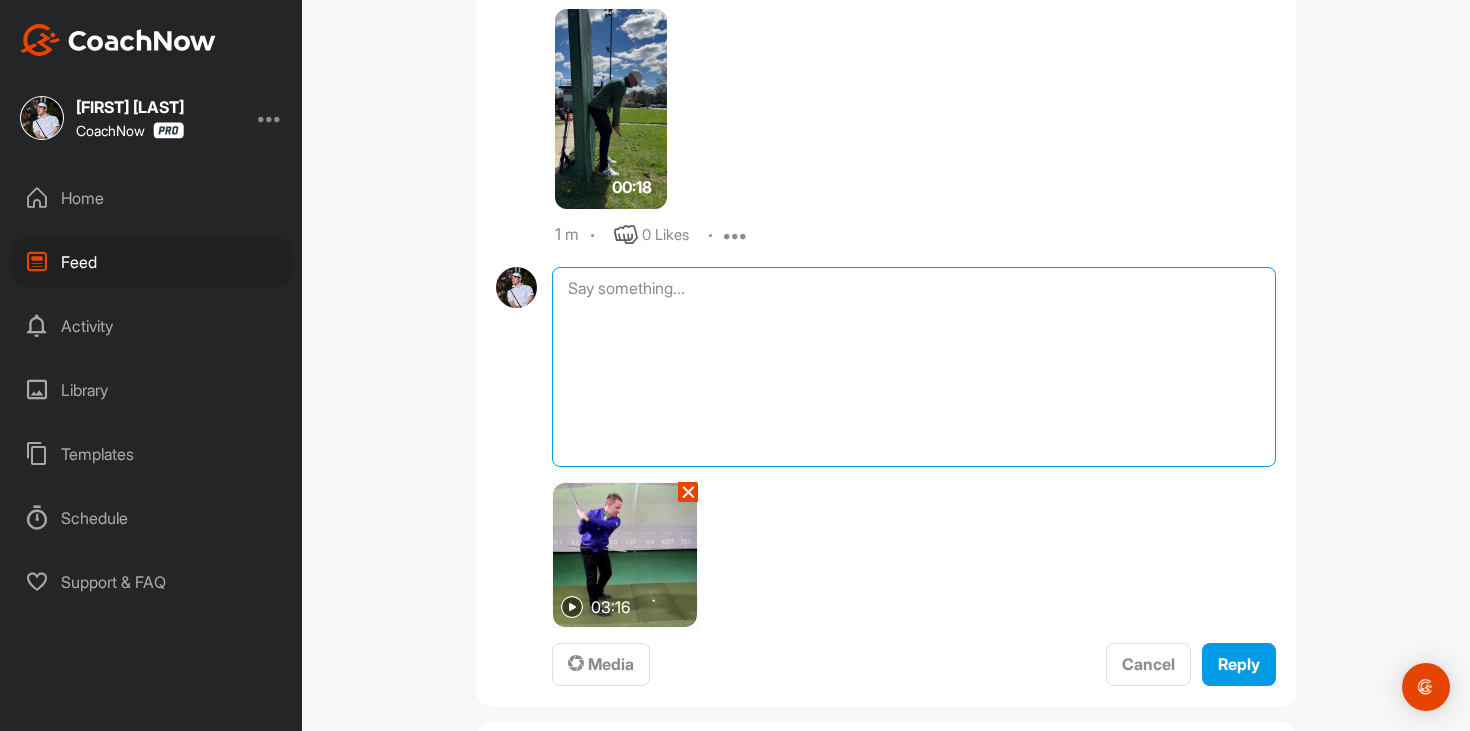 click at bounding box center (914, 367) 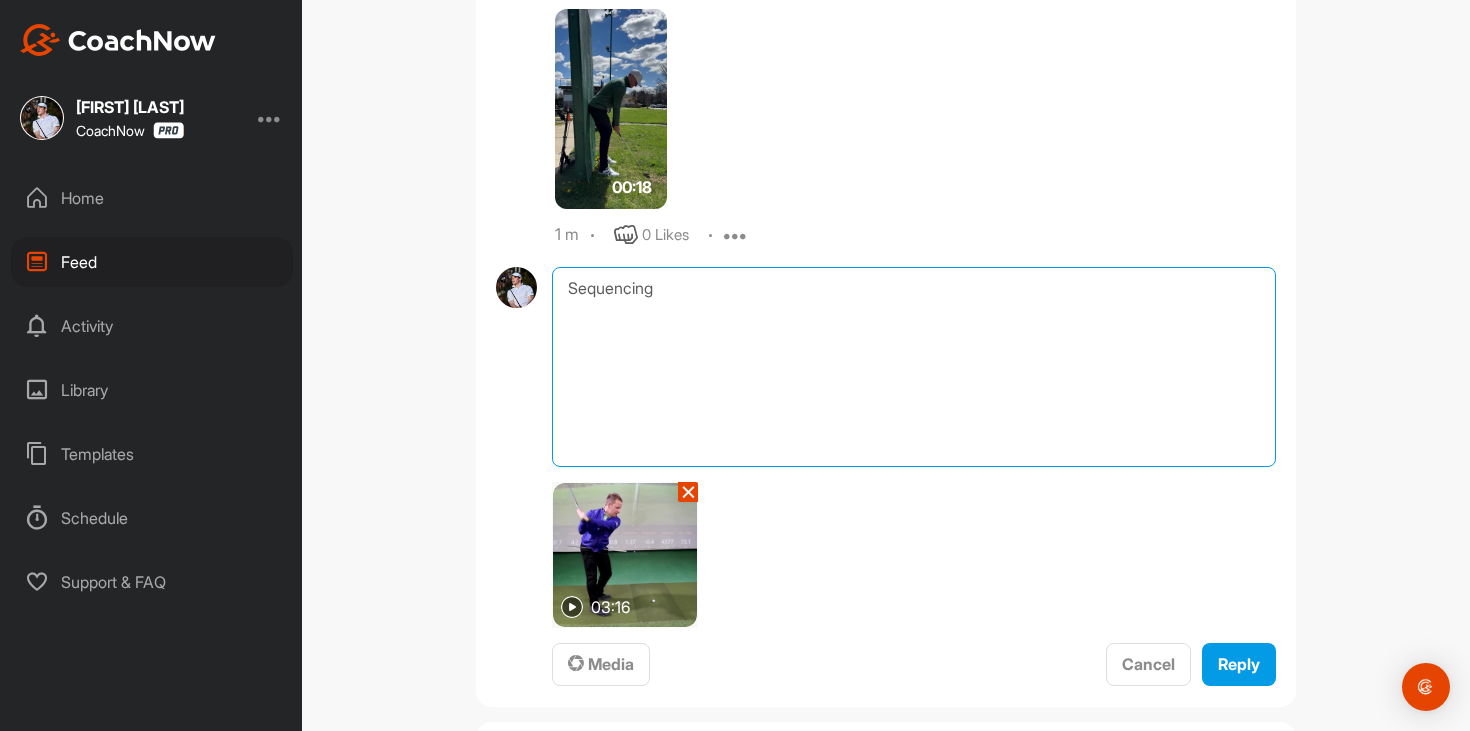 type on "Sequencing" 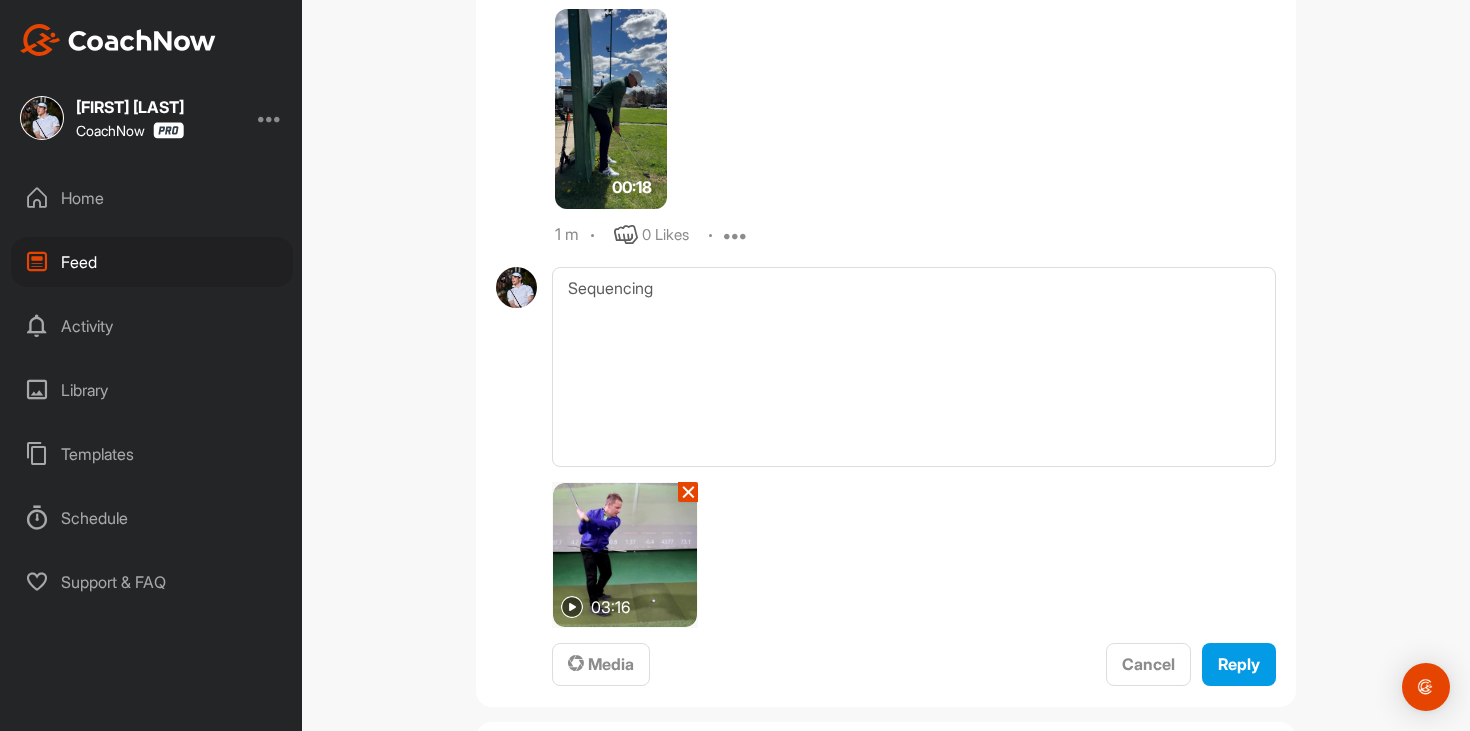type 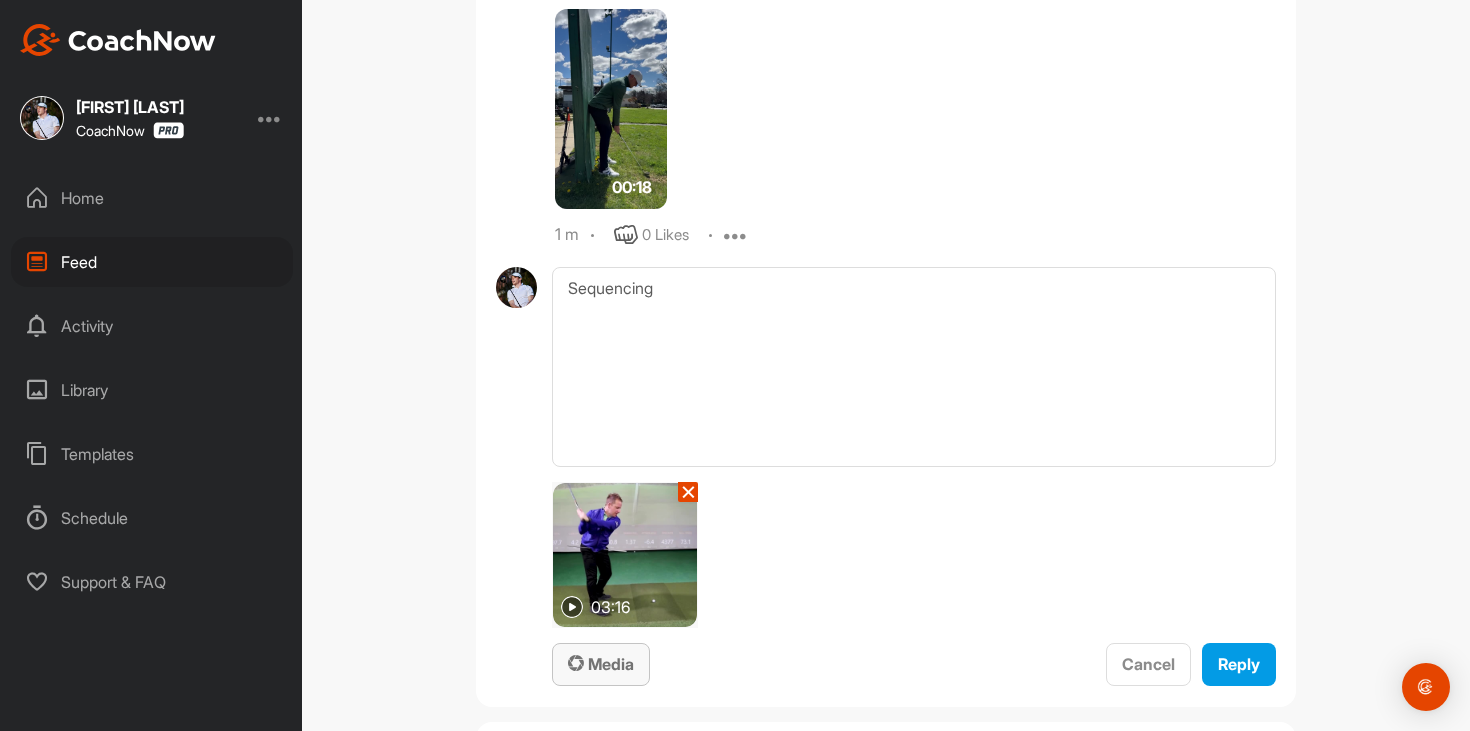 type 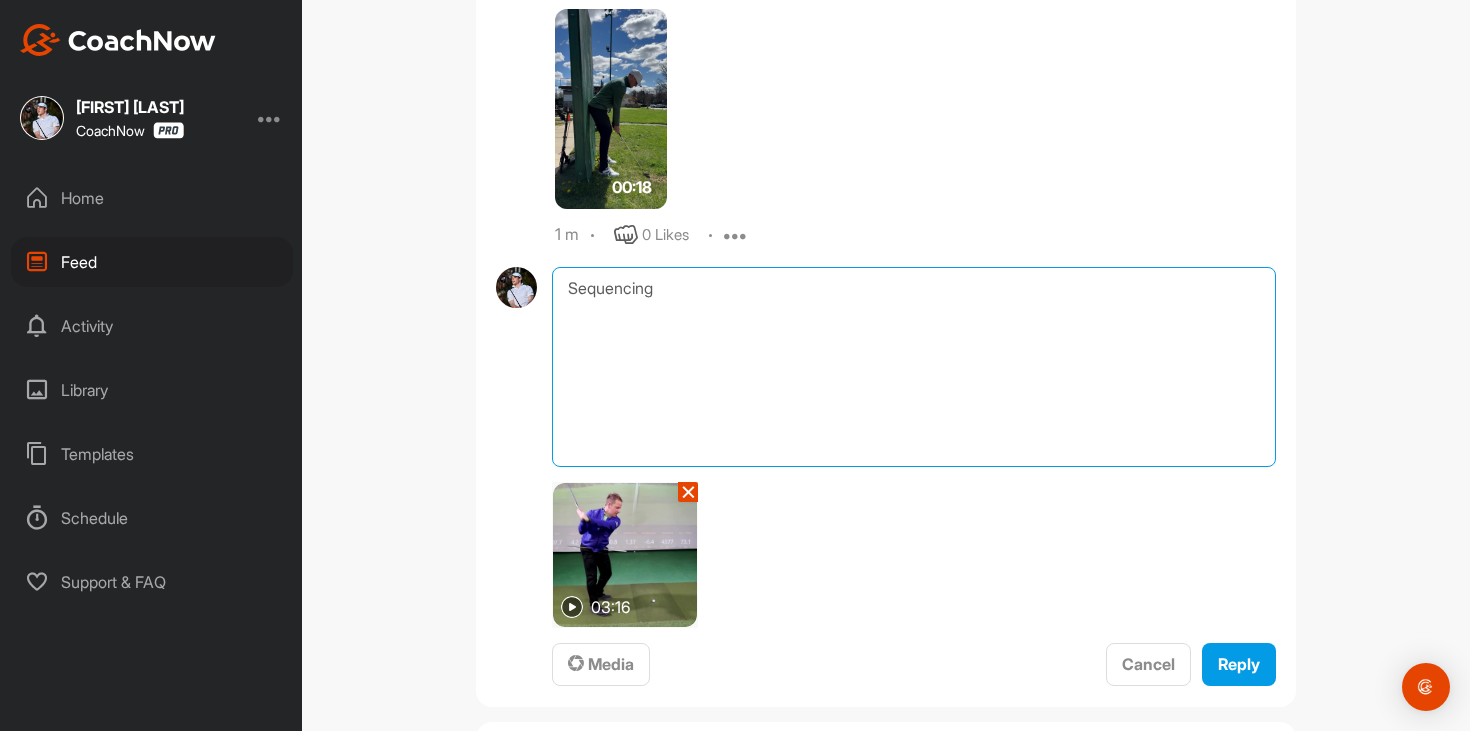 click on "Sequencing" at bounding box center (914, 367) 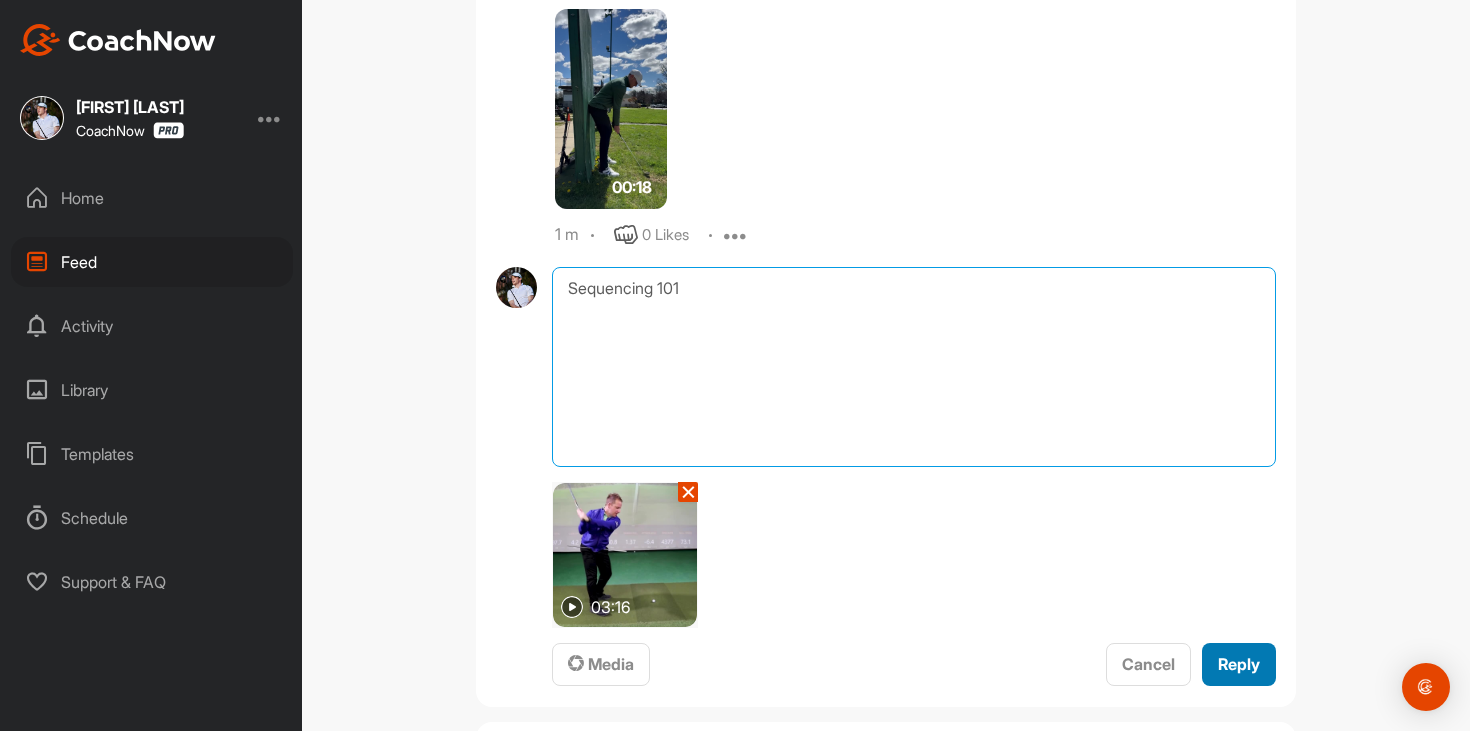 type on "Sequencing 101" 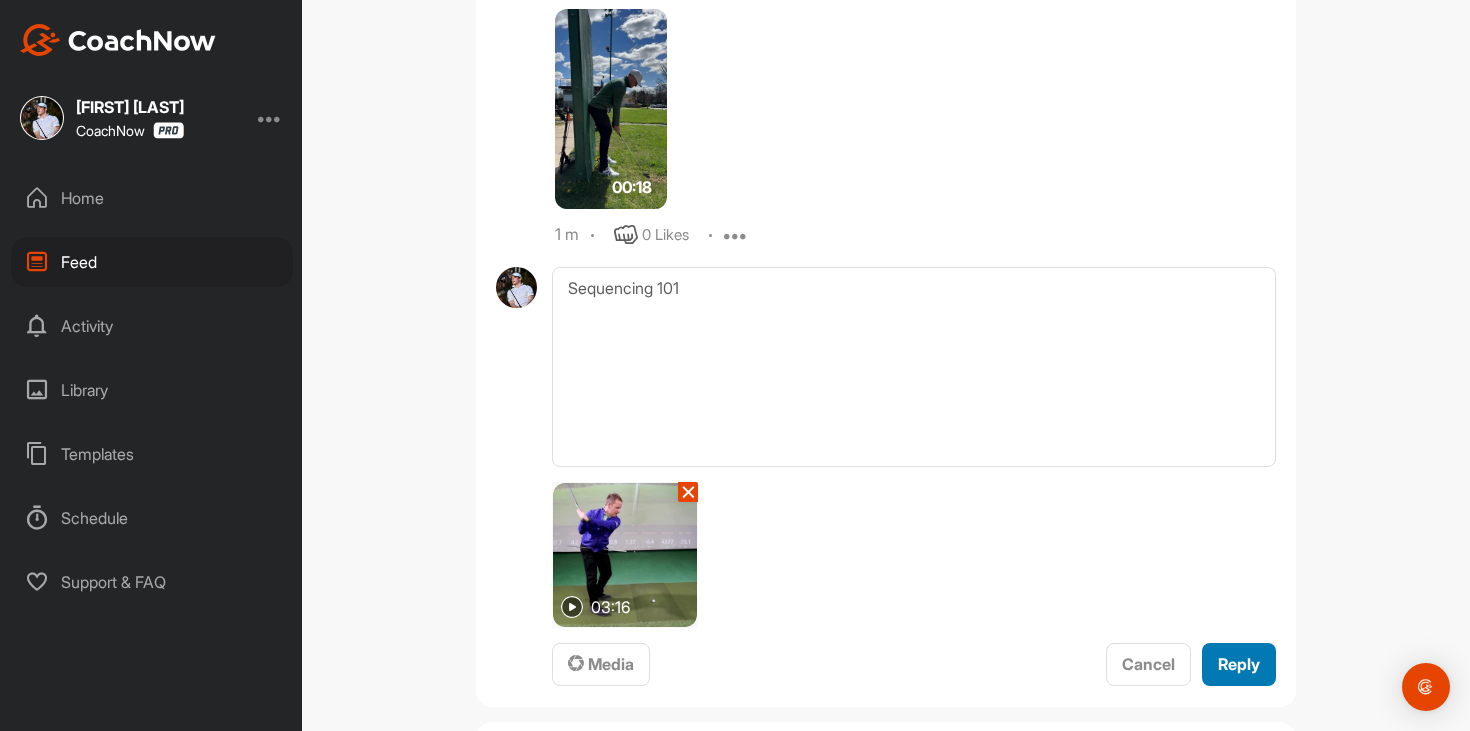 click on "Reply" at bounding box center [1239, 664] 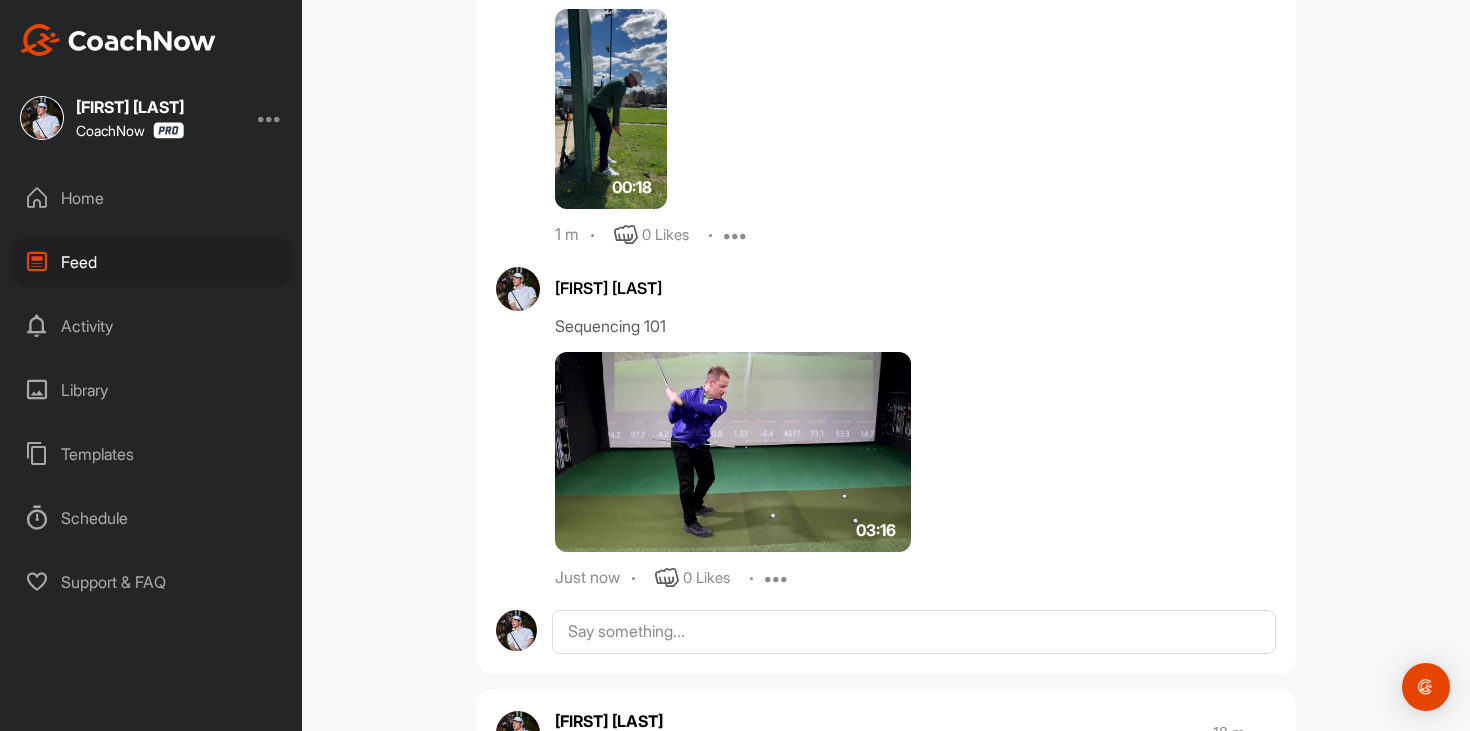 click on "Home" at bounding box center (152, 198) 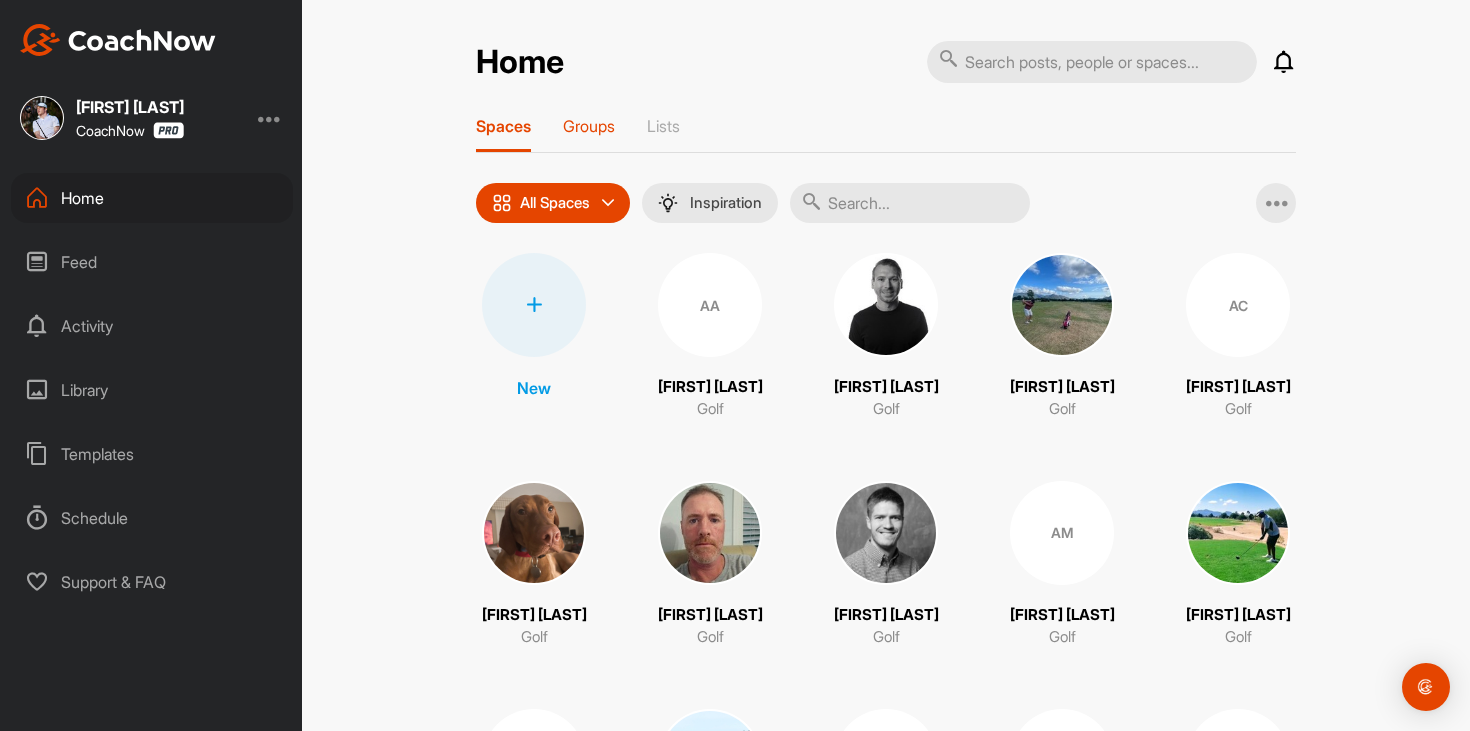click on "Groups" at bounding box center [589, 126] 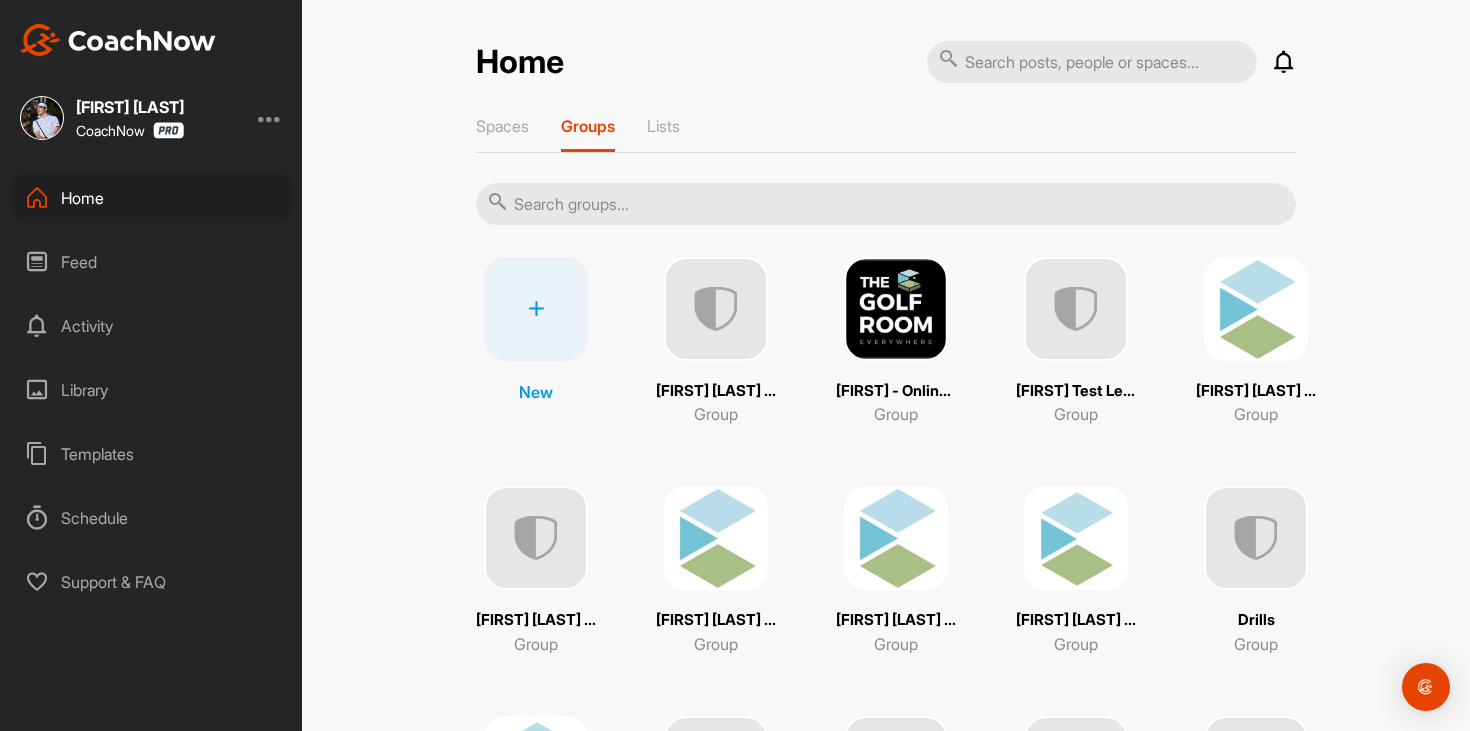 click at bounding box center [886, 204] 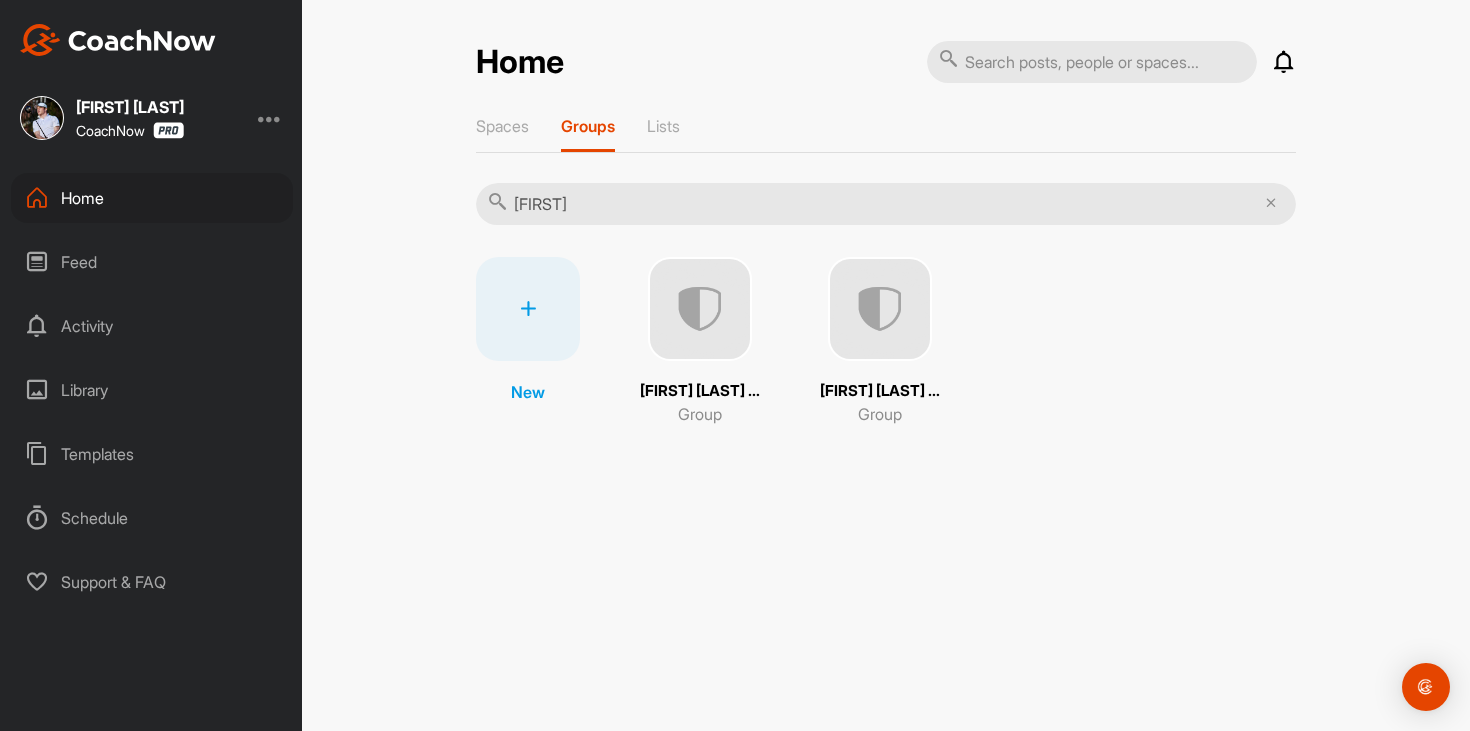 type on "[FIRST]" 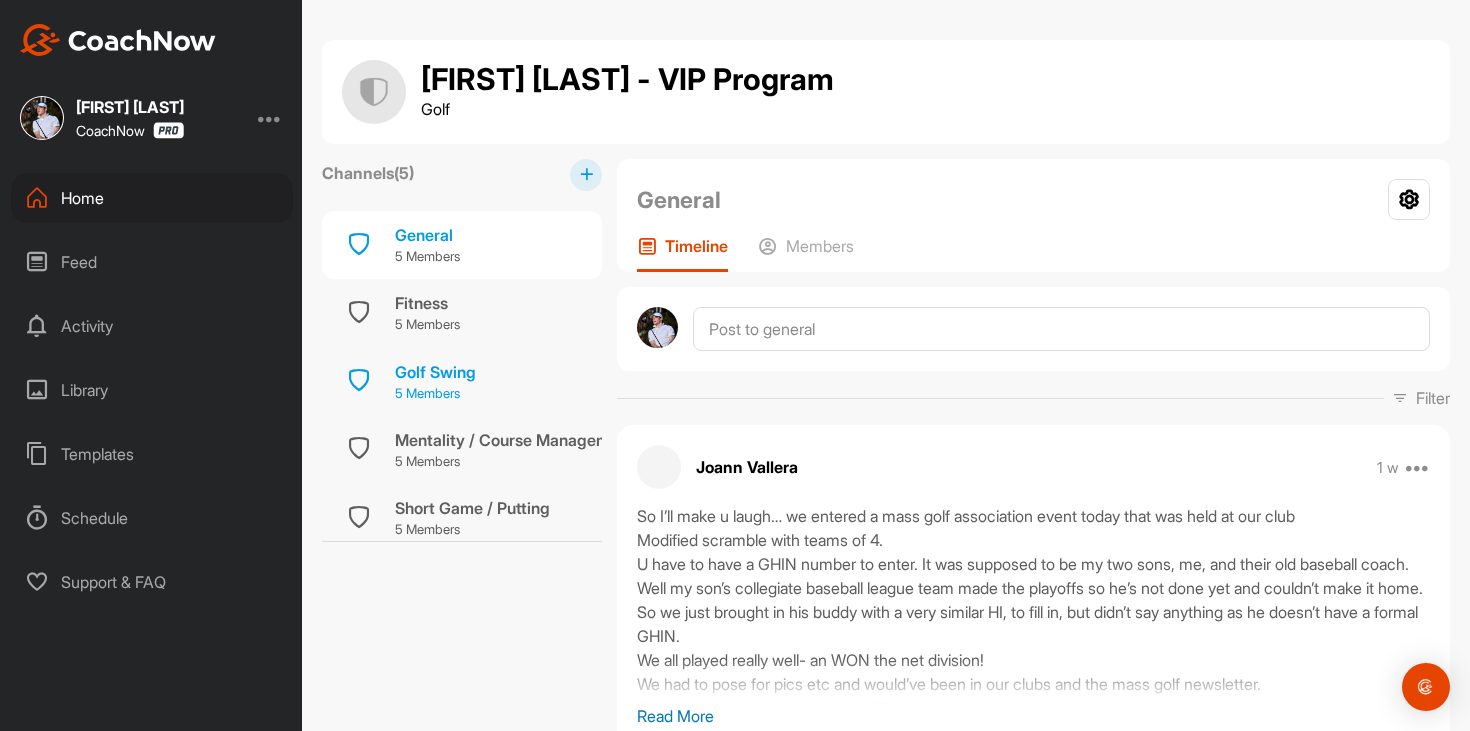 click on "Golf Swing 5 Members" at bounding box center [462, 381] 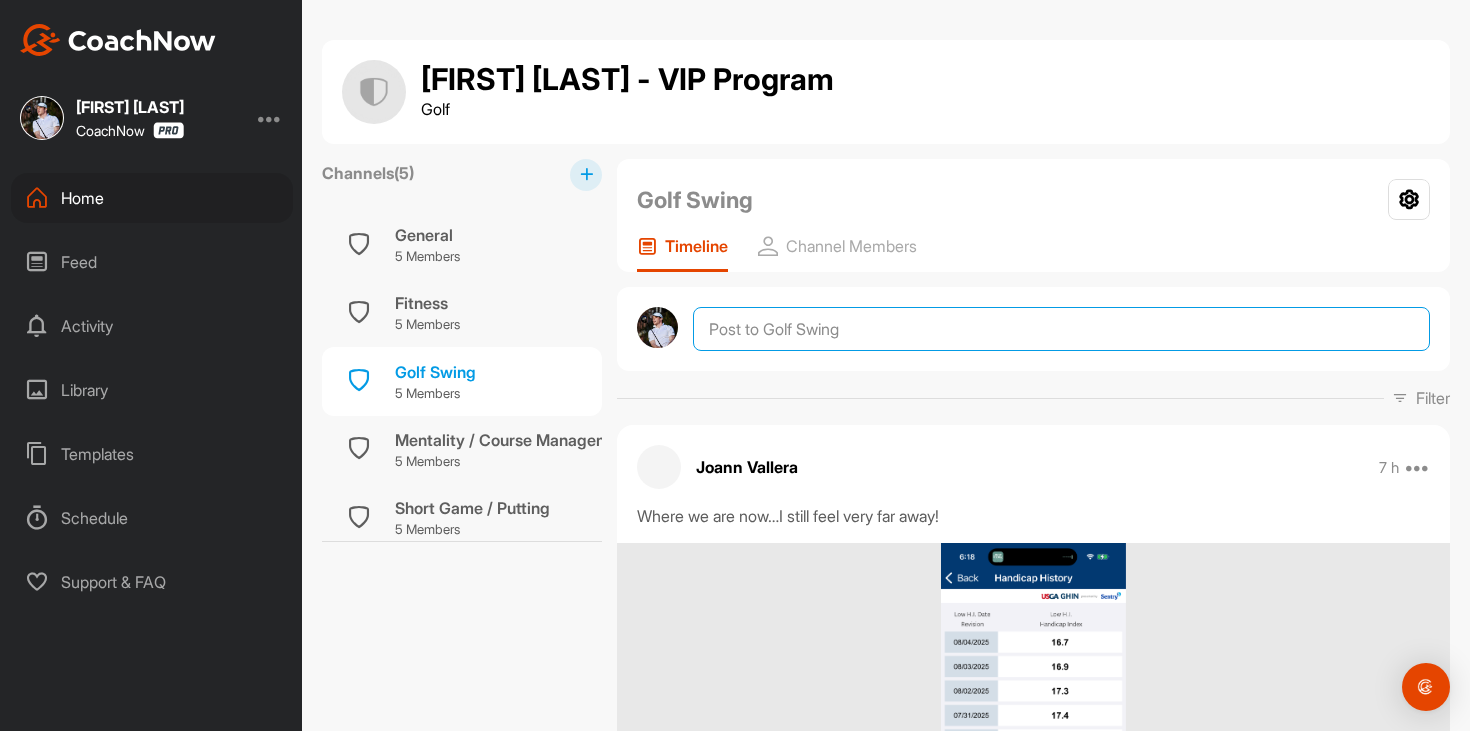 click at bounding box center (1061, 329) 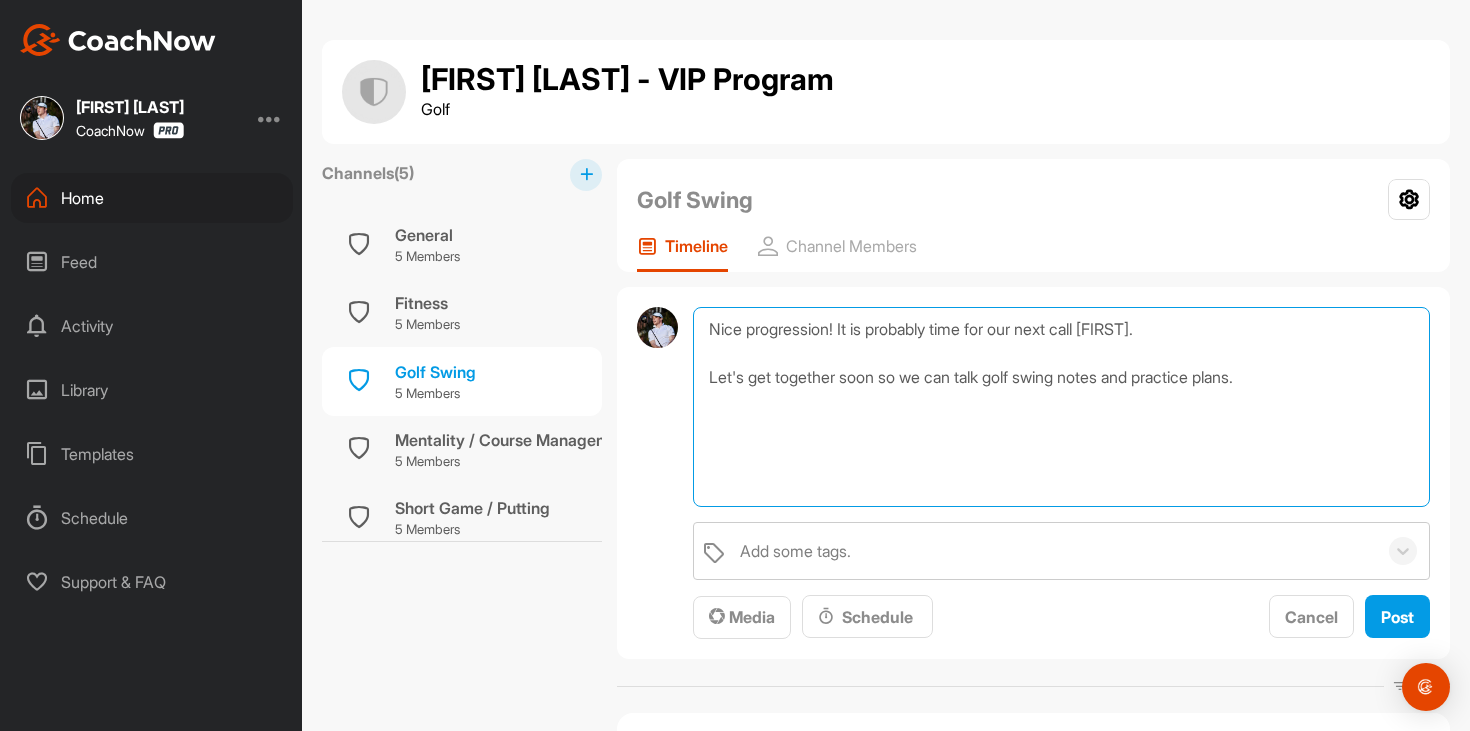 paste on "https://calendly.com/alexshattucktgre/vip" 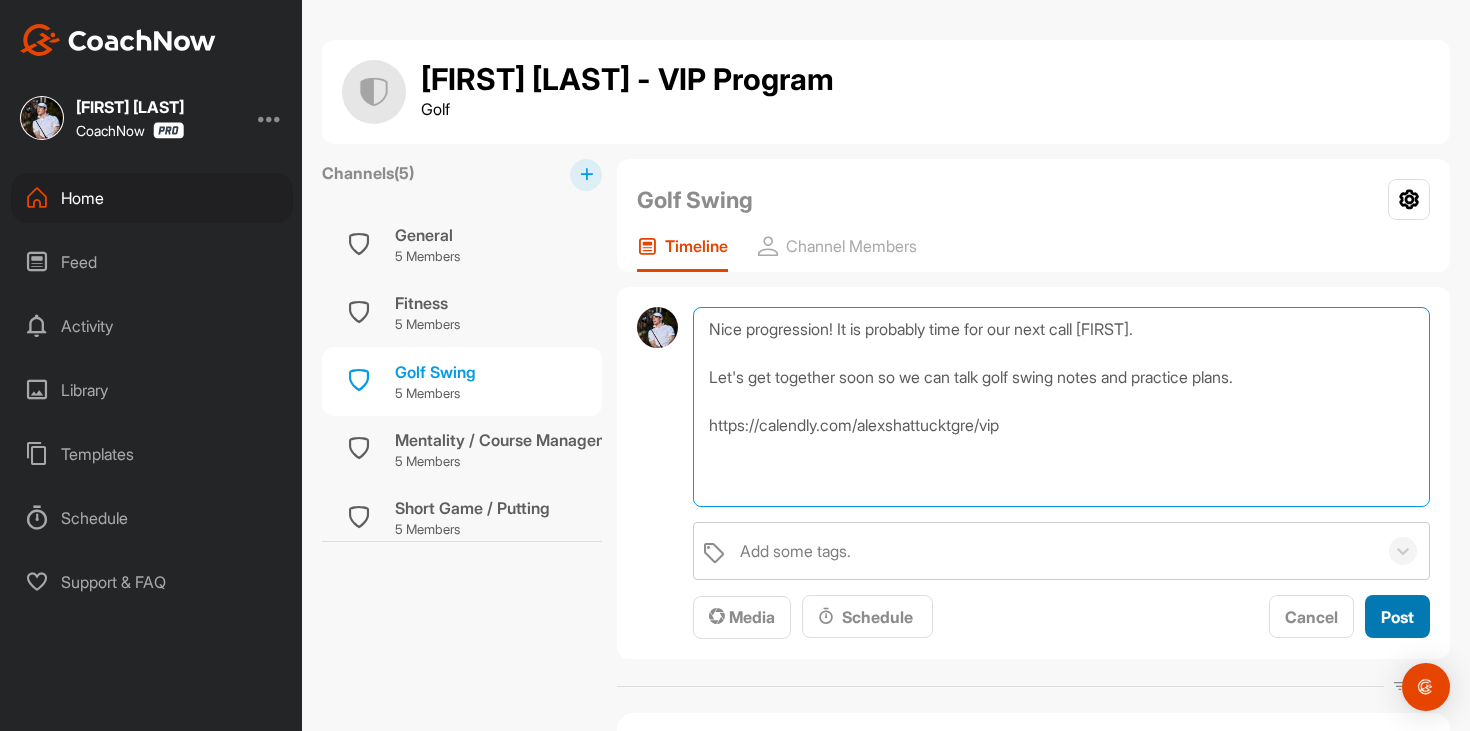 type on "Nice progression! It is probably time for our next call [FIRST].
Let's get together soon so we can talk golf swing notes and practice plans.
https://calendly.com/alexshattucktgre/vip" 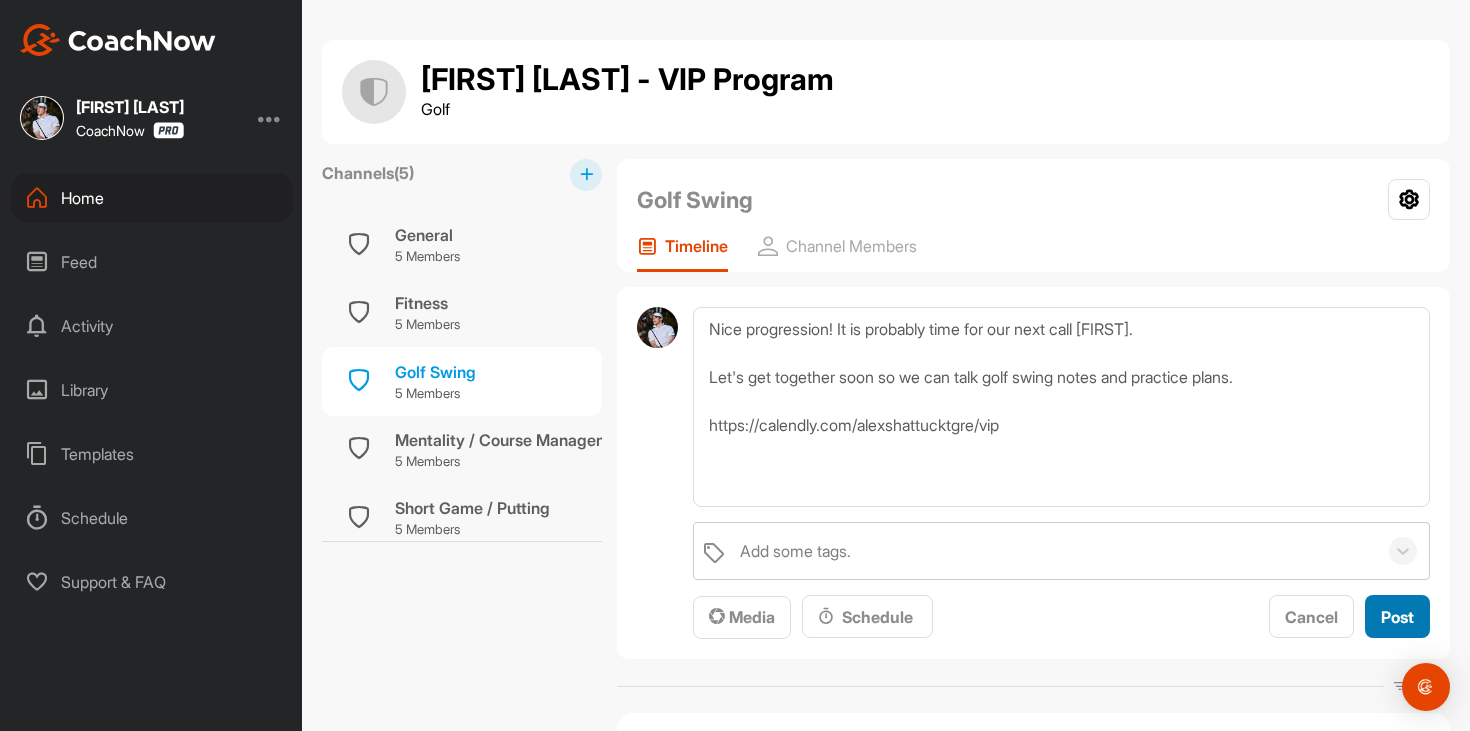 click on "Post" at bounding box center (1397, 617) 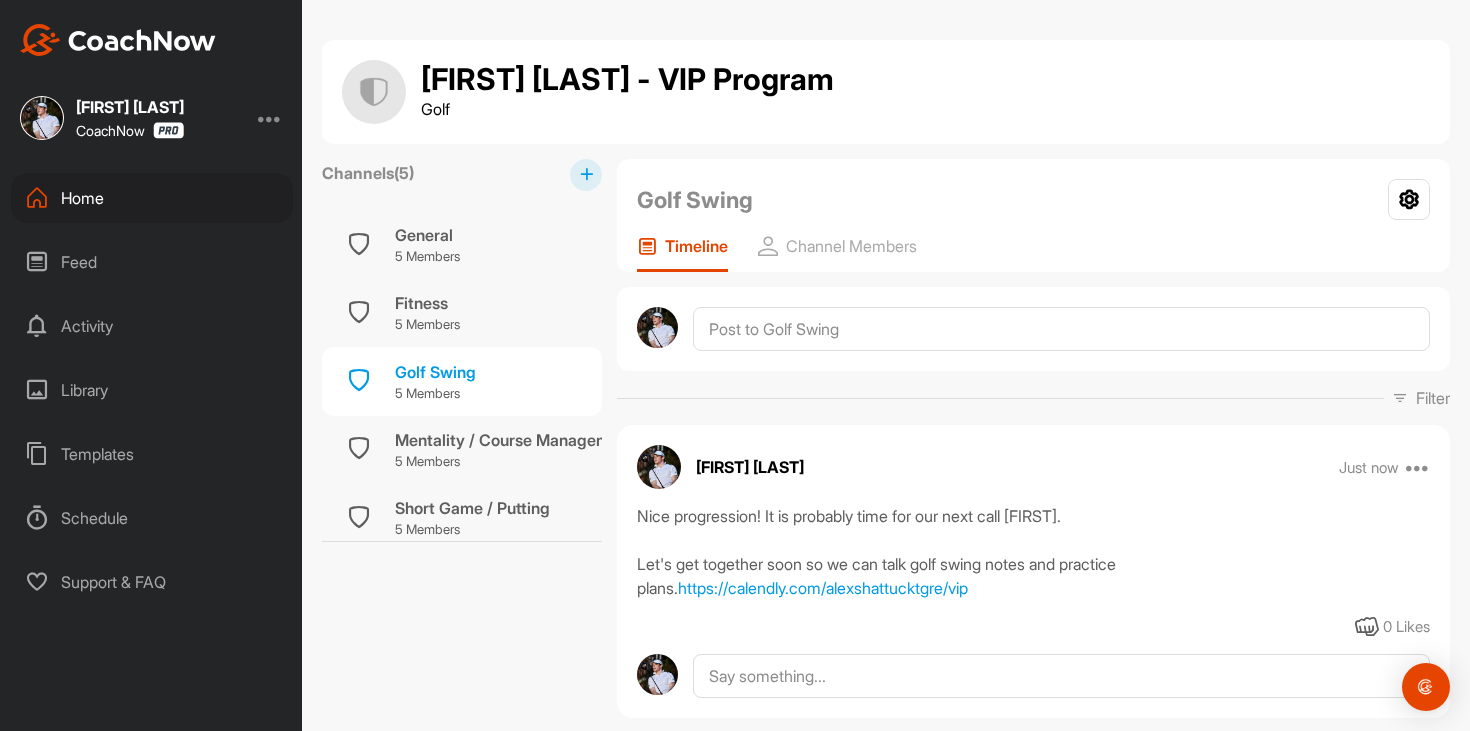 click on "Feed" at bounding box center (152, 262) 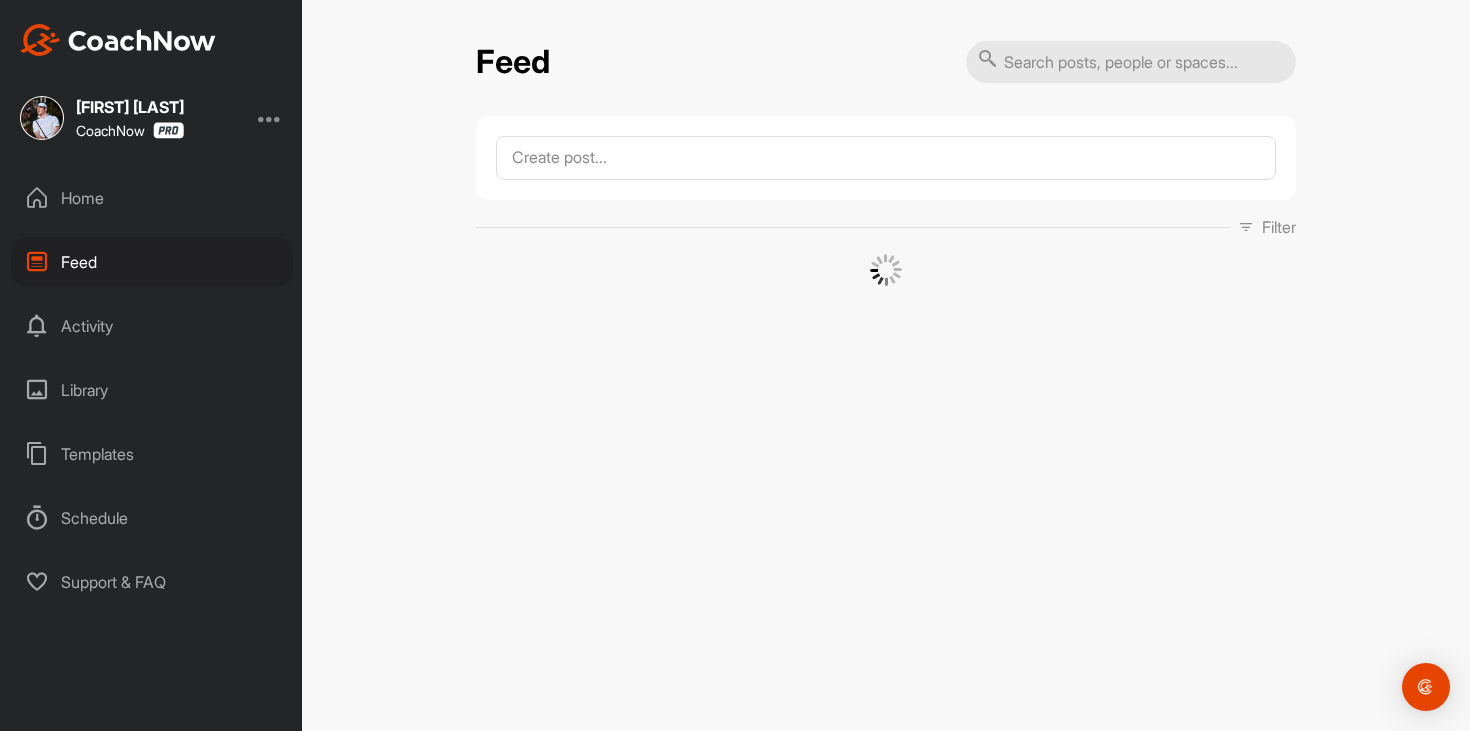click on "Home" at bounding box center (152, 198) 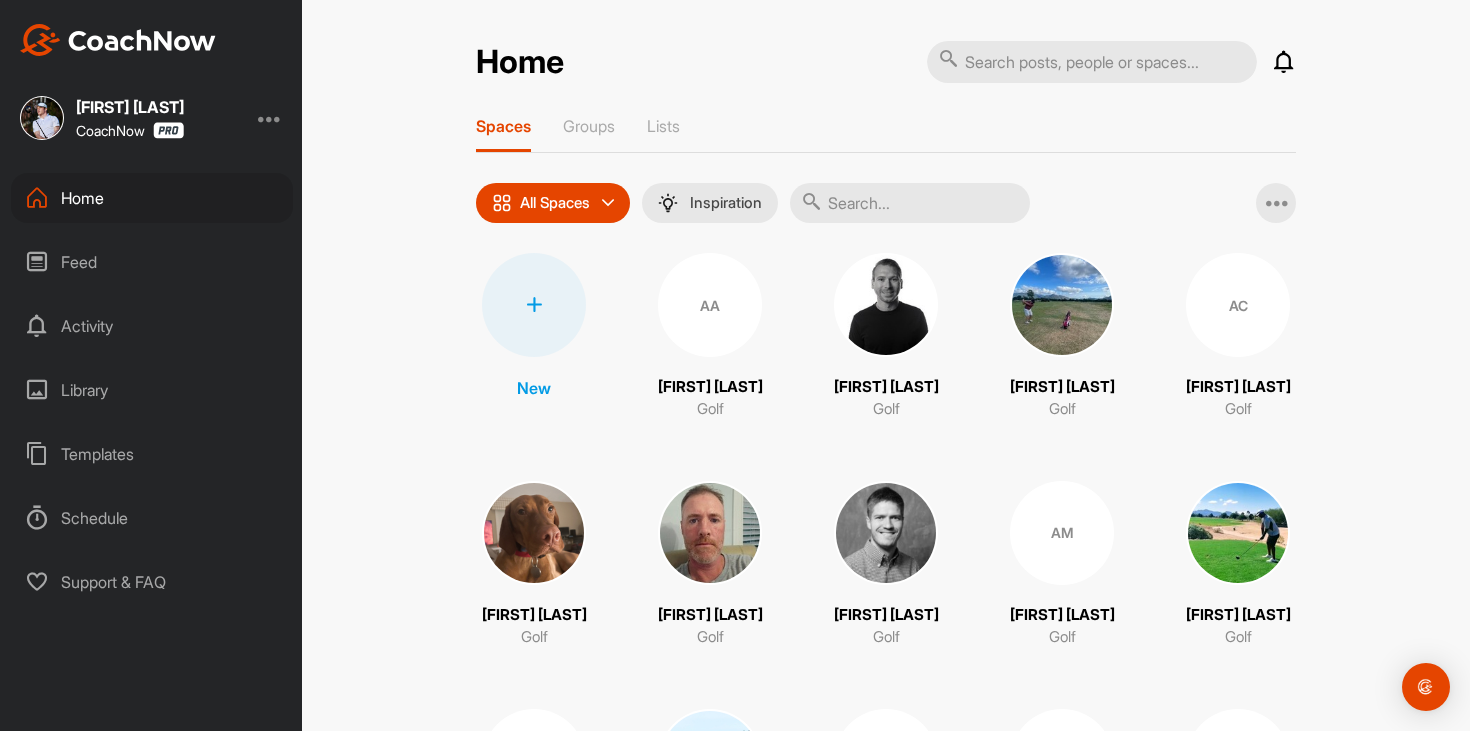 click at bounding box center [910, 203] 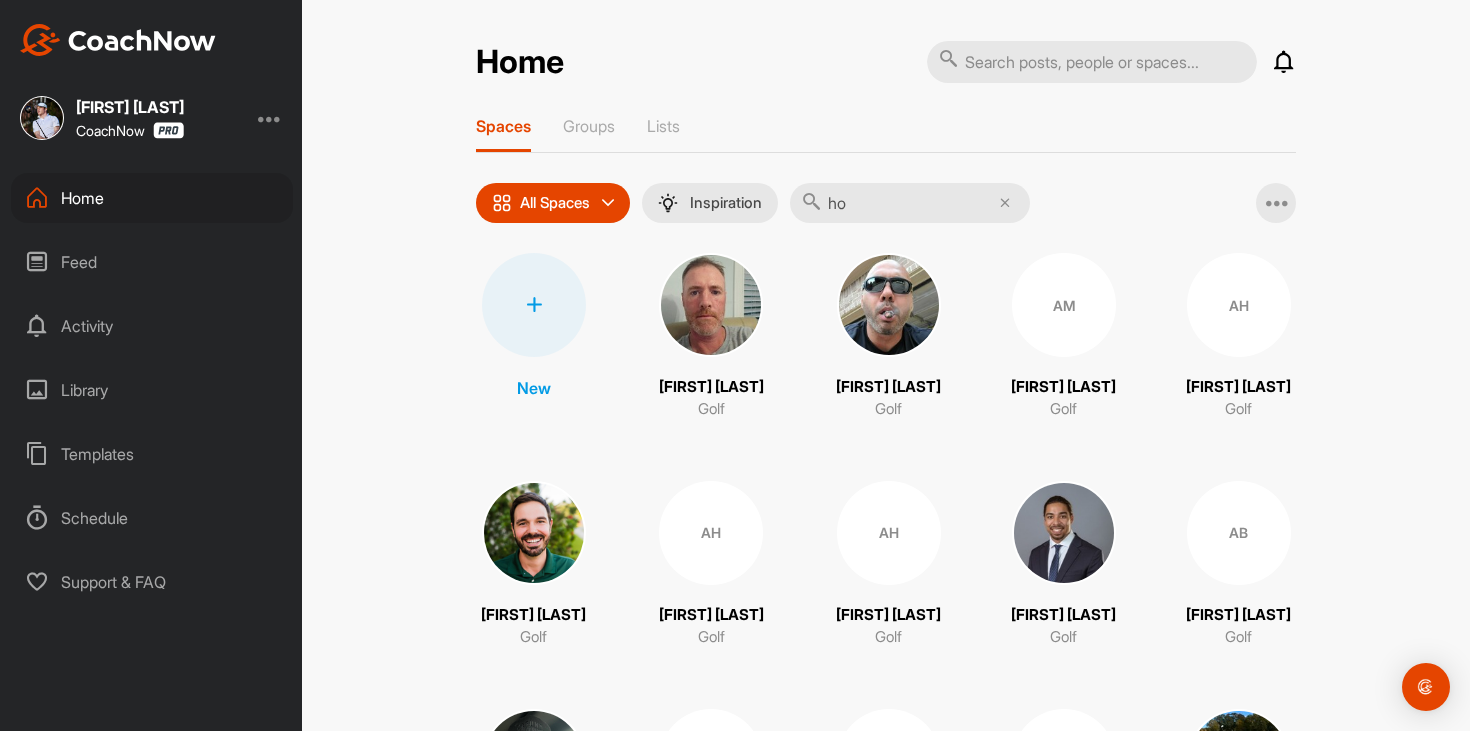 type on "ho" 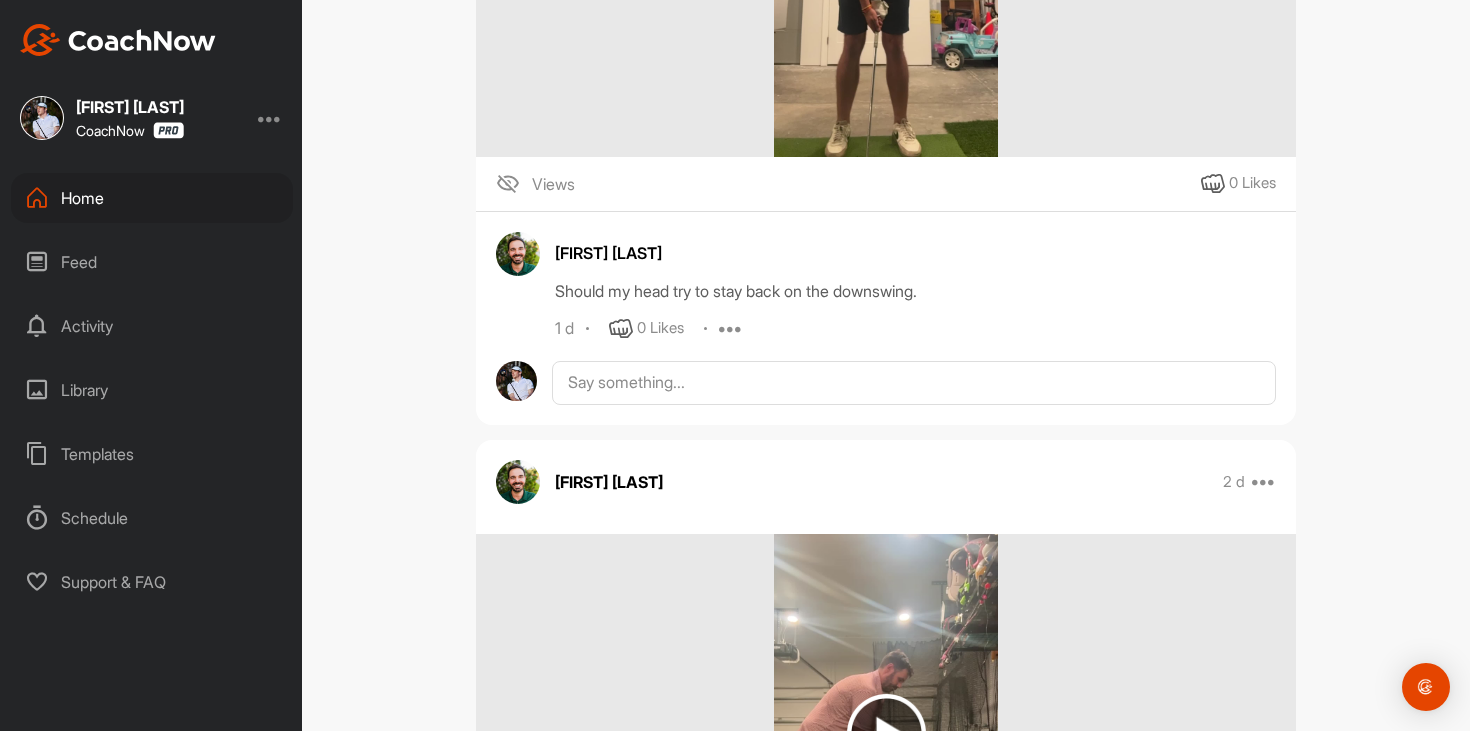 scroll, scrollTop: 1724, scrollLeft: 0, axis: vertical 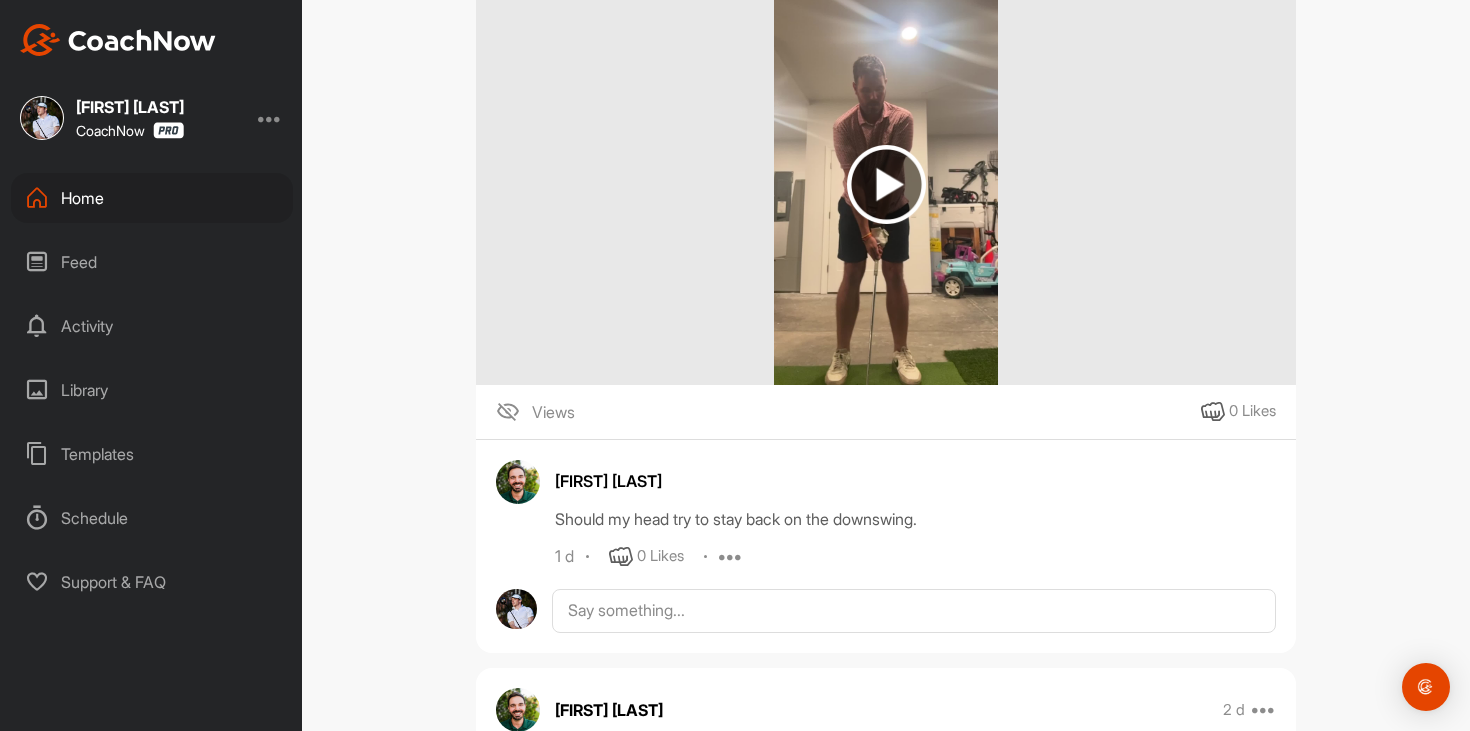 click at bounding box center (886, 184) 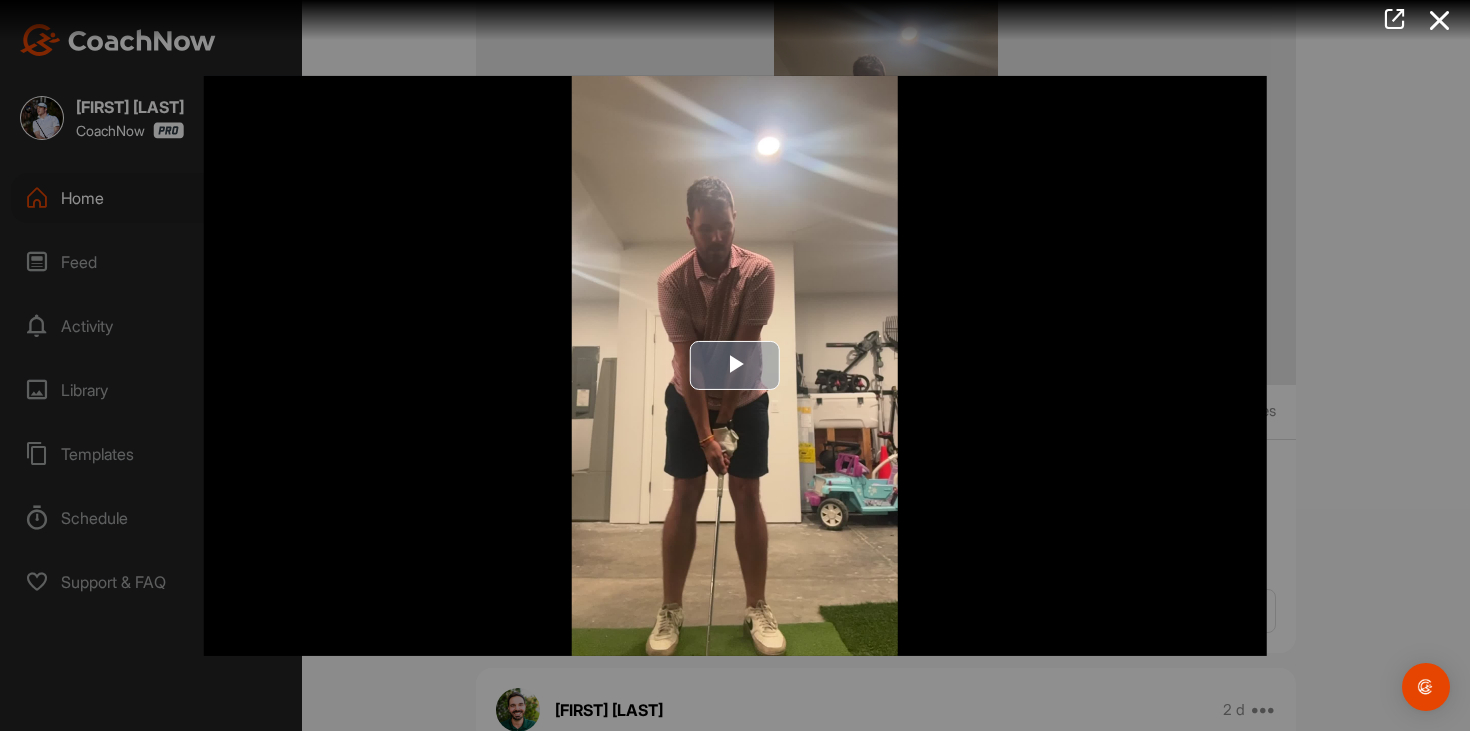 click at bounding box center [735, 365] 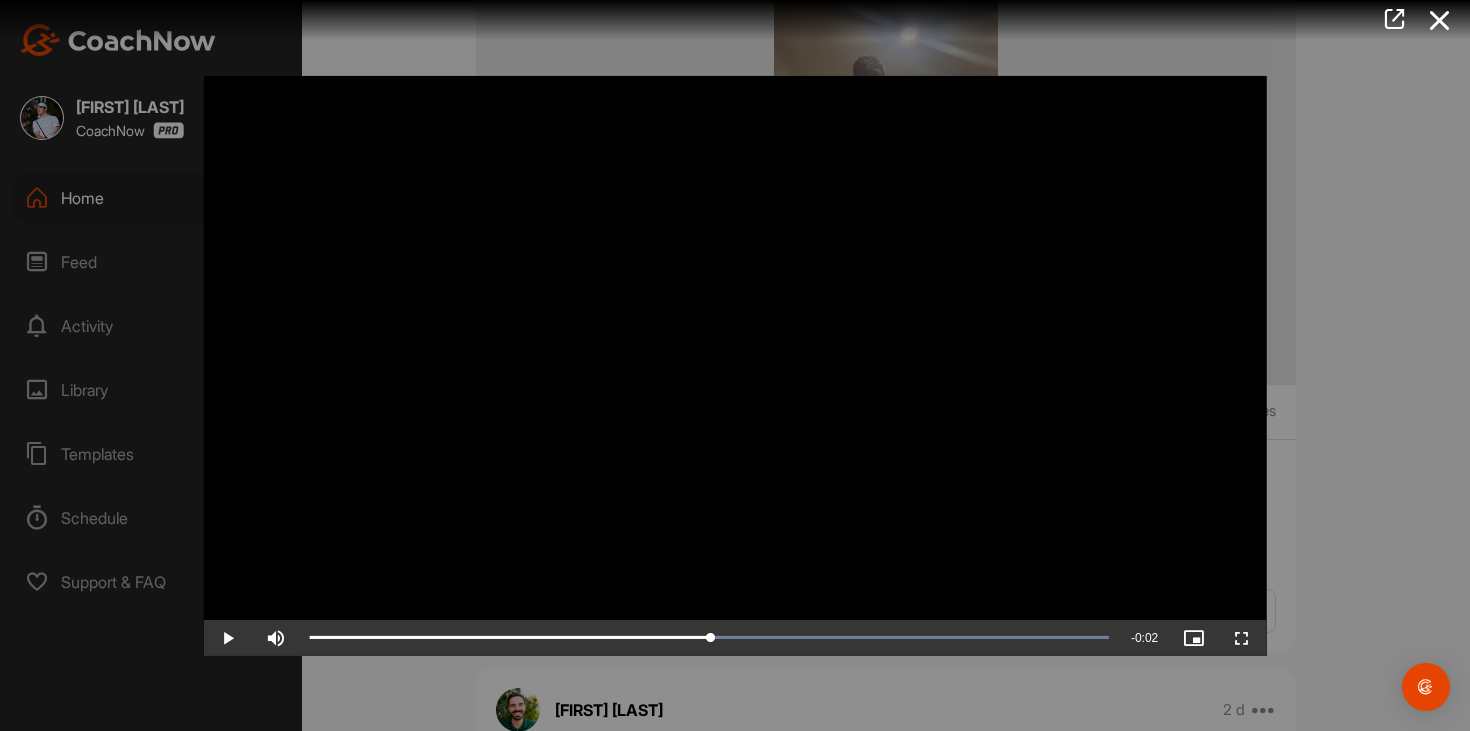 drag, startPoint x: 556, startPoint y: 626, endPoint x: 710, endPoint y: 615, distance: 154.39236 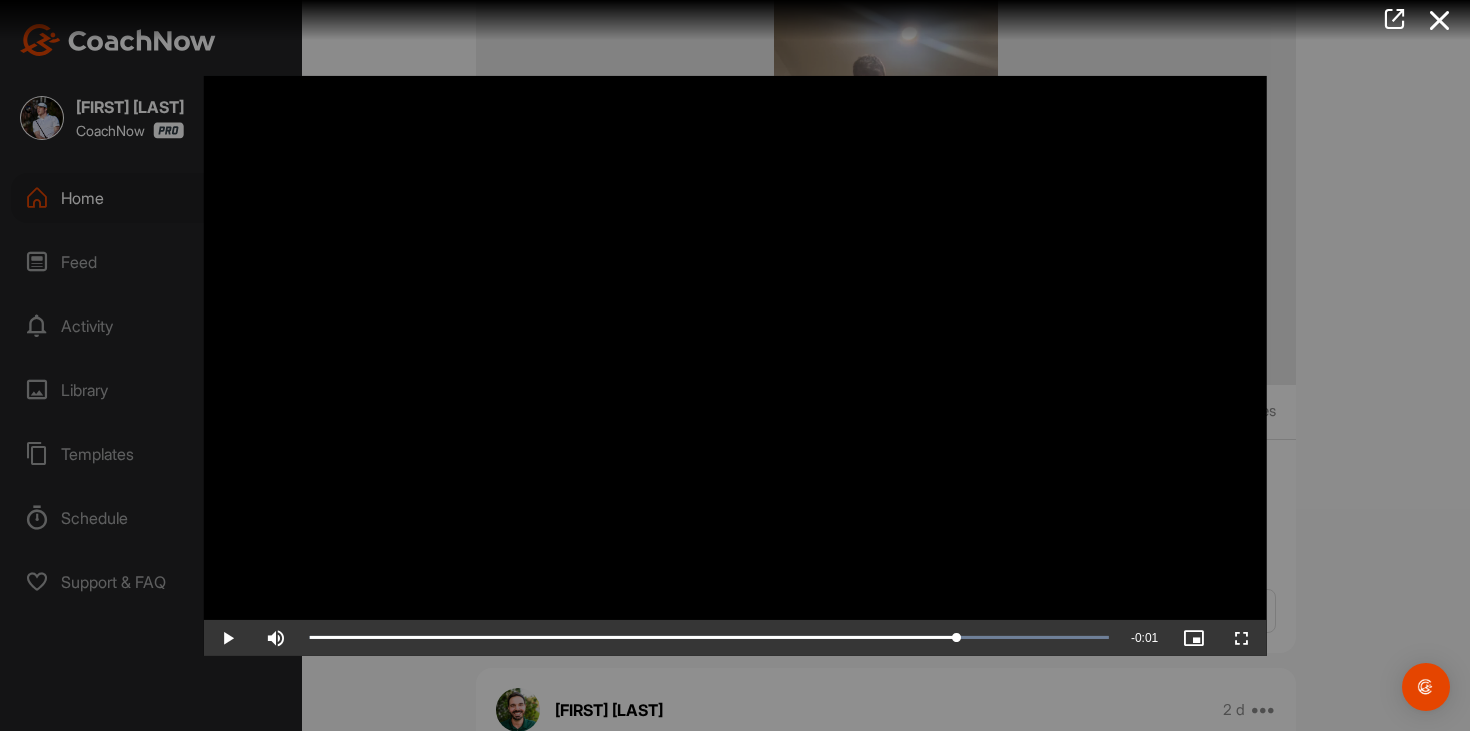 drag, startPoint x: 764, startPoint y: 630, endPoint x: 956, endPoint y: 580, distance: 198.40363 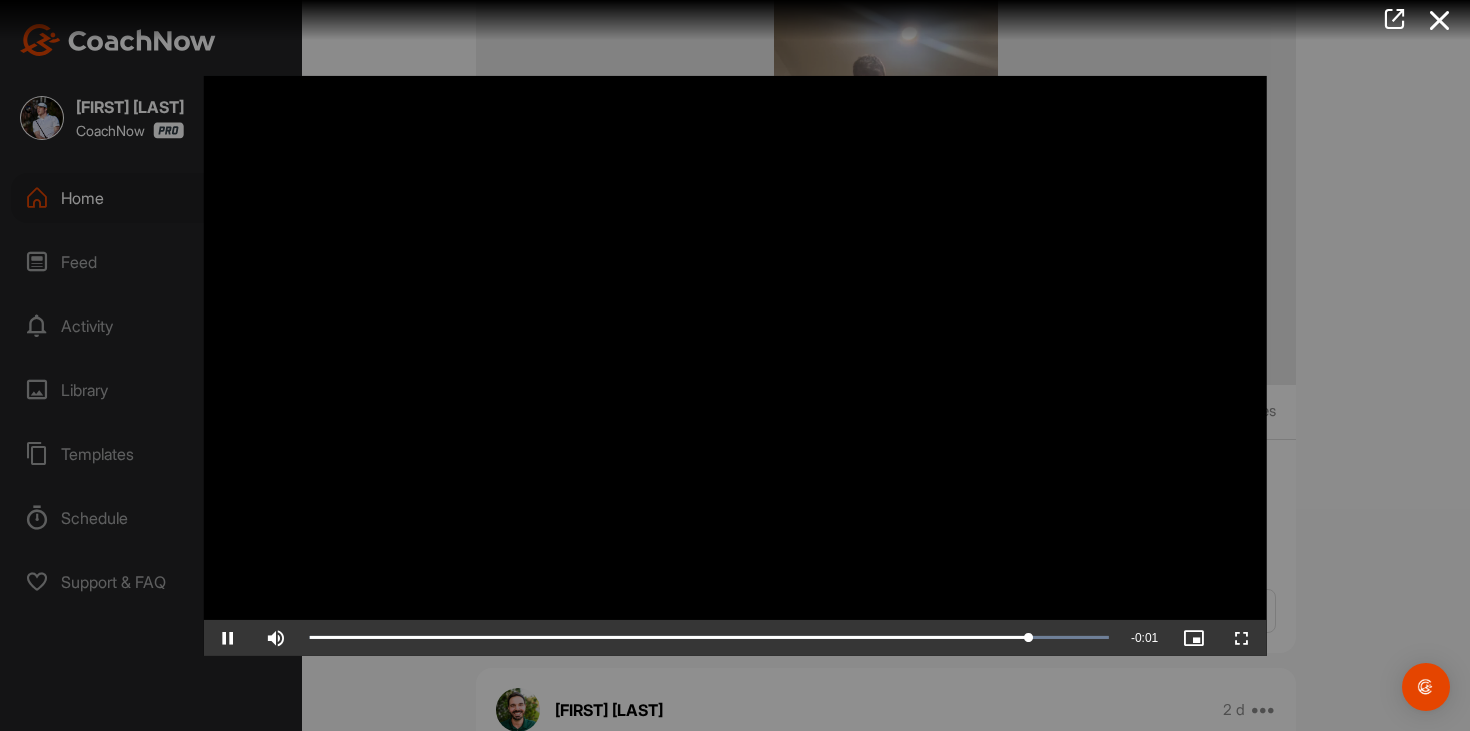 click at bounding box center (735, 365) 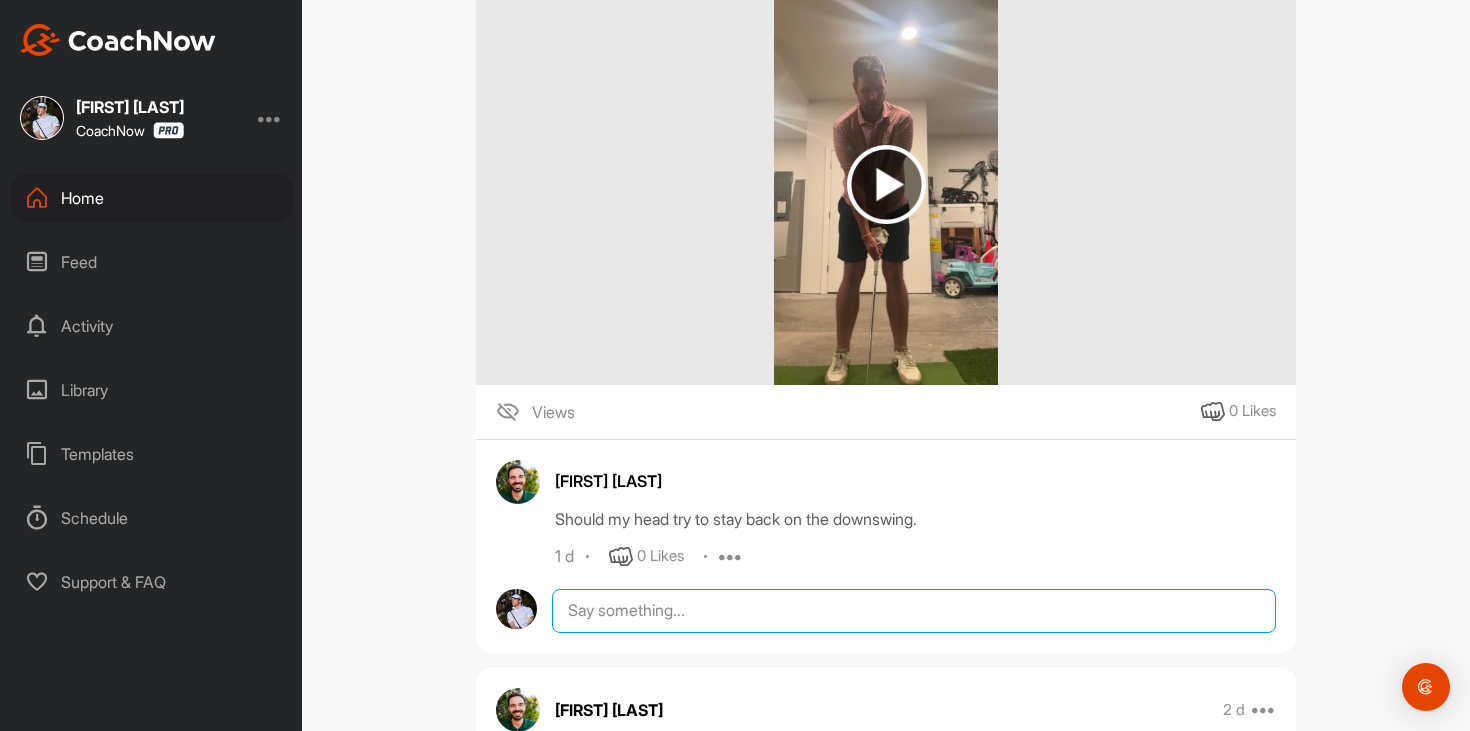 click at bounding box center (914, 611) 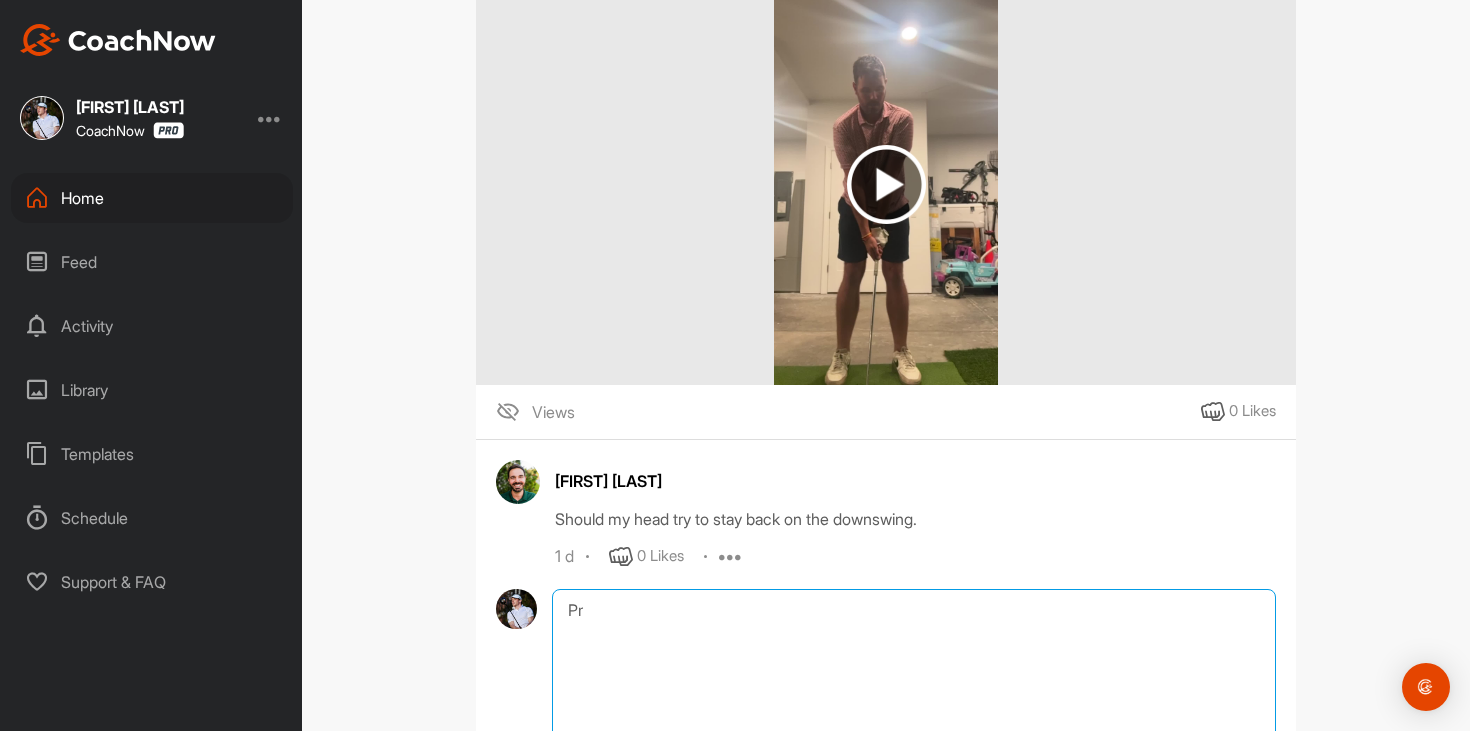 type on "P" 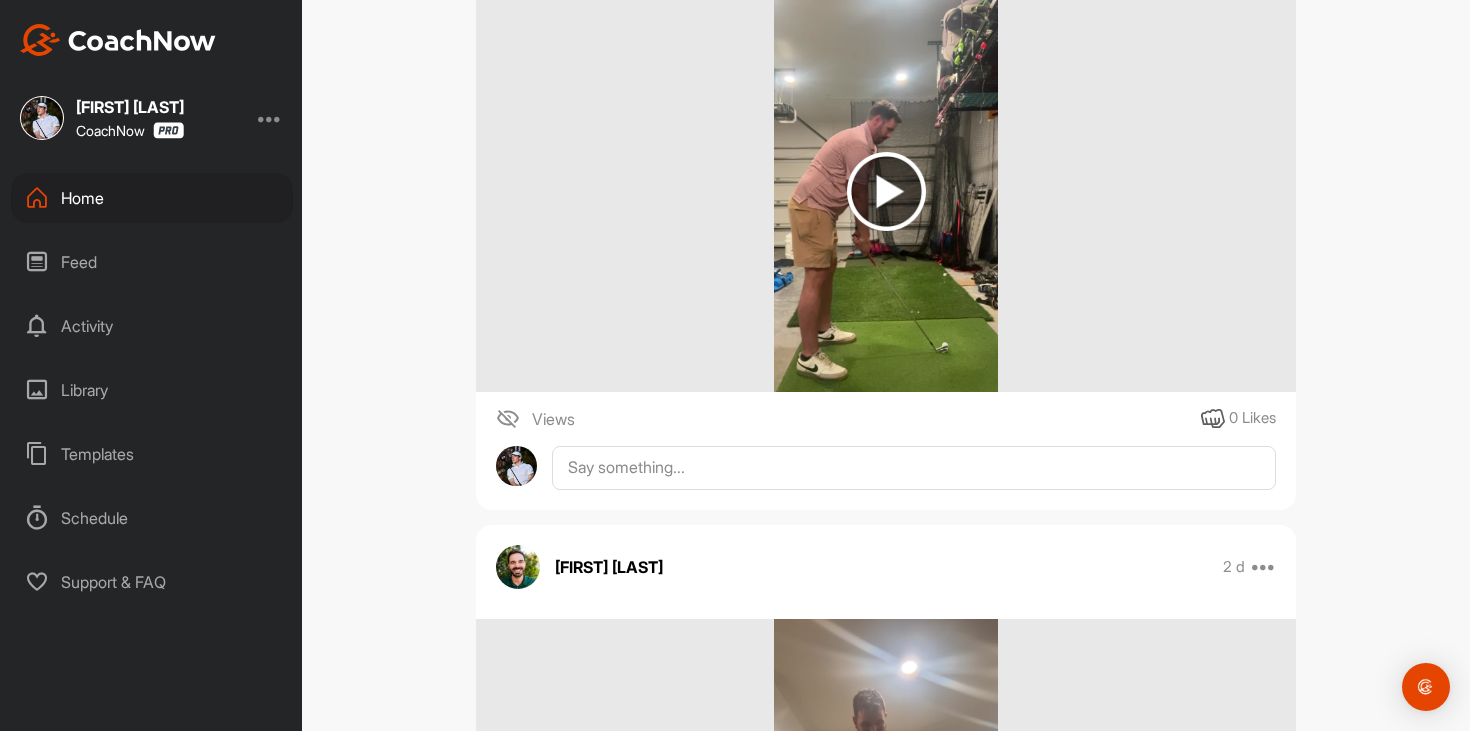 scroll, scrollTop: 771, scrollLeft: 0, axis: vertical 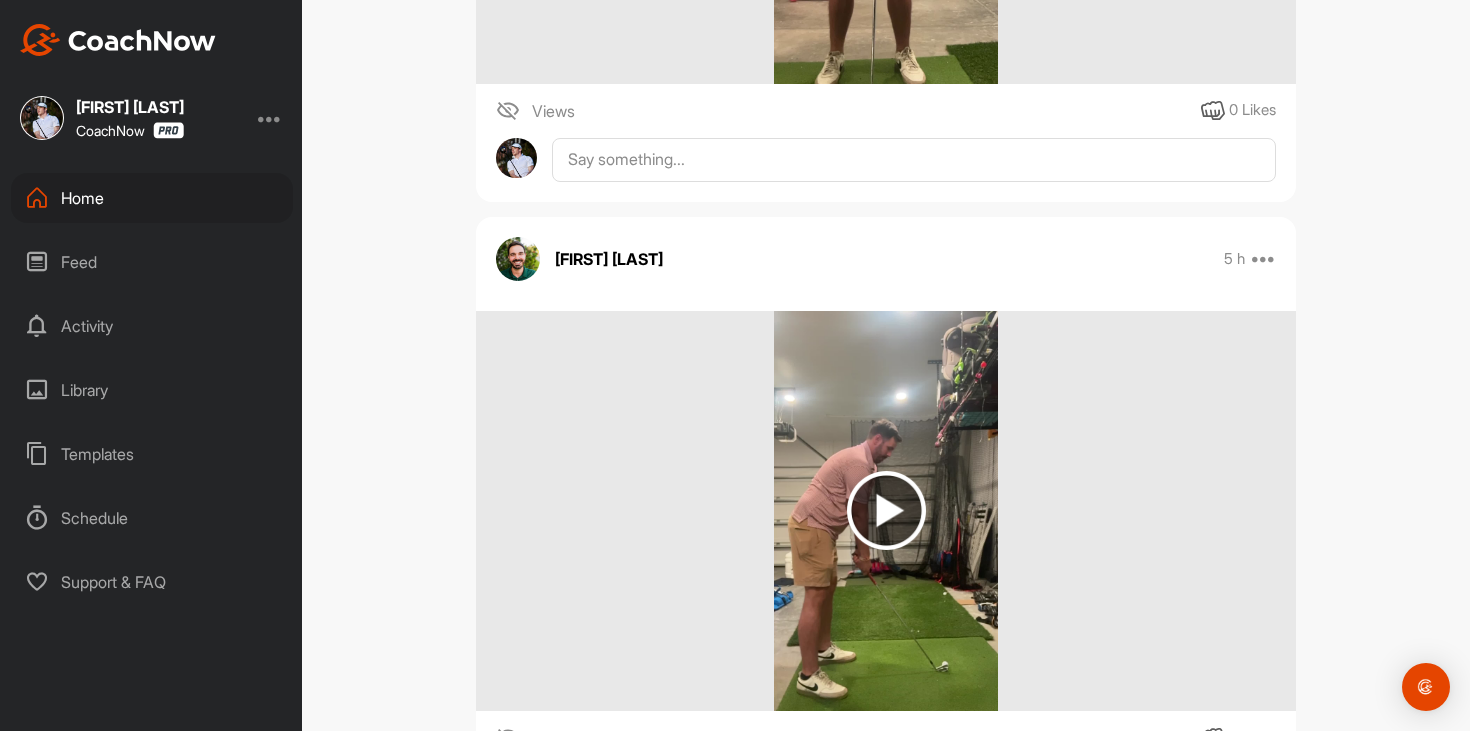 click at bounding box center [886, 510] 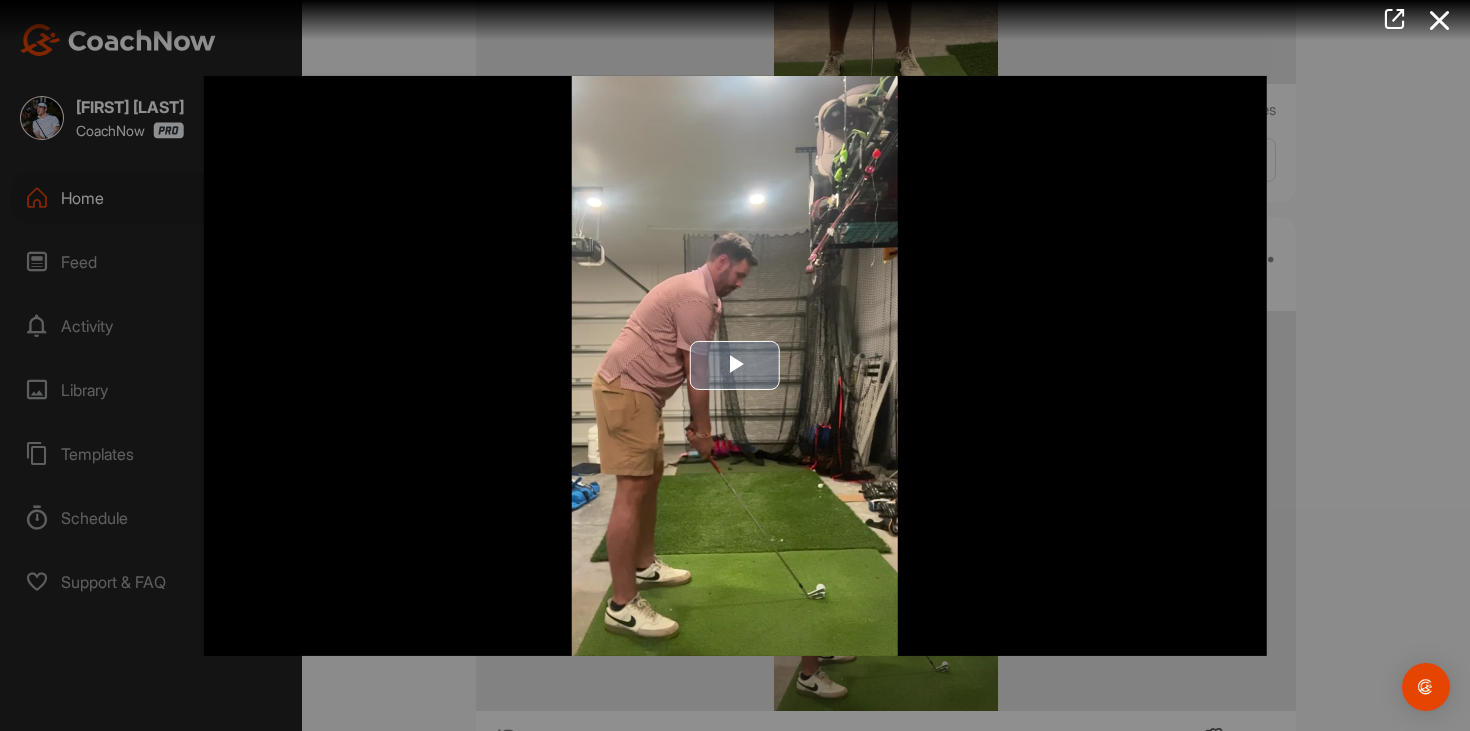 click at bounding box center [735, 365] 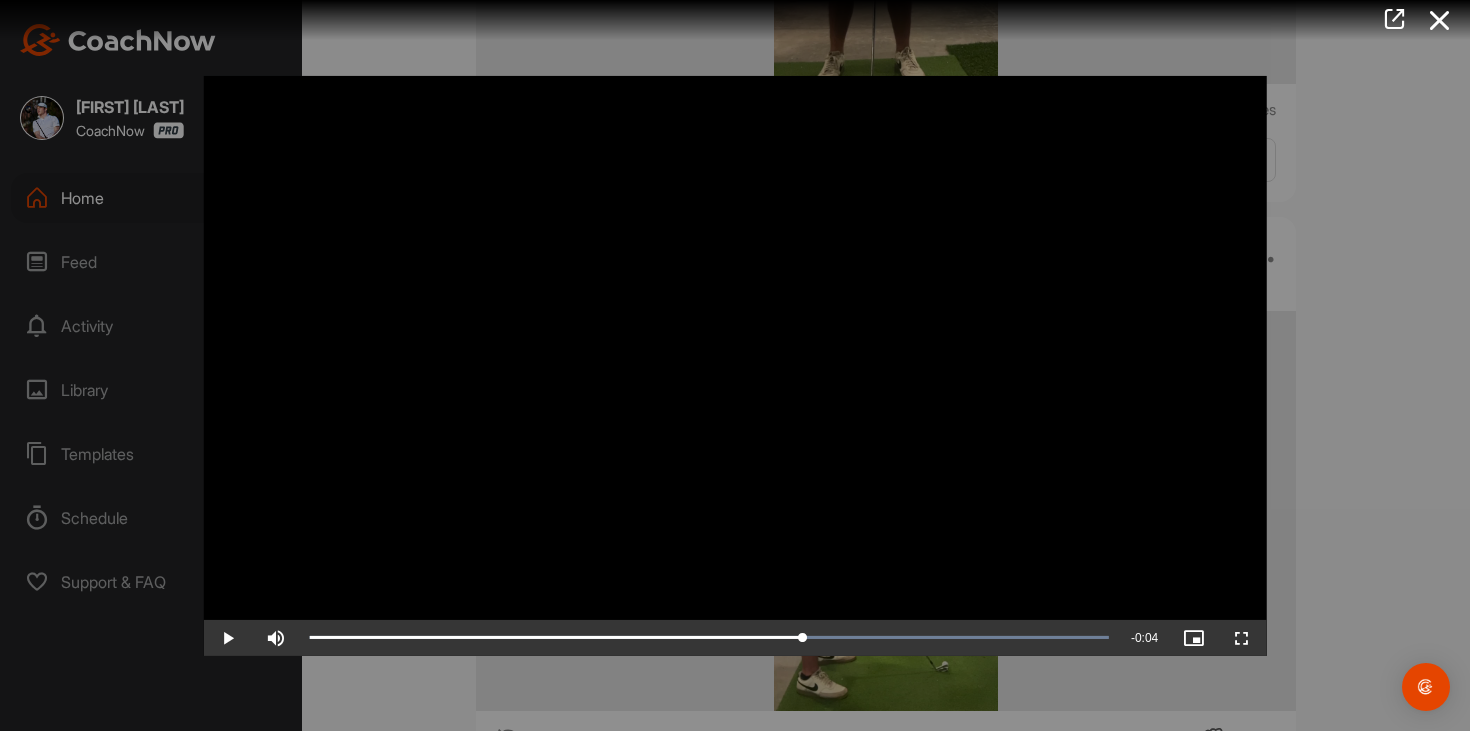 drag, startPoint x: 543, startPoint y: 645, endPoint x: 805, endPoint y: 570, distance: 272.5234 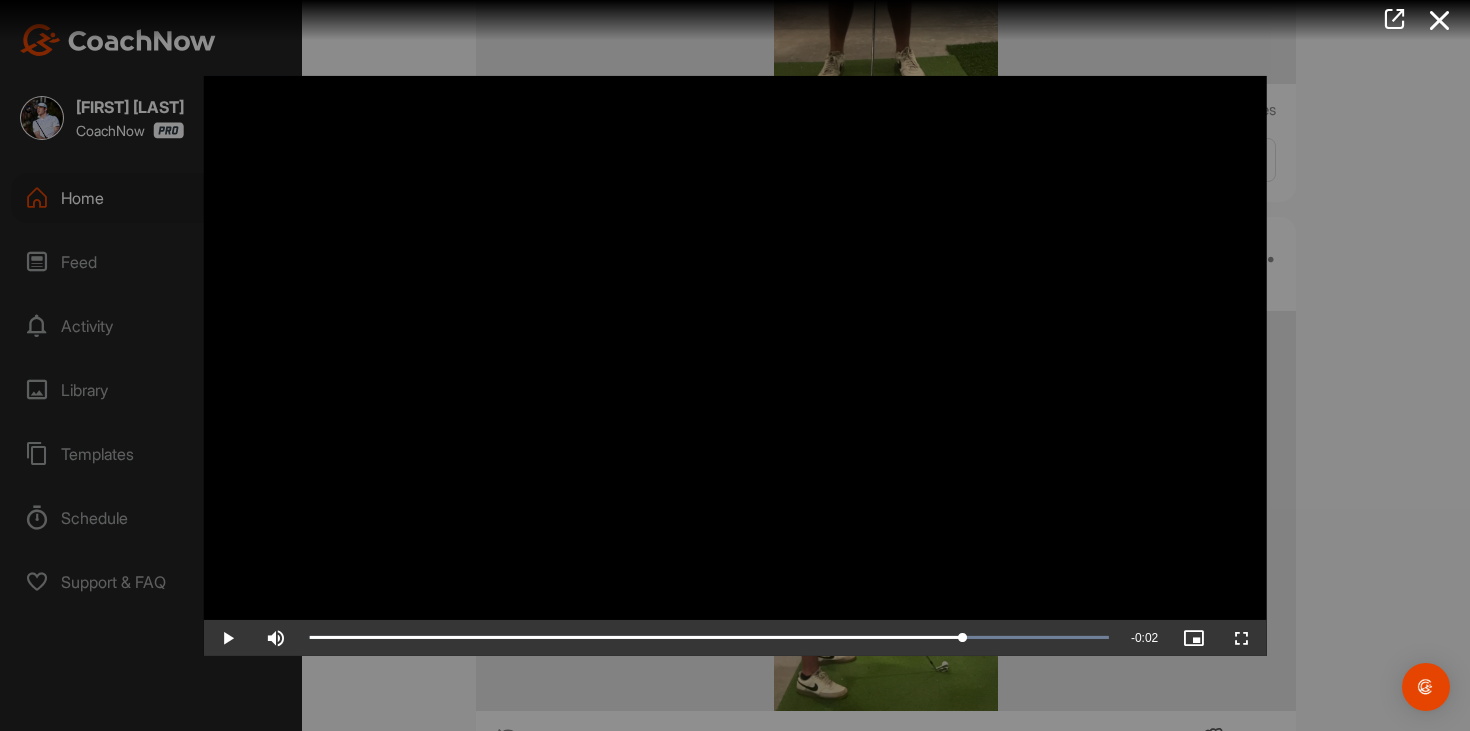 drag, startPoint x: 829, startPoint y: 626, endPoint x: 1016, endPoint y: 581, distance: 192.33824 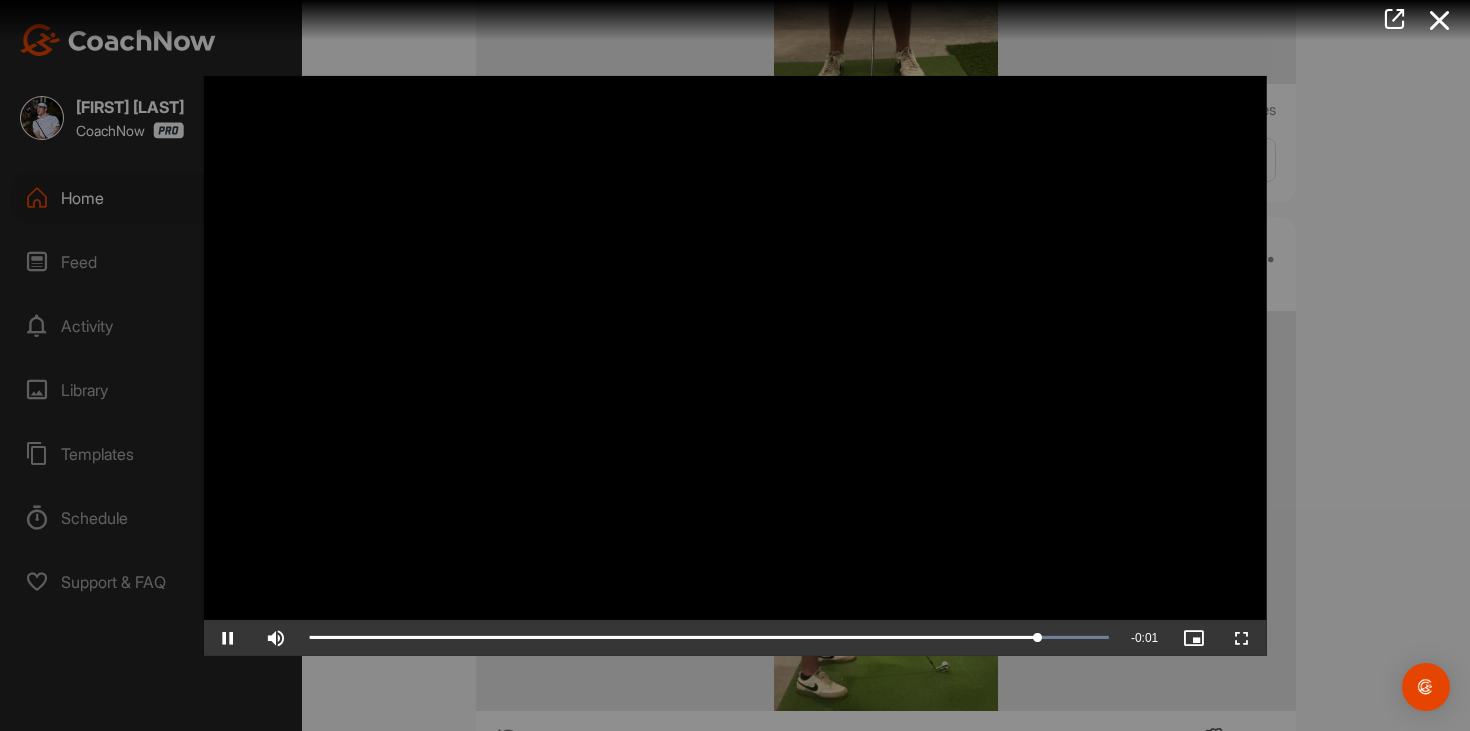 click at bounding box center (735, 365) 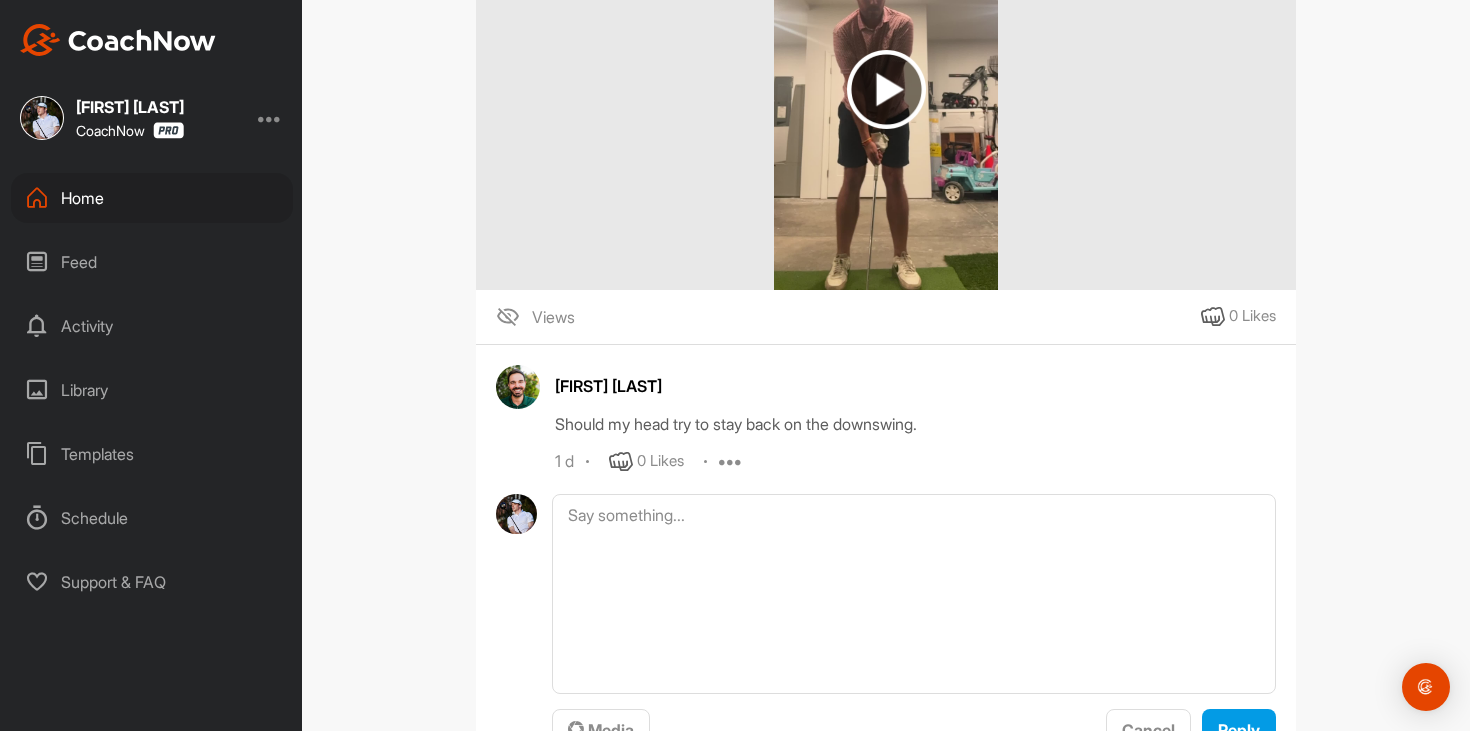 scroll, scrollTop: 1890, scrollLeft: 0, axis: vertical 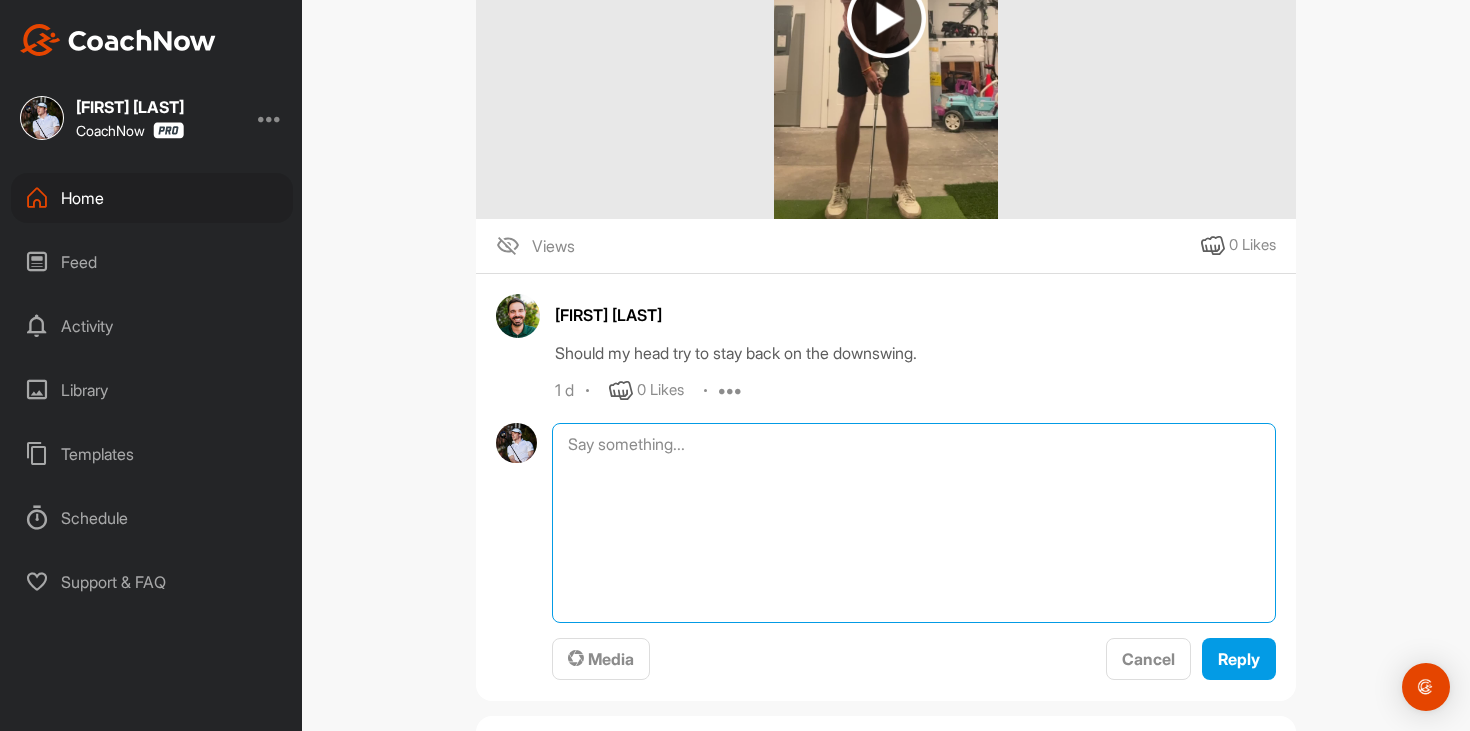 click at bounding box center (914, 523) 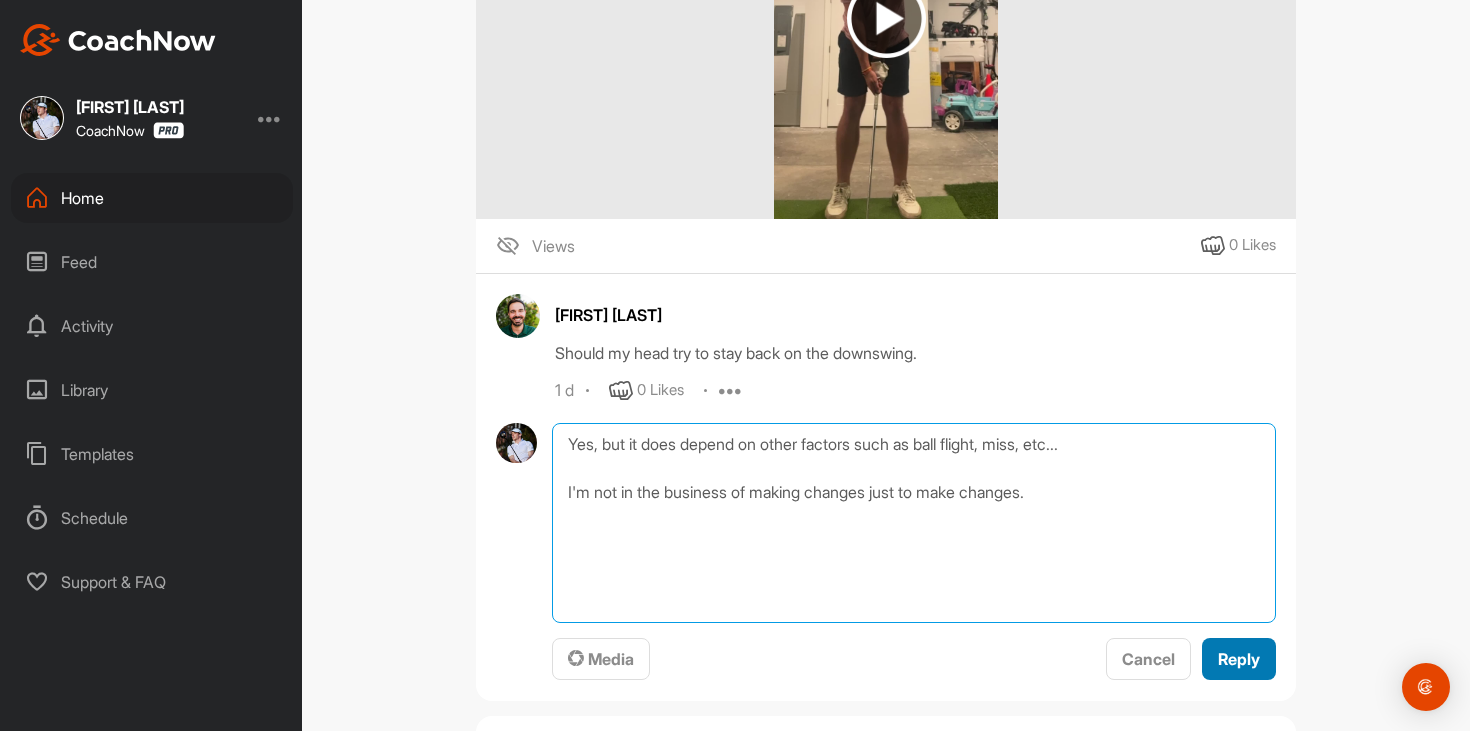 type on "Yes, but it does depend on other factors such as ball flight, miss, etc...
I'm not in the business of making changes just to make changes." 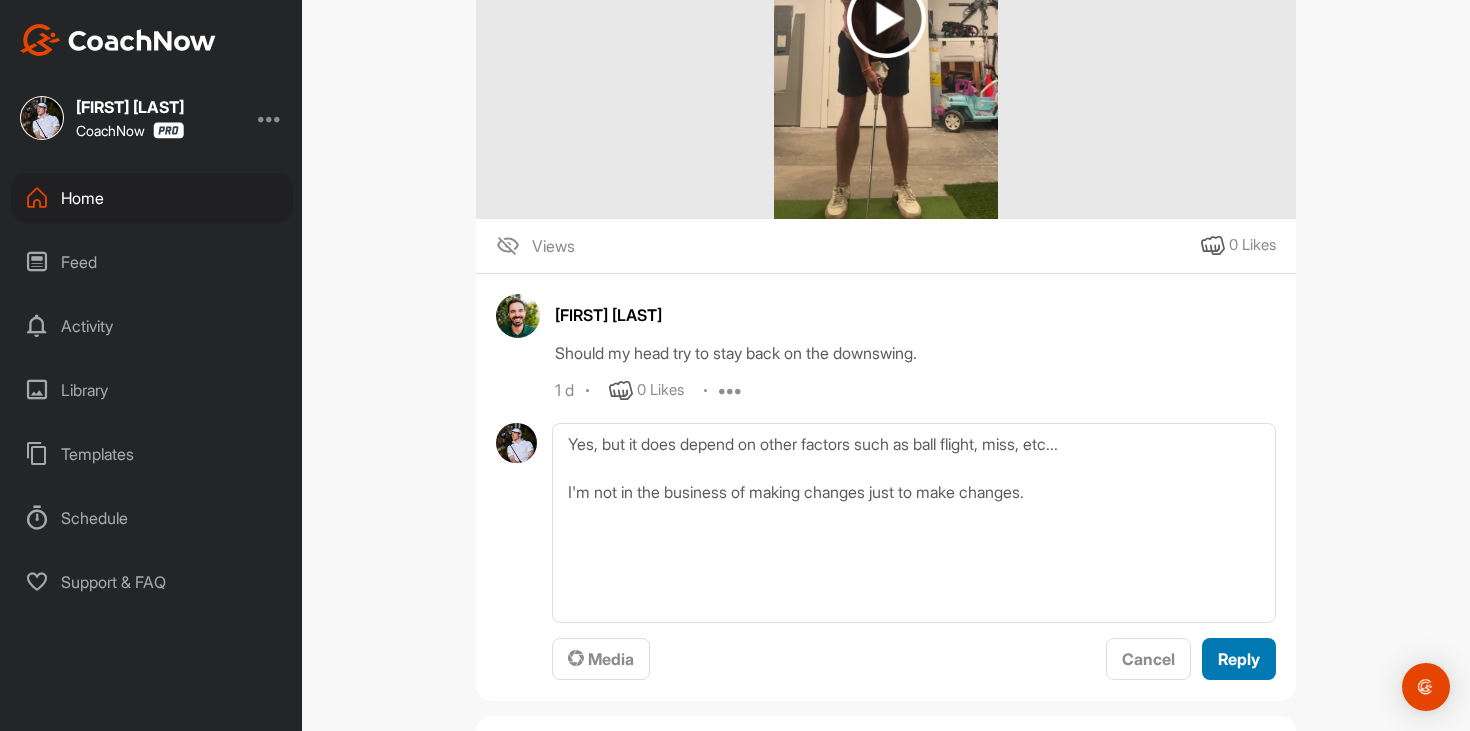 click on "Reply" at bounding box center (1239, 659) 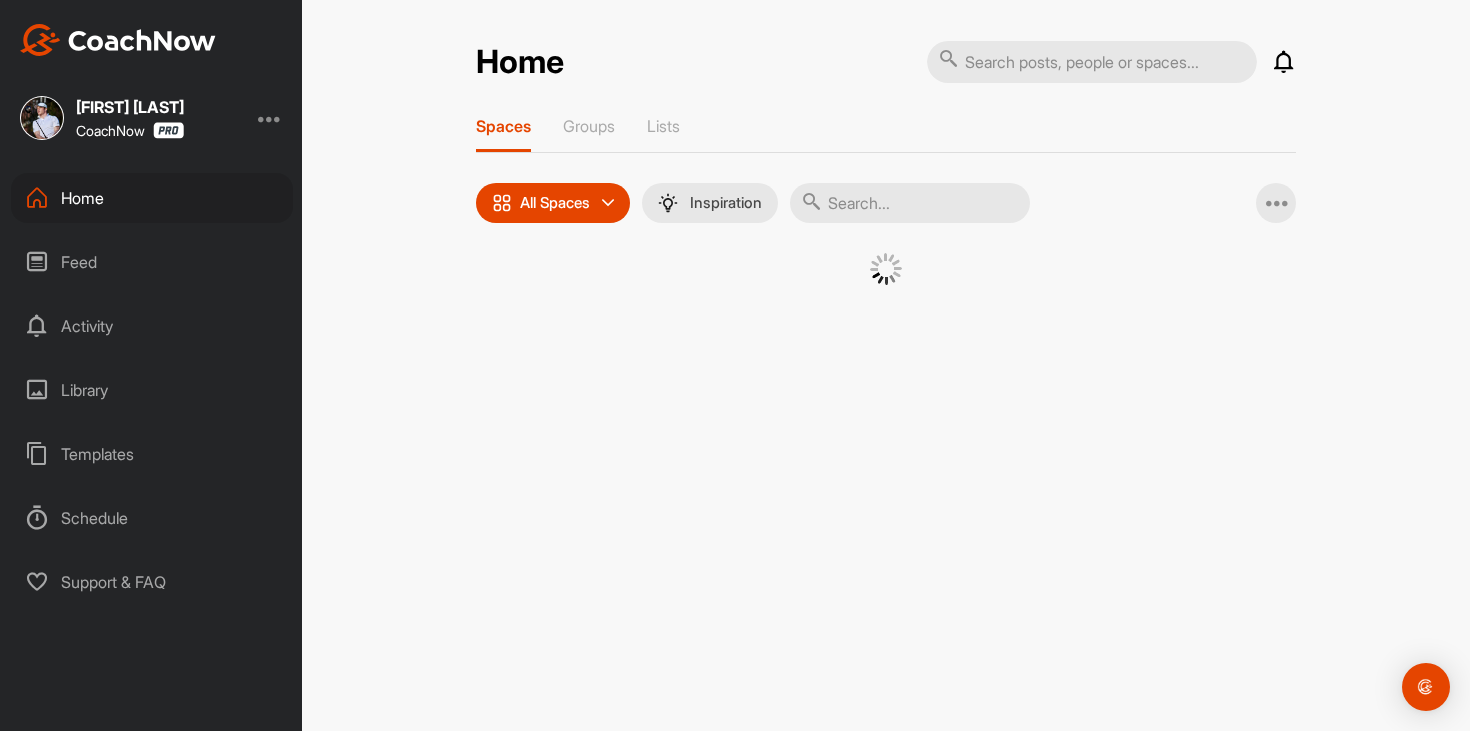 scroll, scrollTop: 0, scrollLeft: 0, axis: both 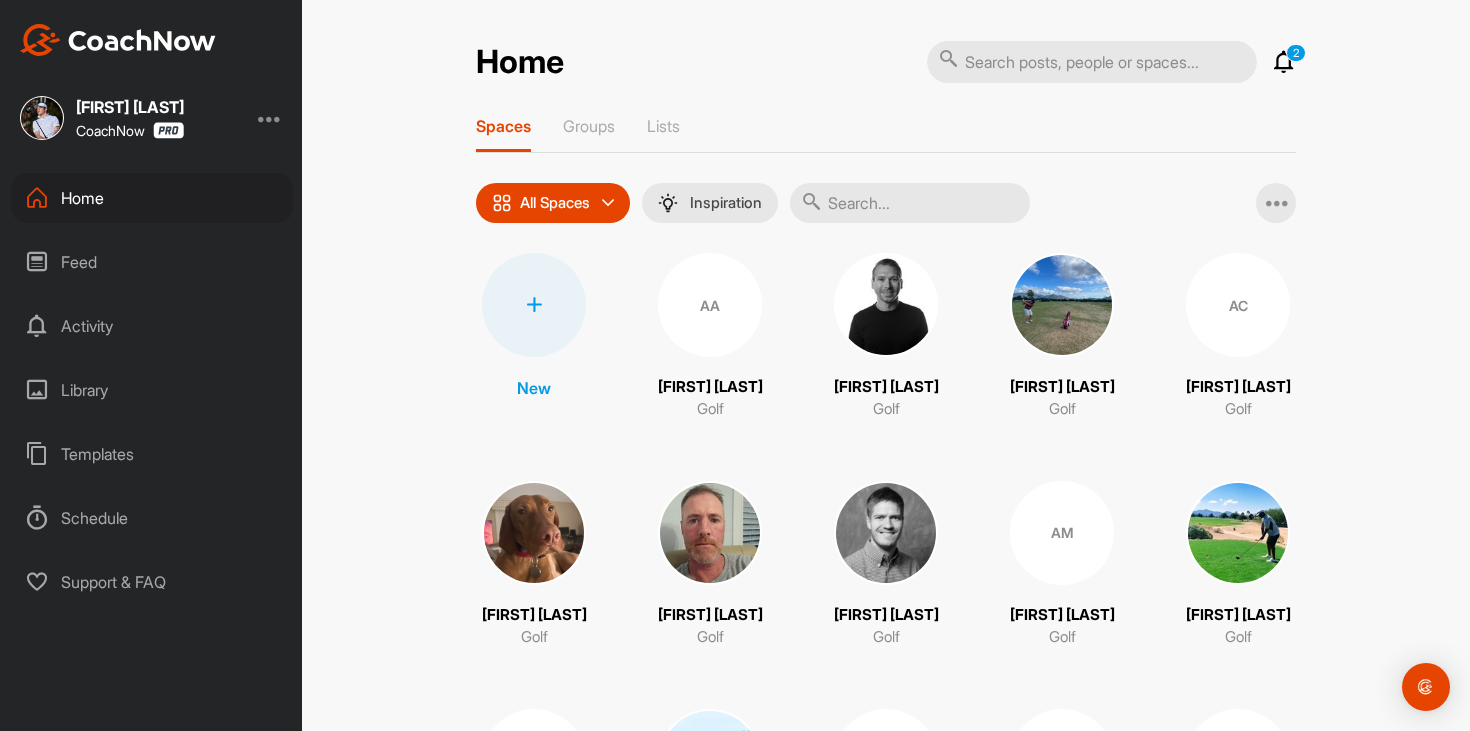 click at bounding box center [910, 203] 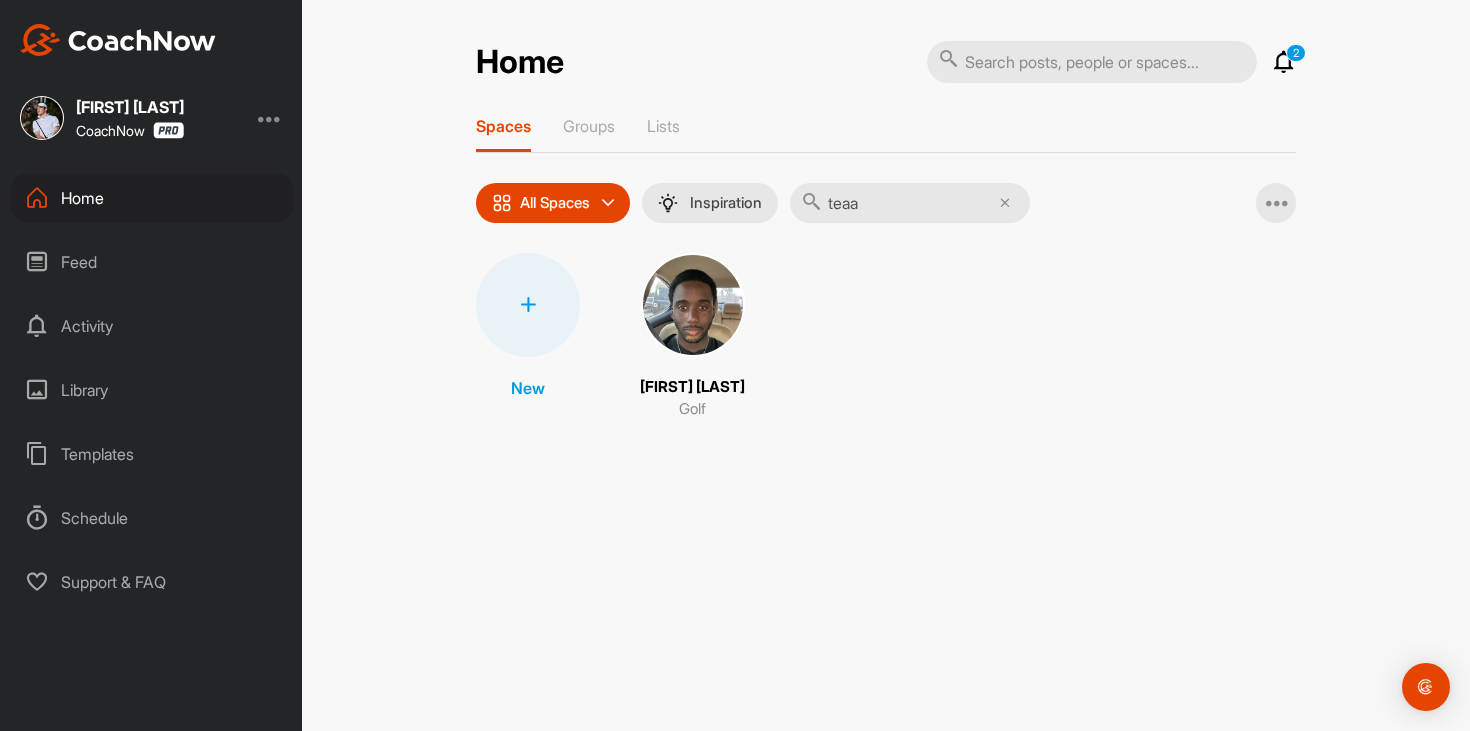 type on "teaa" 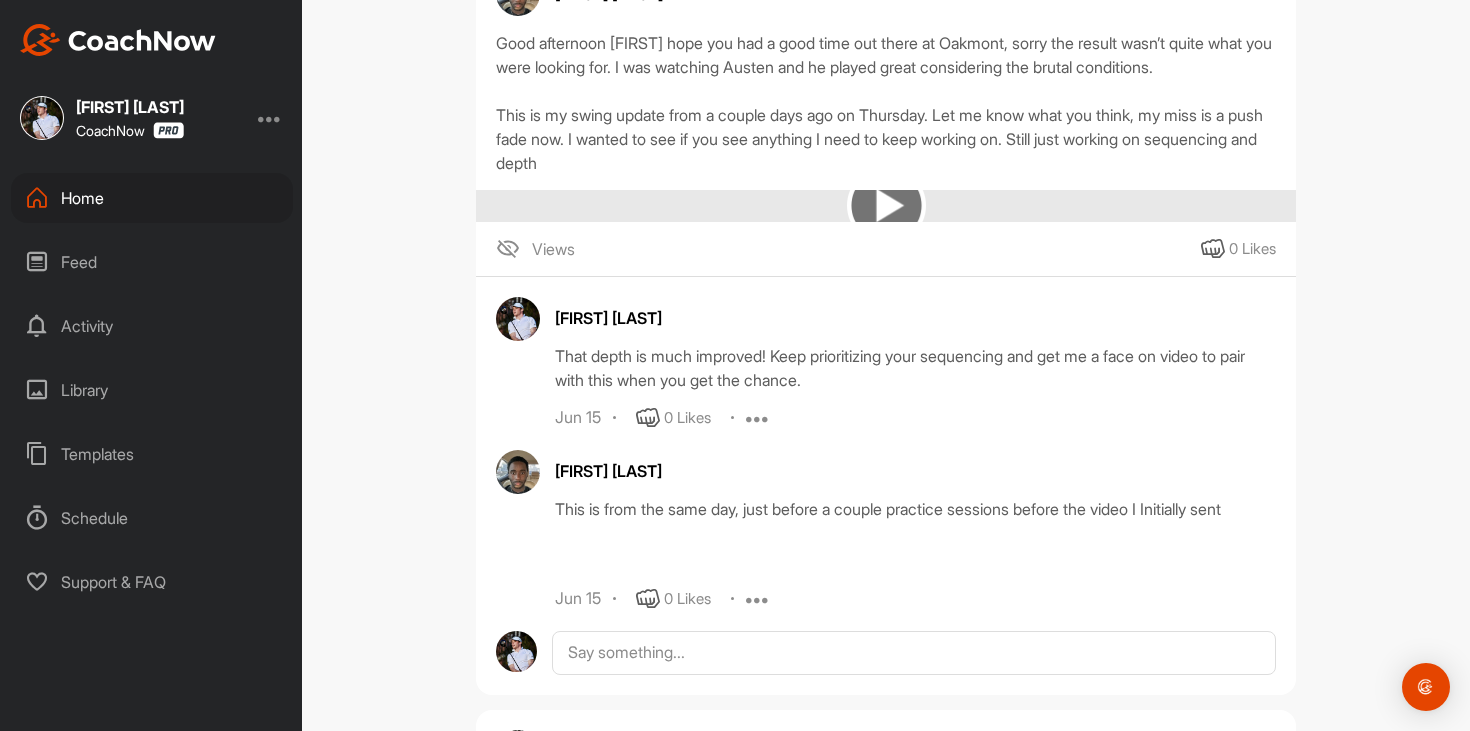 scroll, scrollTop: 0, scrollLeft: 0, axis: both 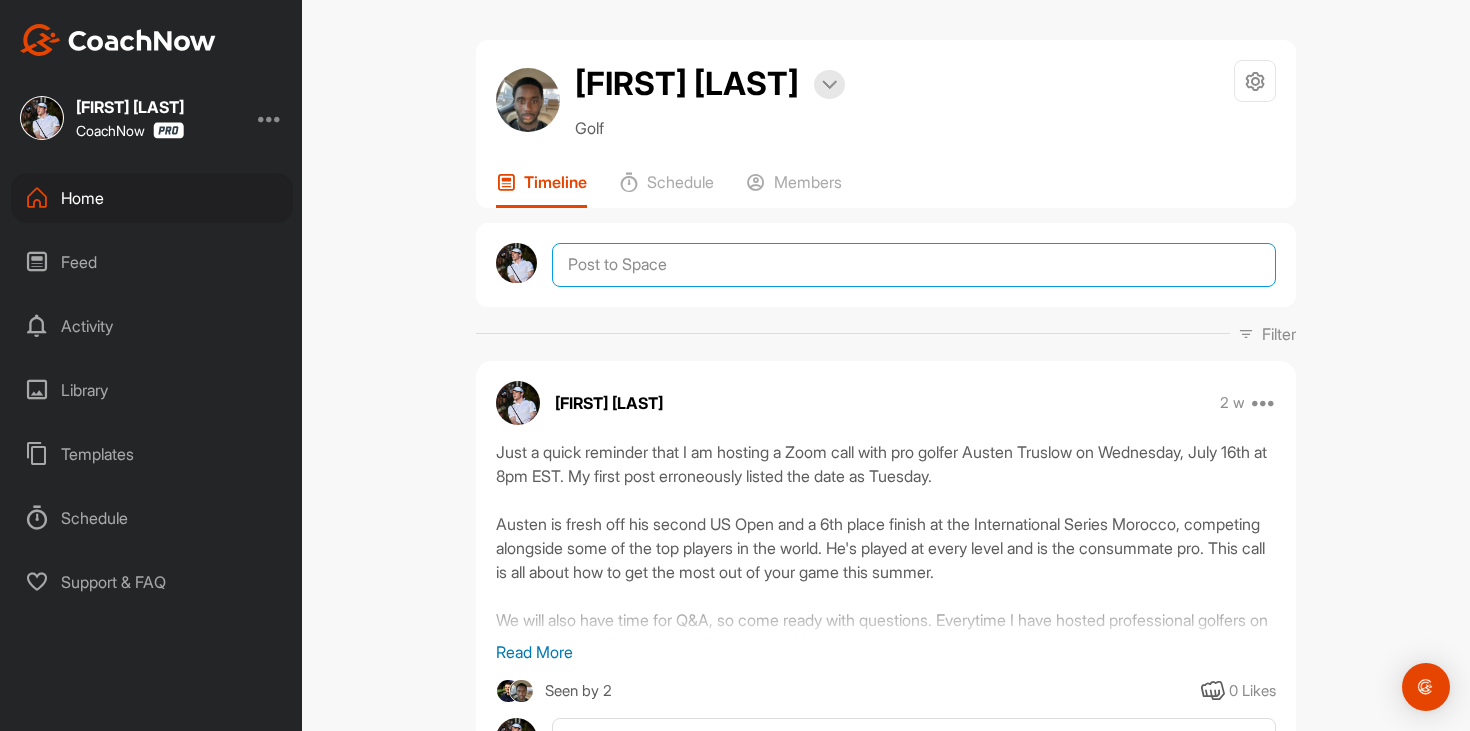 click at bounding box center [914, 265] 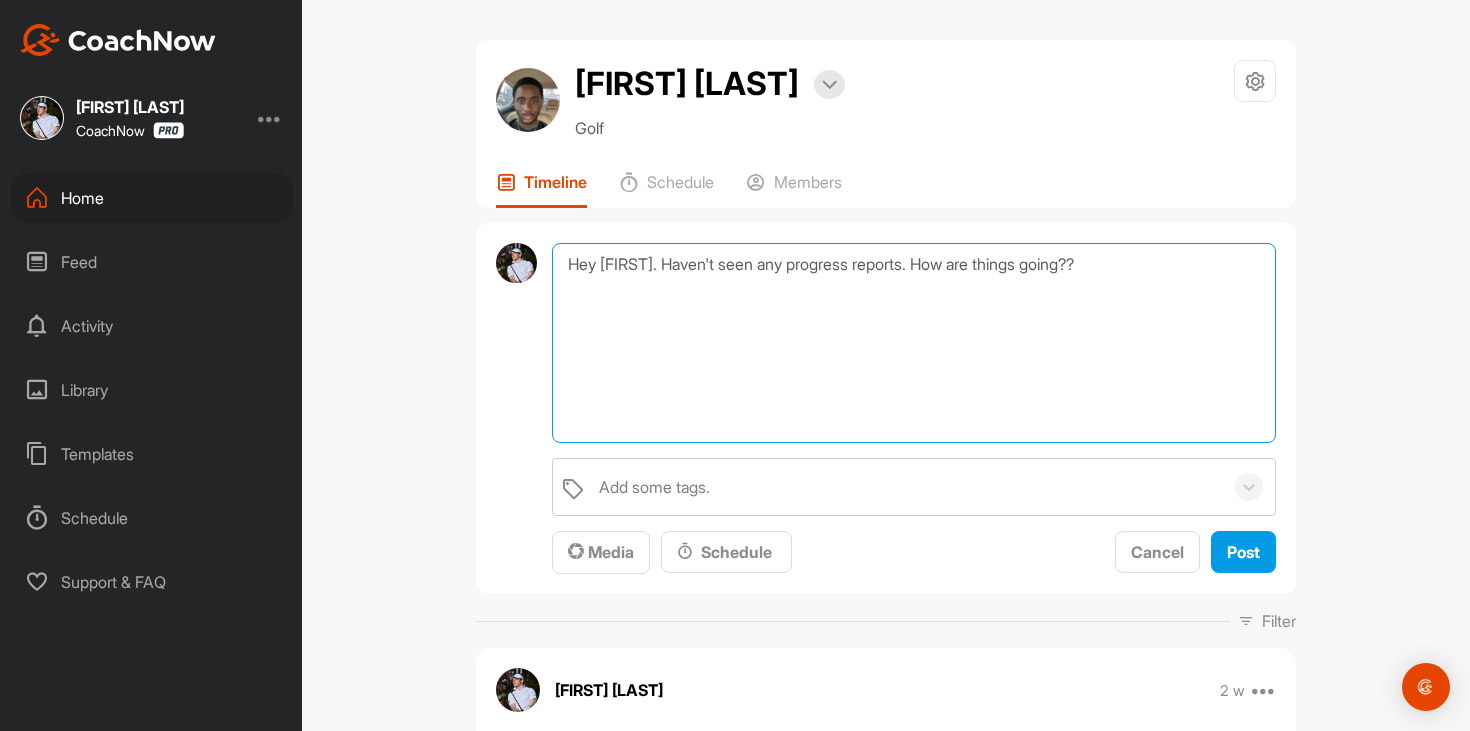 click on "Hey [FIRST]. Haven't seen any progress reports. How are things going??" at bounding box center (914, 343) 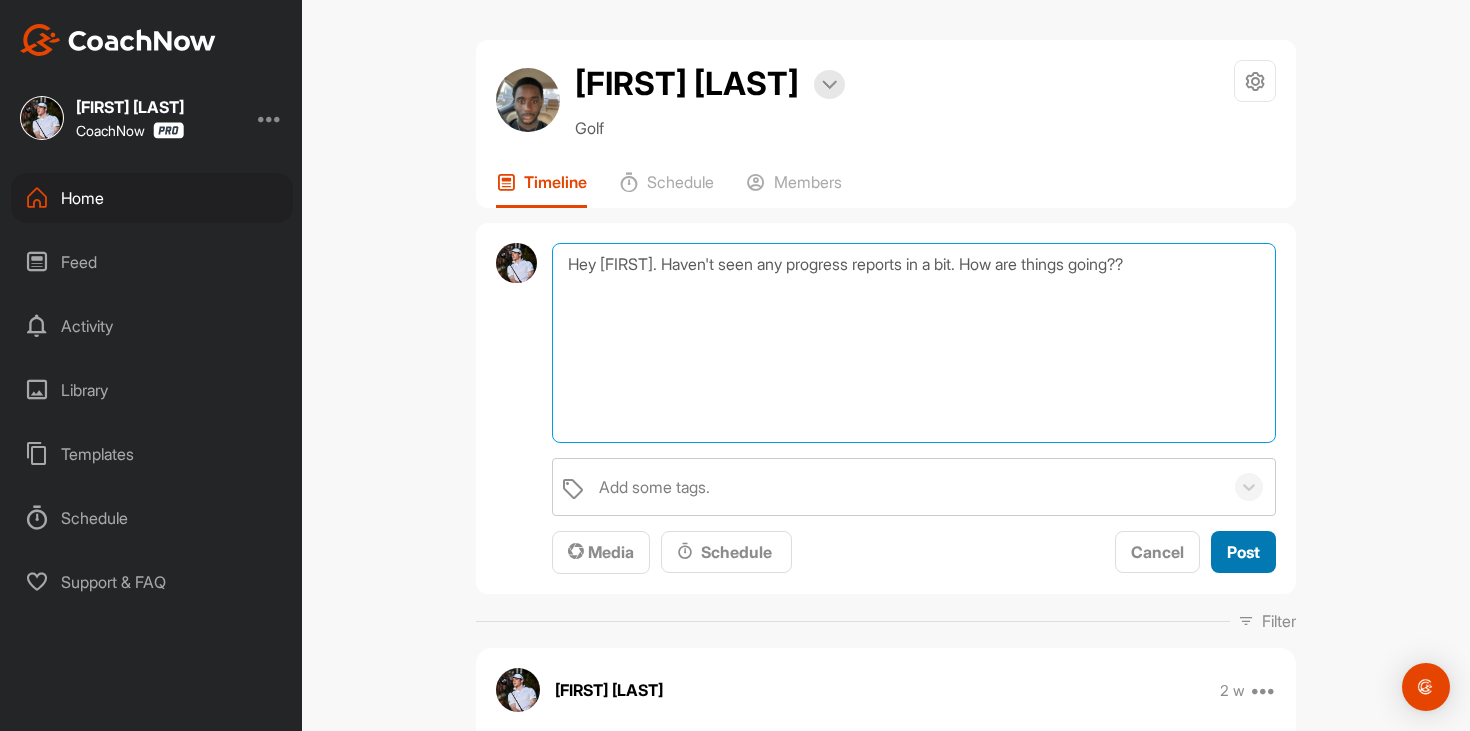type on "Hey [FIRST]. Haven't seen any progress reports in a bit. How are things going??" 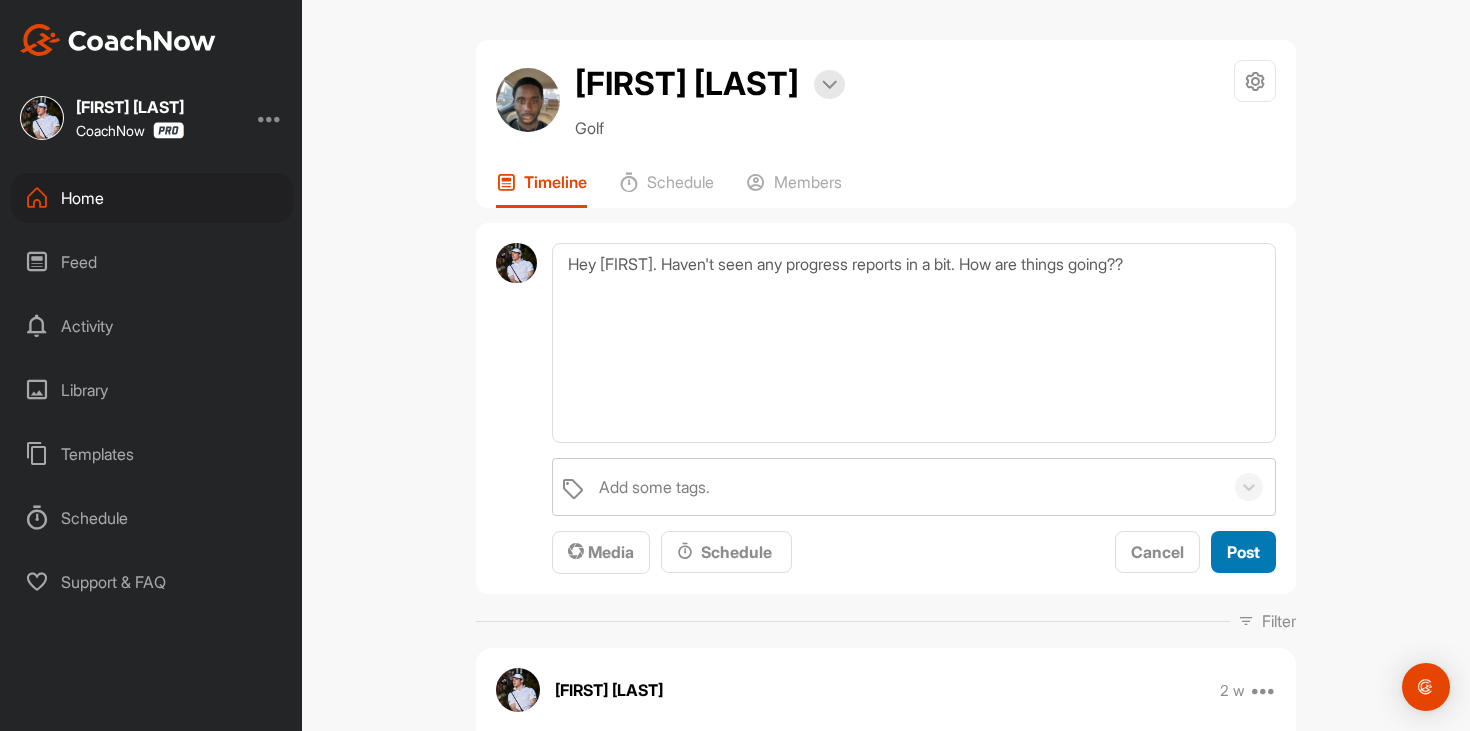 click on "Post" at bounding box center (1243, 552) 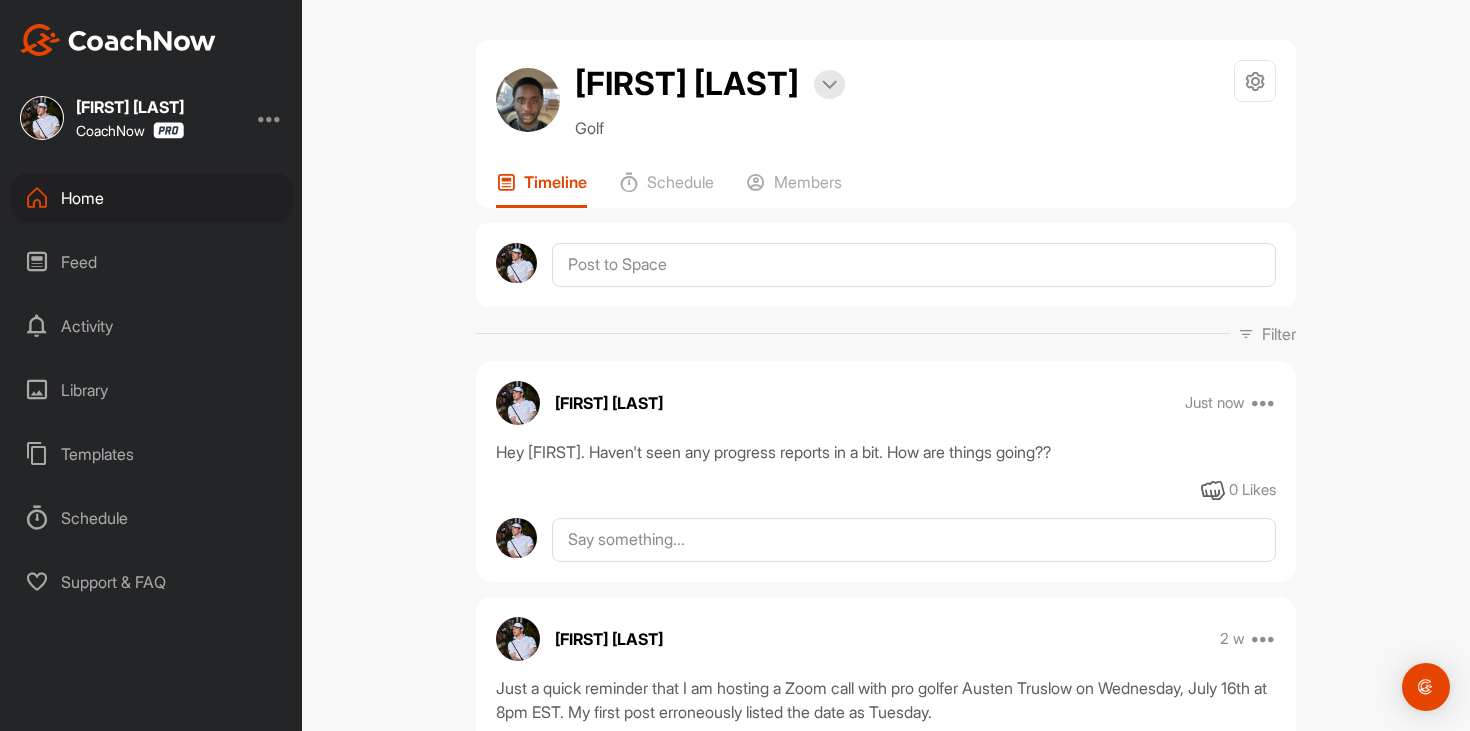 click on "Home" at bounding box center [152, 198] 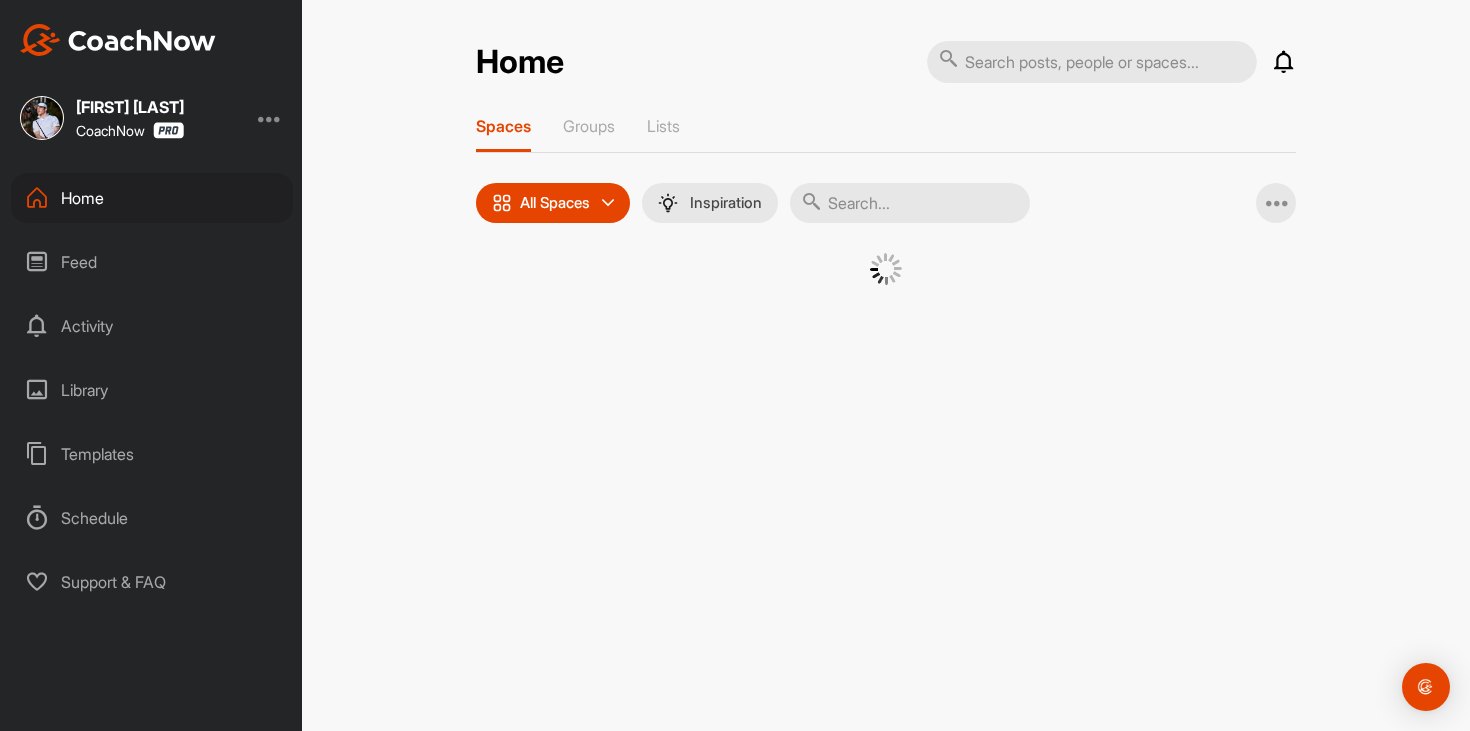 click at bounding box center (910, 203) 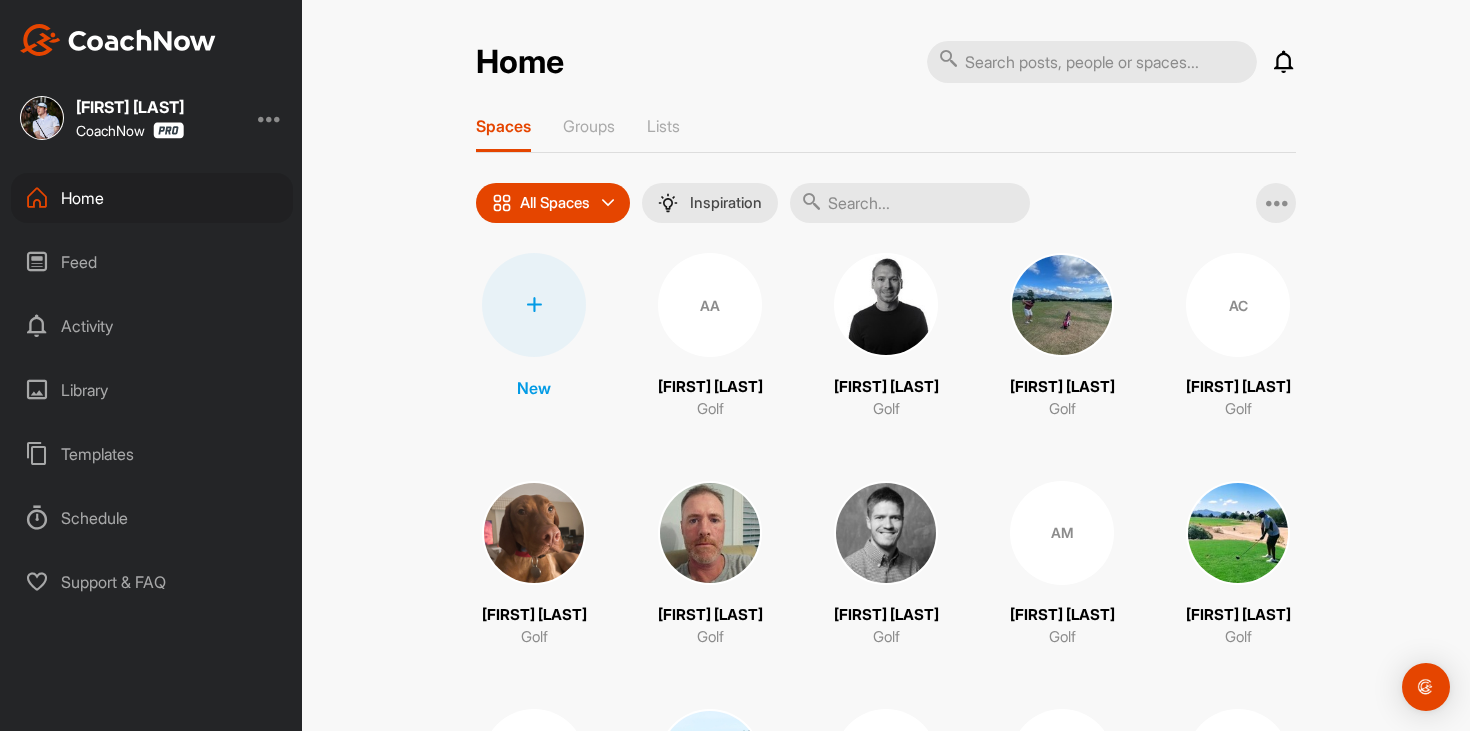 type on "." 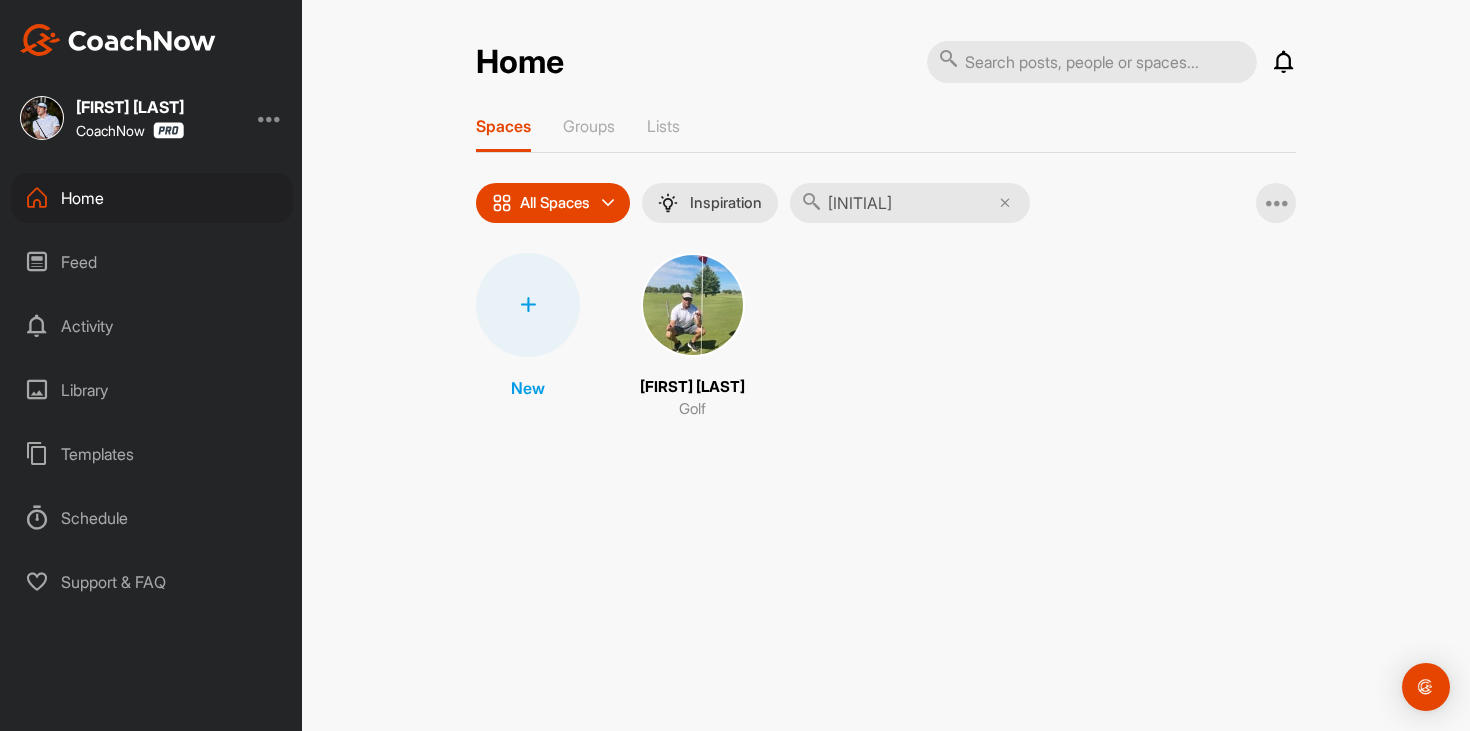 type on "[INITIAL]" 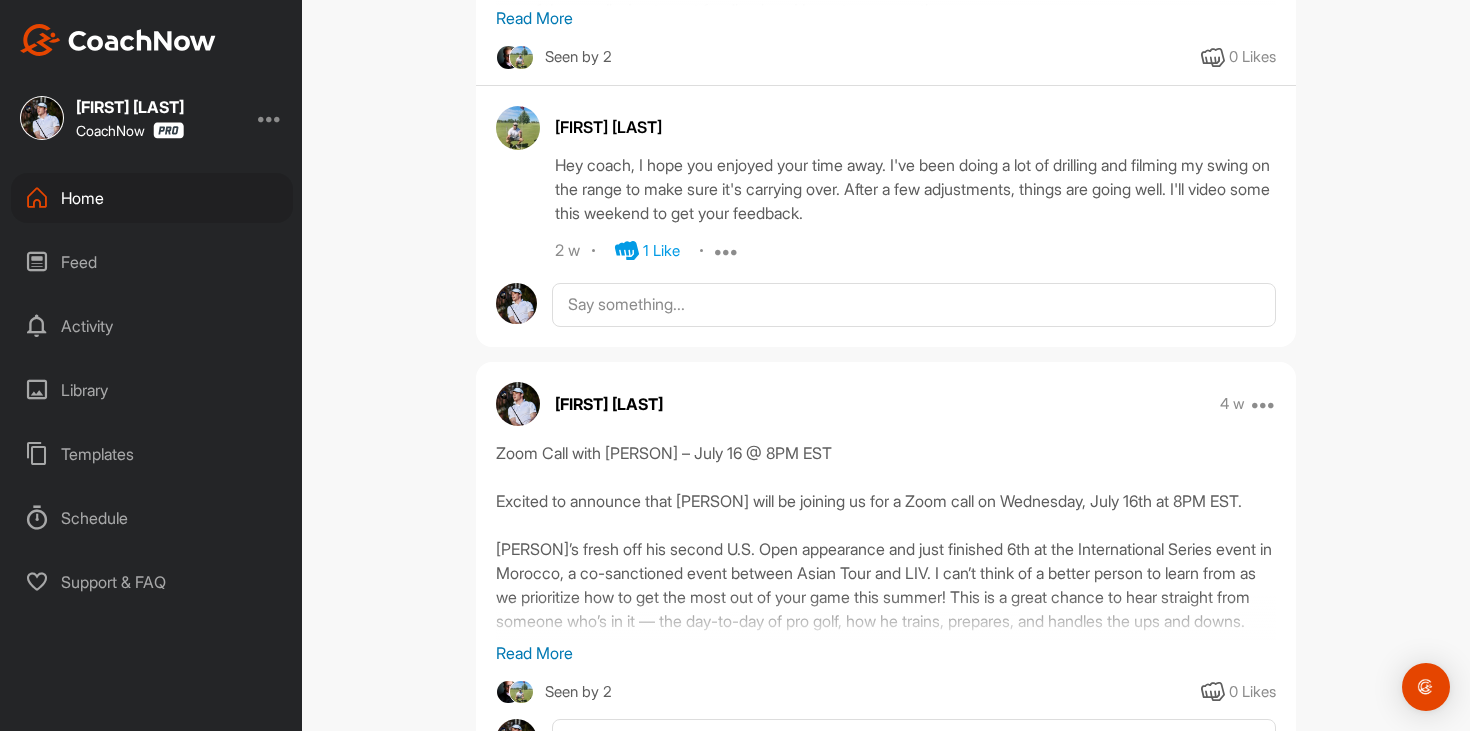 scroll, scrollTop: 6600, scrollLeft: 0, axis: vertical 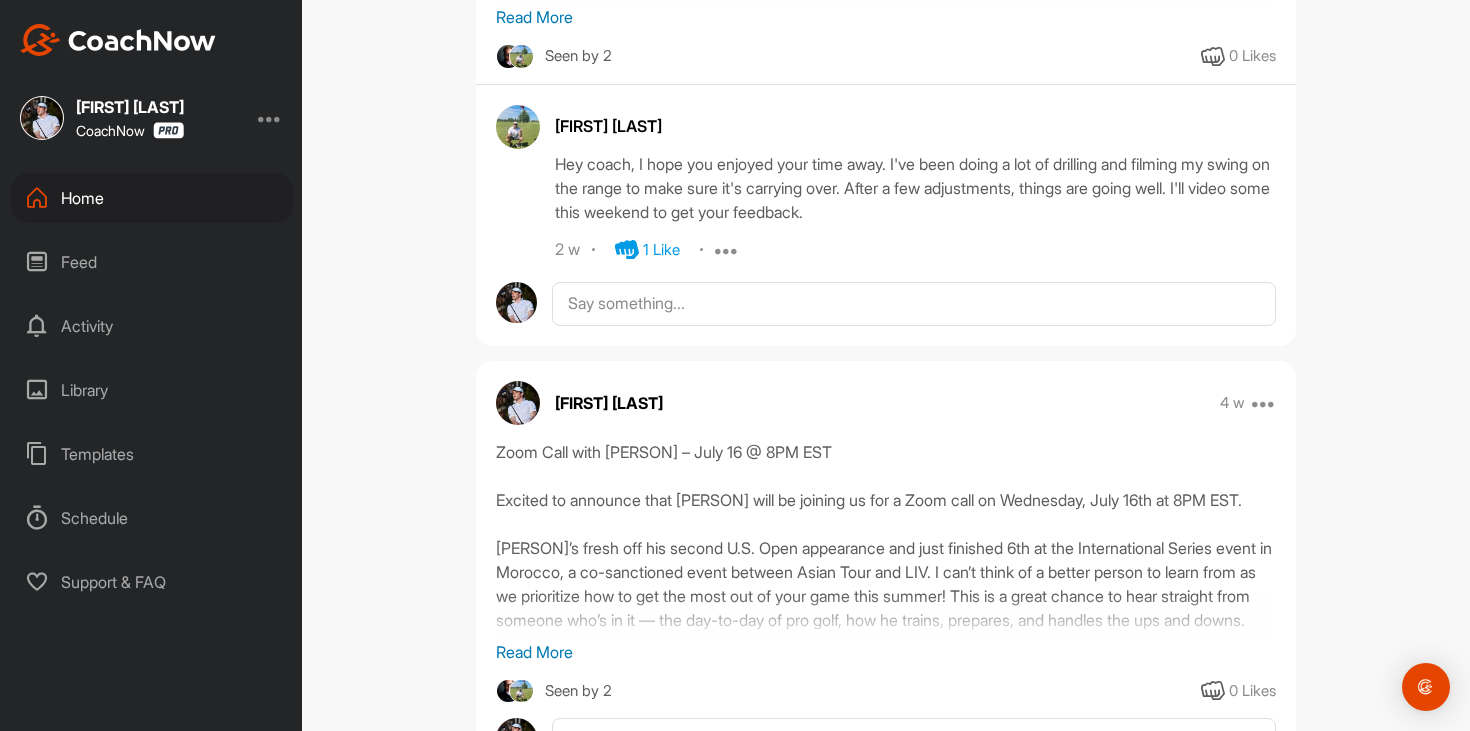 click on "[FIRST] [LAST] Hey coach, I hope you enjoyed your time away. I've been doing a lot of drilling and filming my swing on the range to make sure it's carrying over. After a few adjustments, things are going well. I'll video some this weekend to get your feedback. 2 w 1 Like Report" at bounding box center (886, 205) 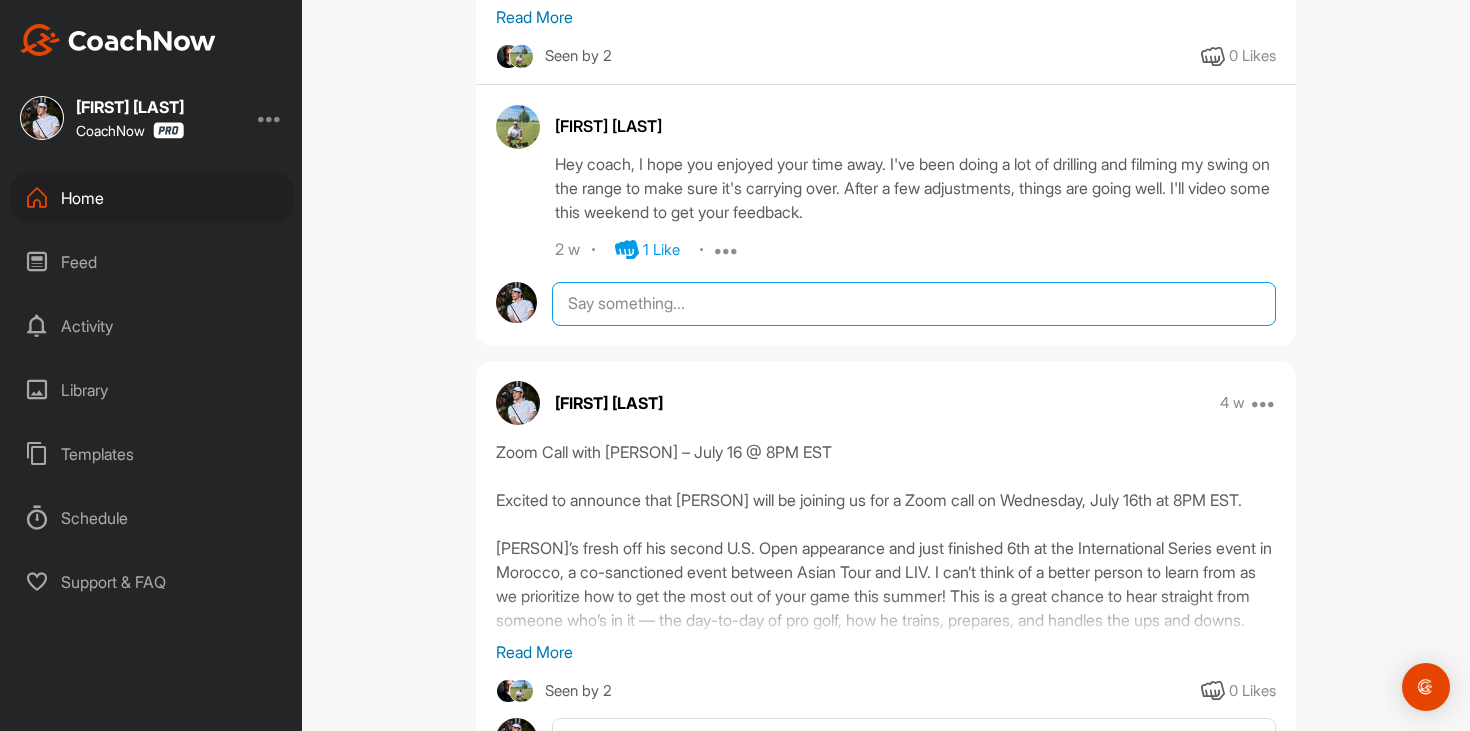 click at bounding box center [914, 304] 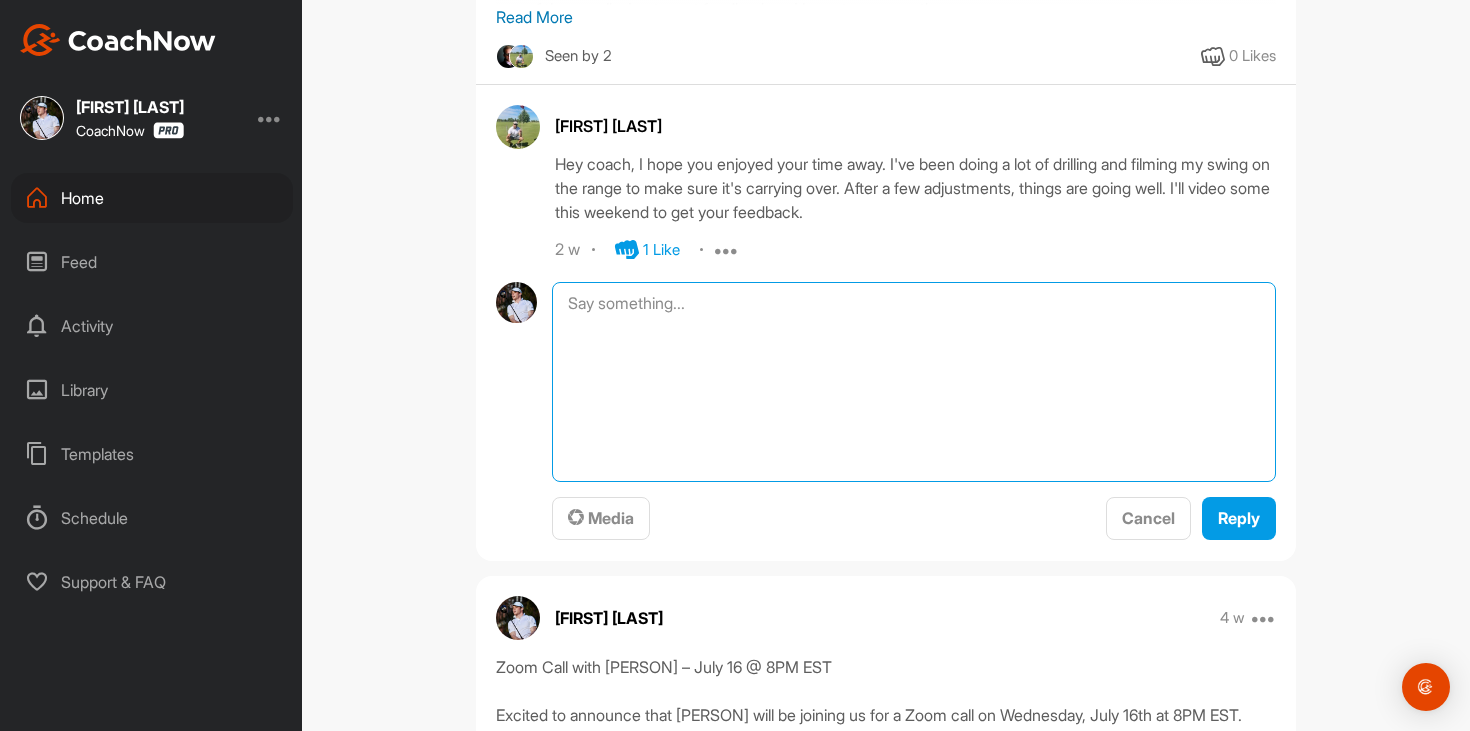 type on "J" 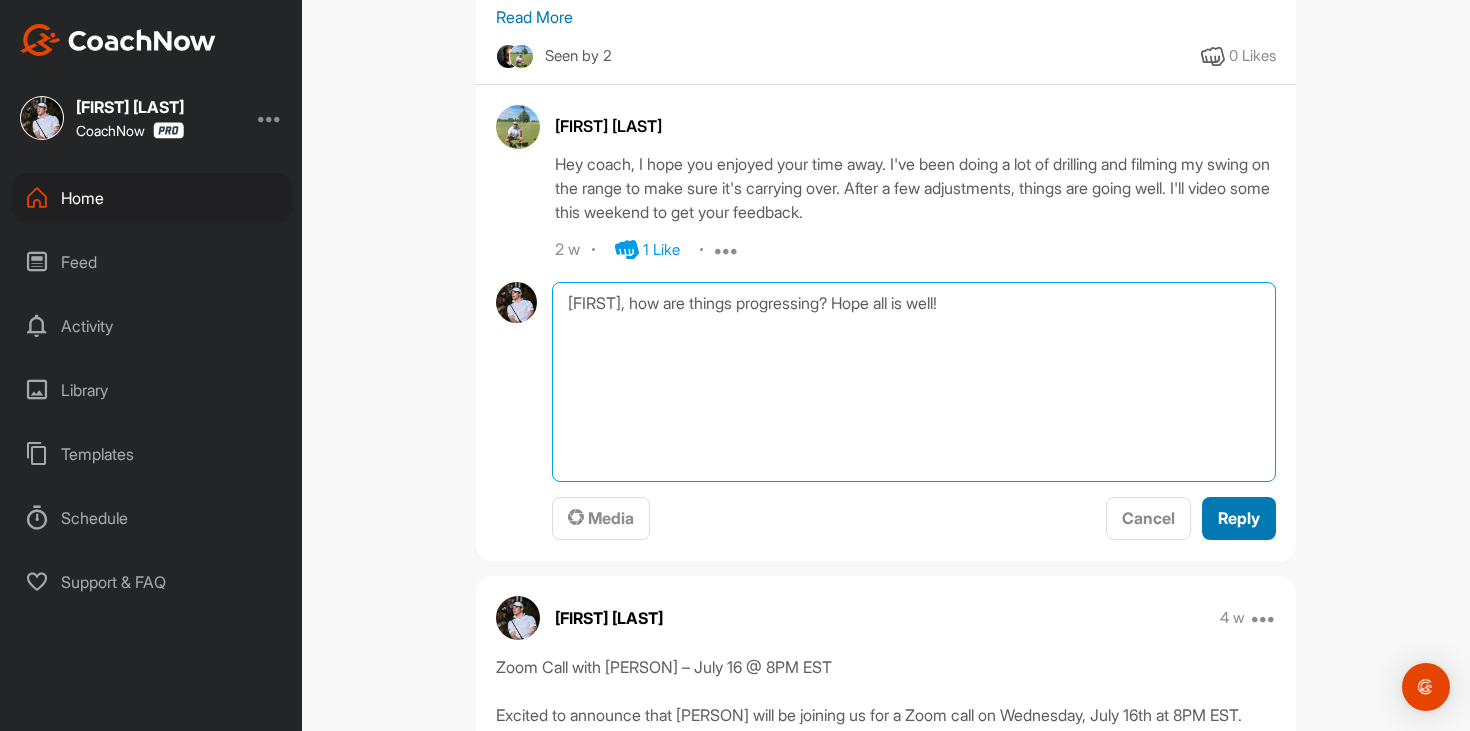 type on "[FIRST], how are things progressing? Hope all is well!" 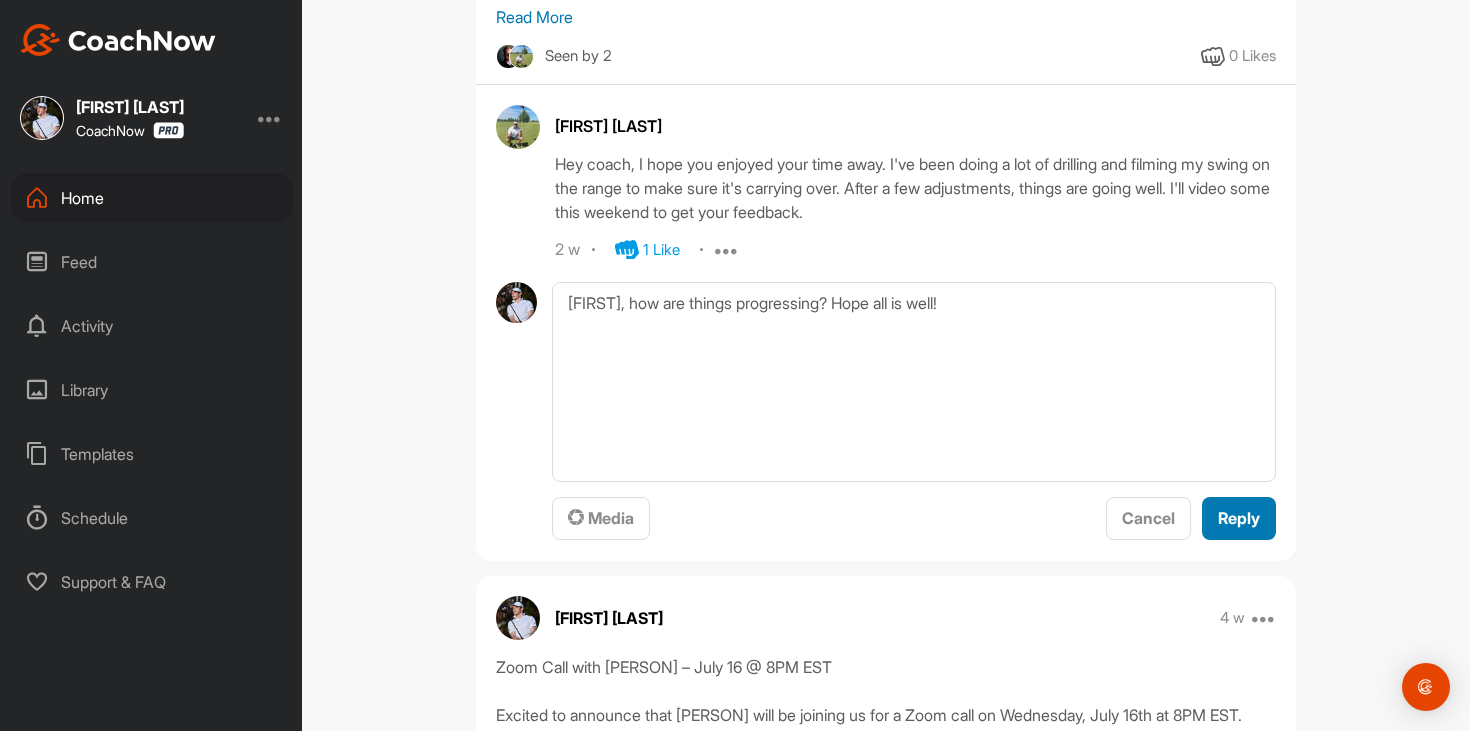 click on "Reply" at bounding box center [1239, 518] 